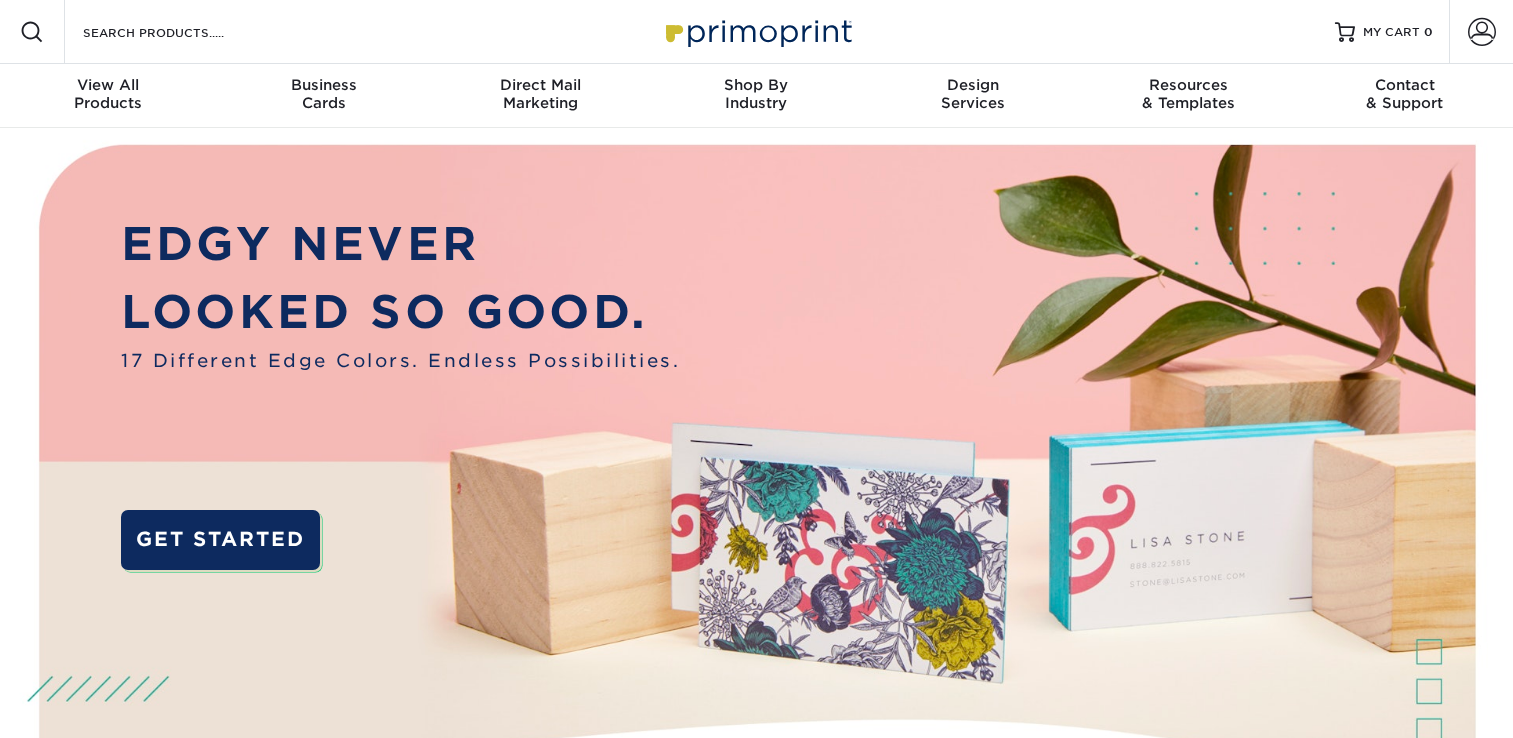 scroll, scrollTop: 0, scrollLeft: 0, axis: both 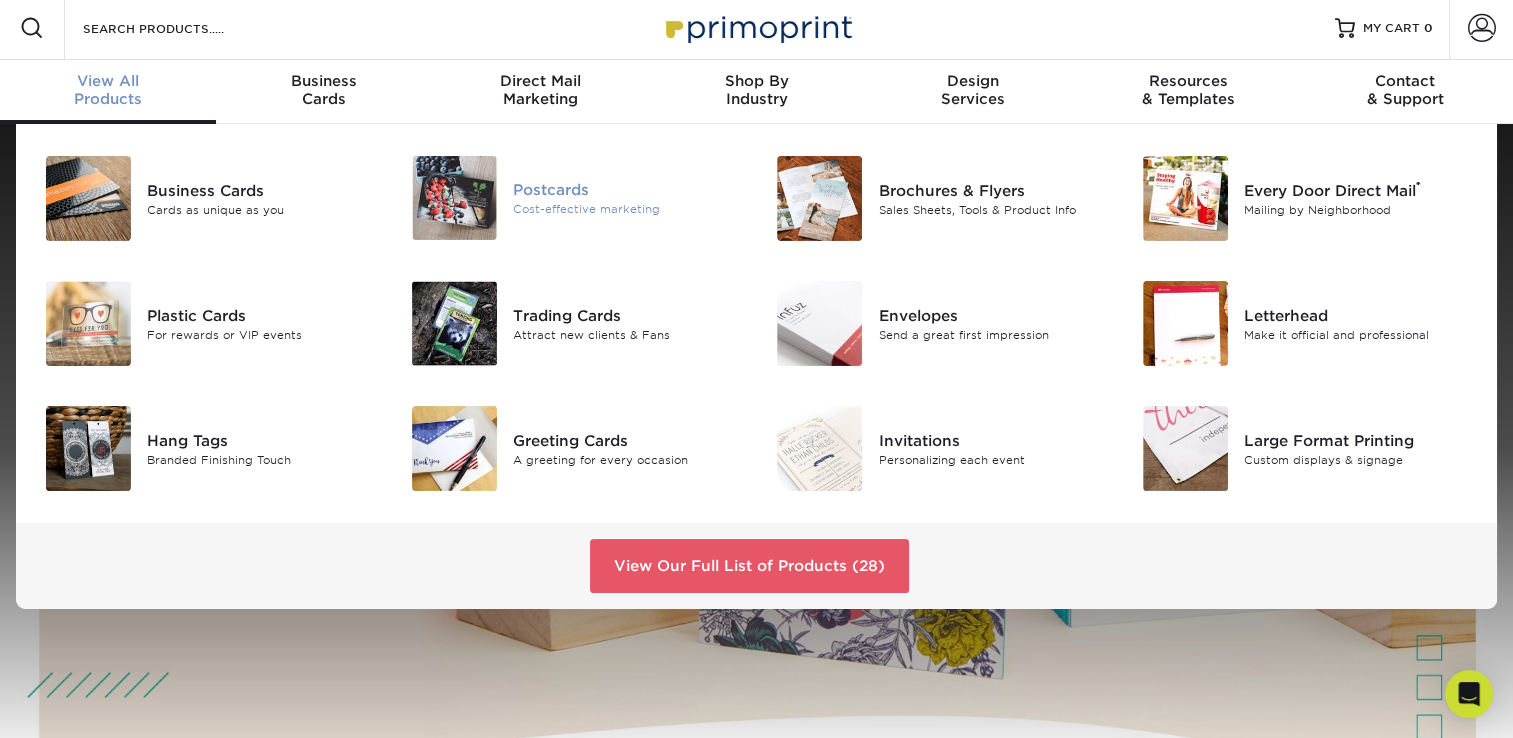 click at bounding box center [454, 198] 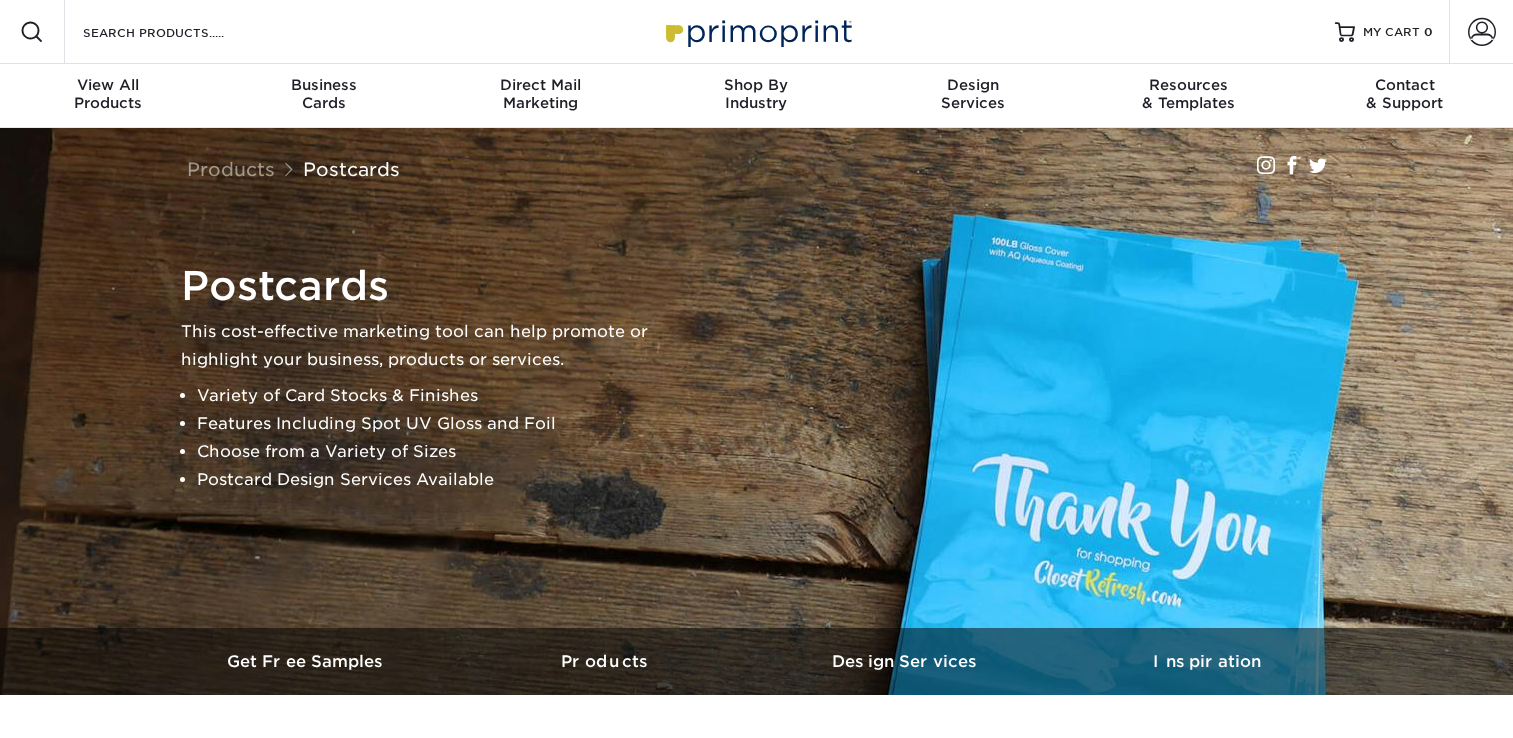 scroll, scrollTop: 0, scrollLeft: 0, axis: both 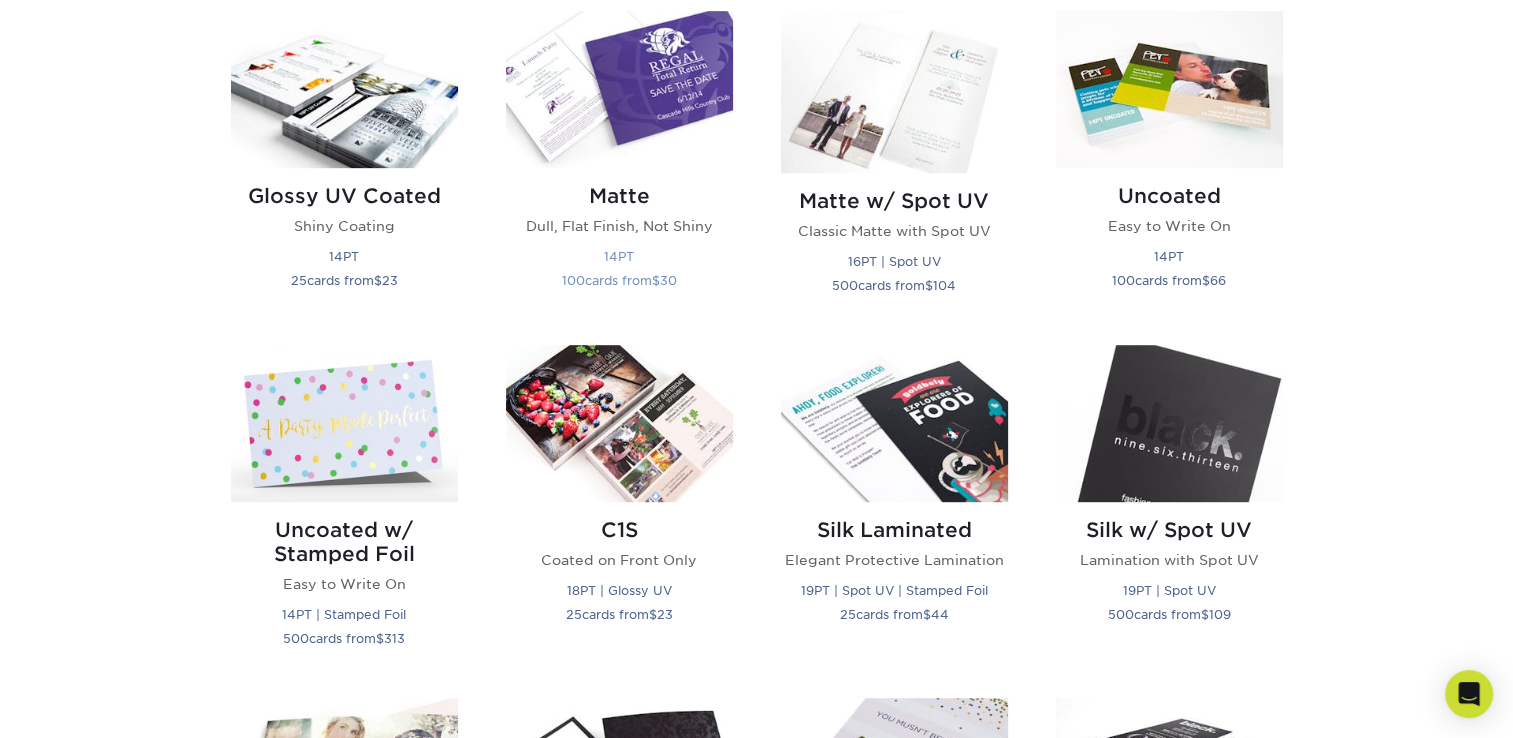 click at bounding box center [619, 89] 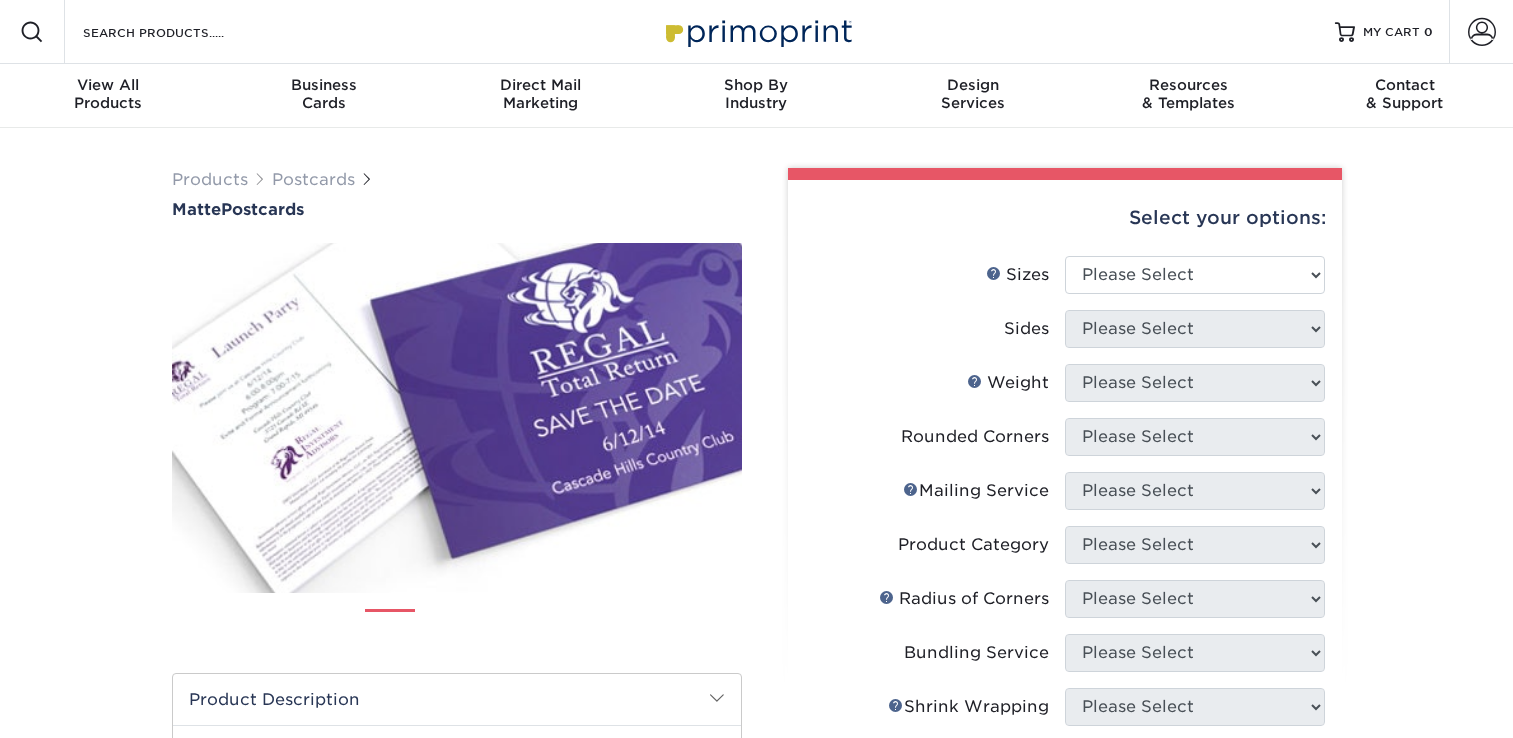 scroll, scrollTop: 0, scrollLeft: 0, axis: both 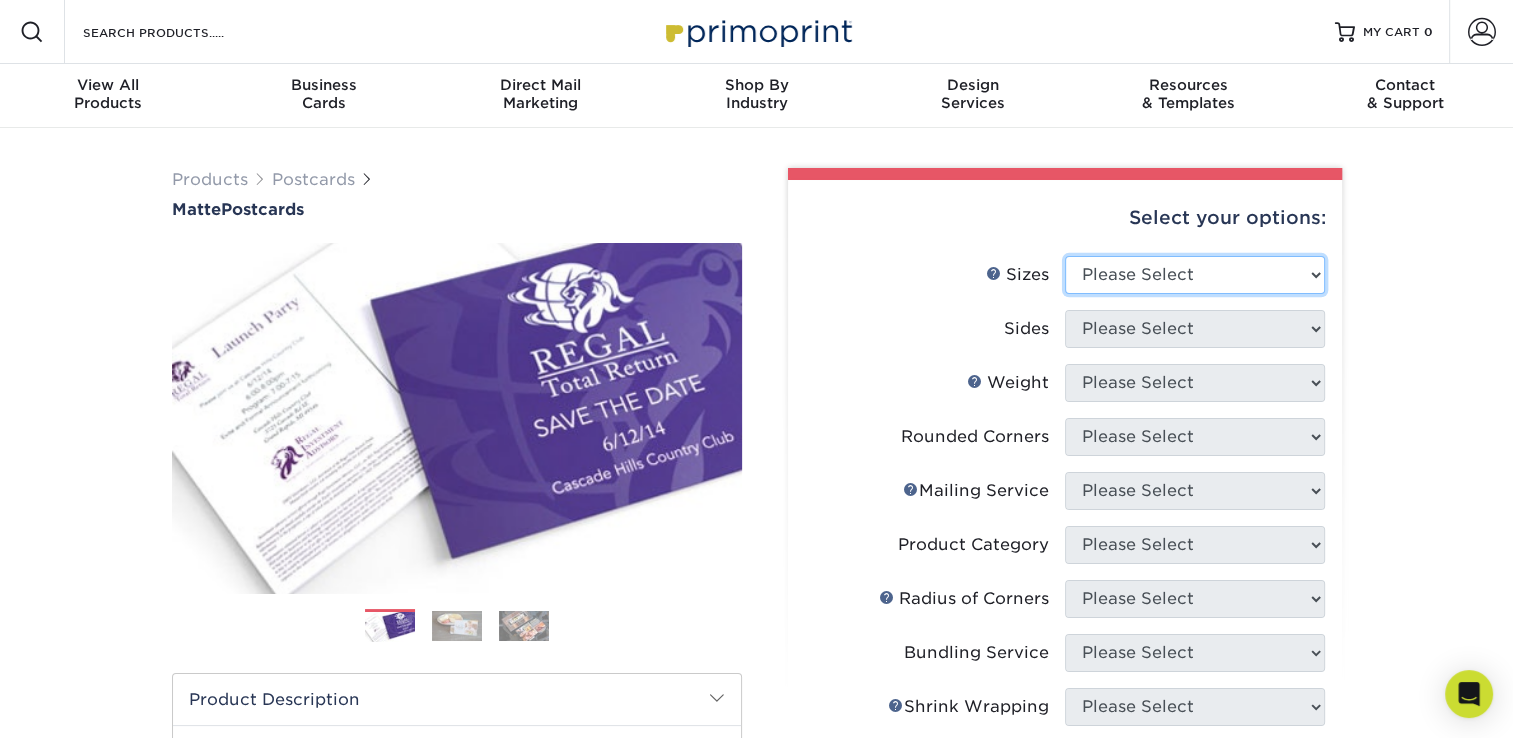 click on "Please Select
1.5" x 7"
2" x 4"
2" x 6"
2" x 7"
2" x 8"
2.12" x 5.5"
2.125" x 5.5"
2.75" x 4.25"
2.75" x 8.5"" at bounding box center [1195, 275] 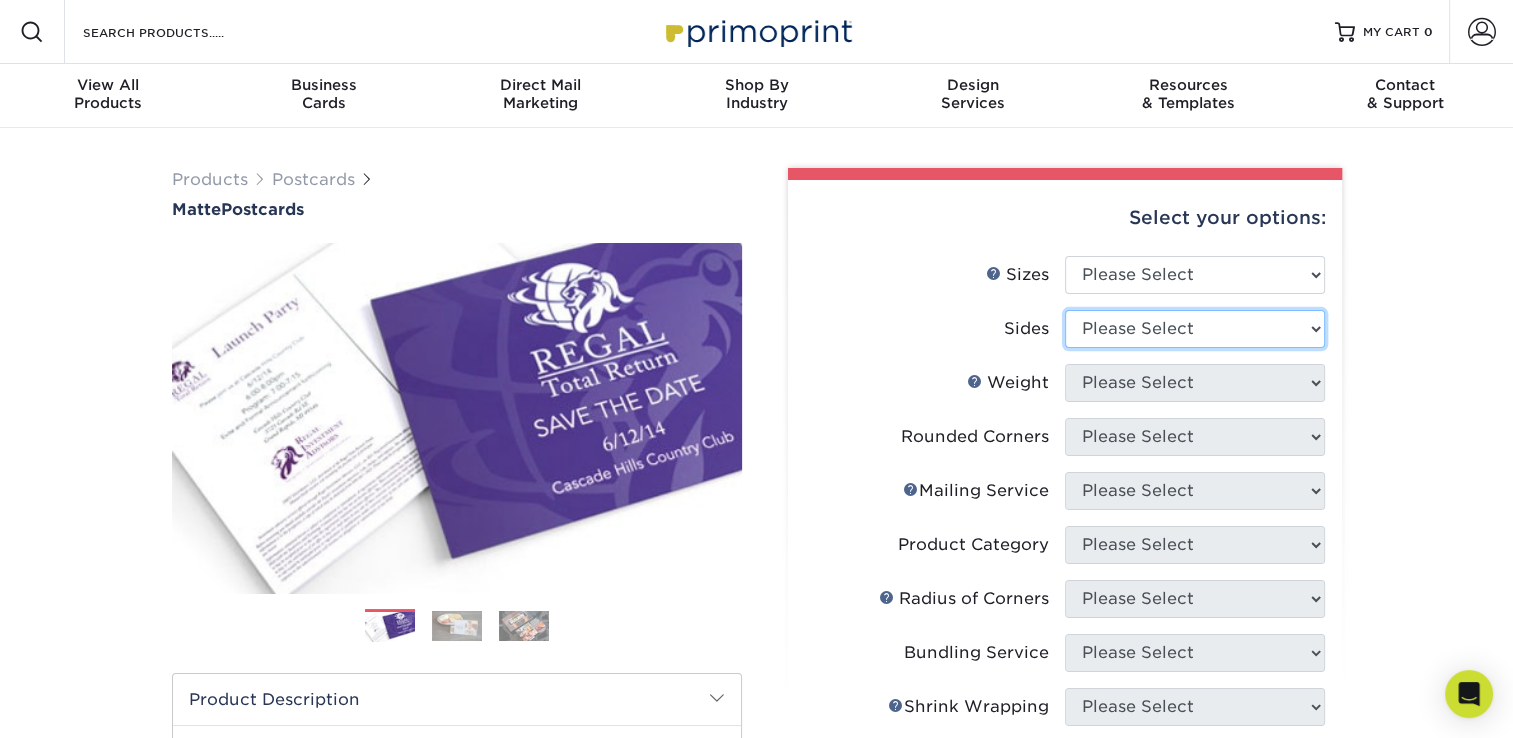 click on "Please Select Print Both Sides Print Front Only" at bounding box center [1195, 329] 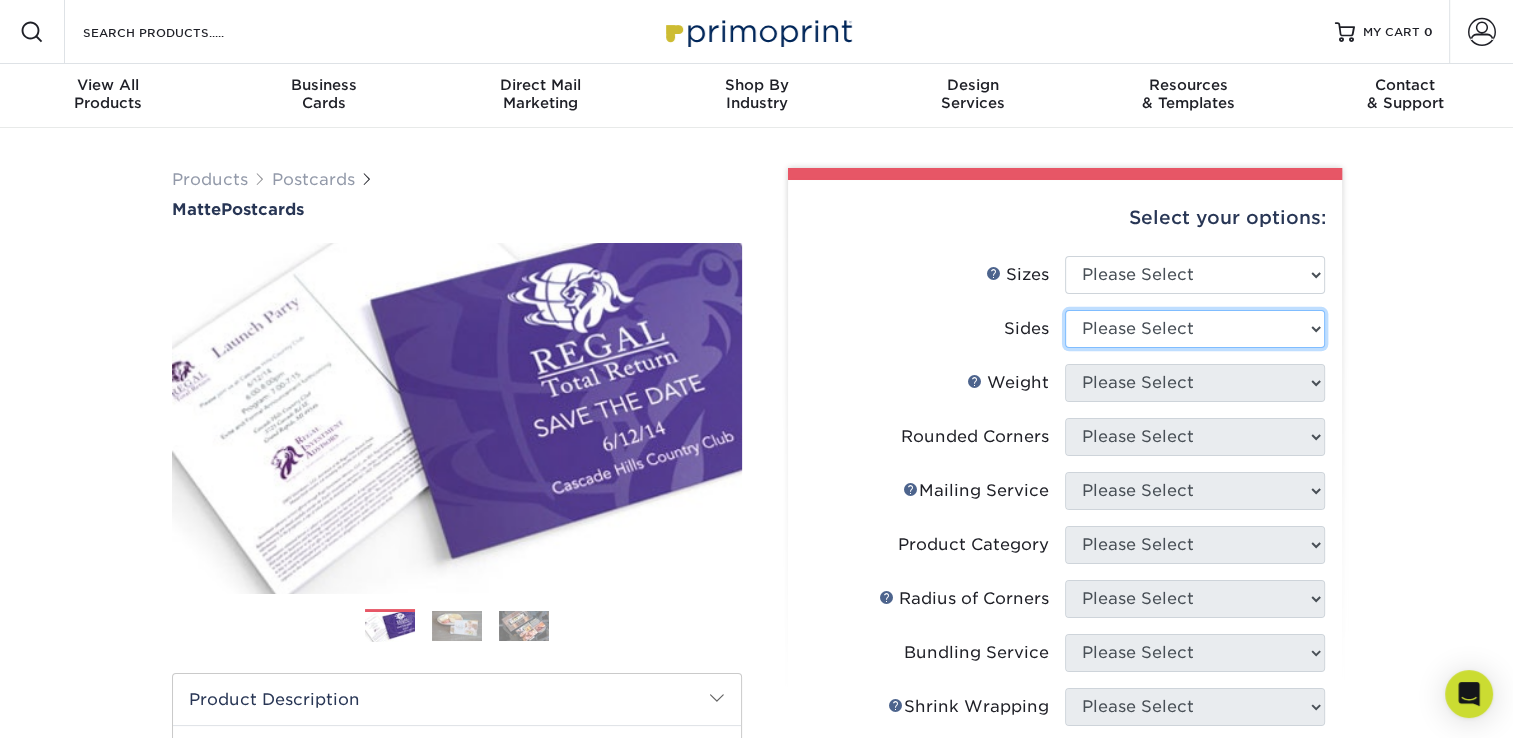 select on "13abbda7-1d64-4f25-8bb2-c179b224825d" 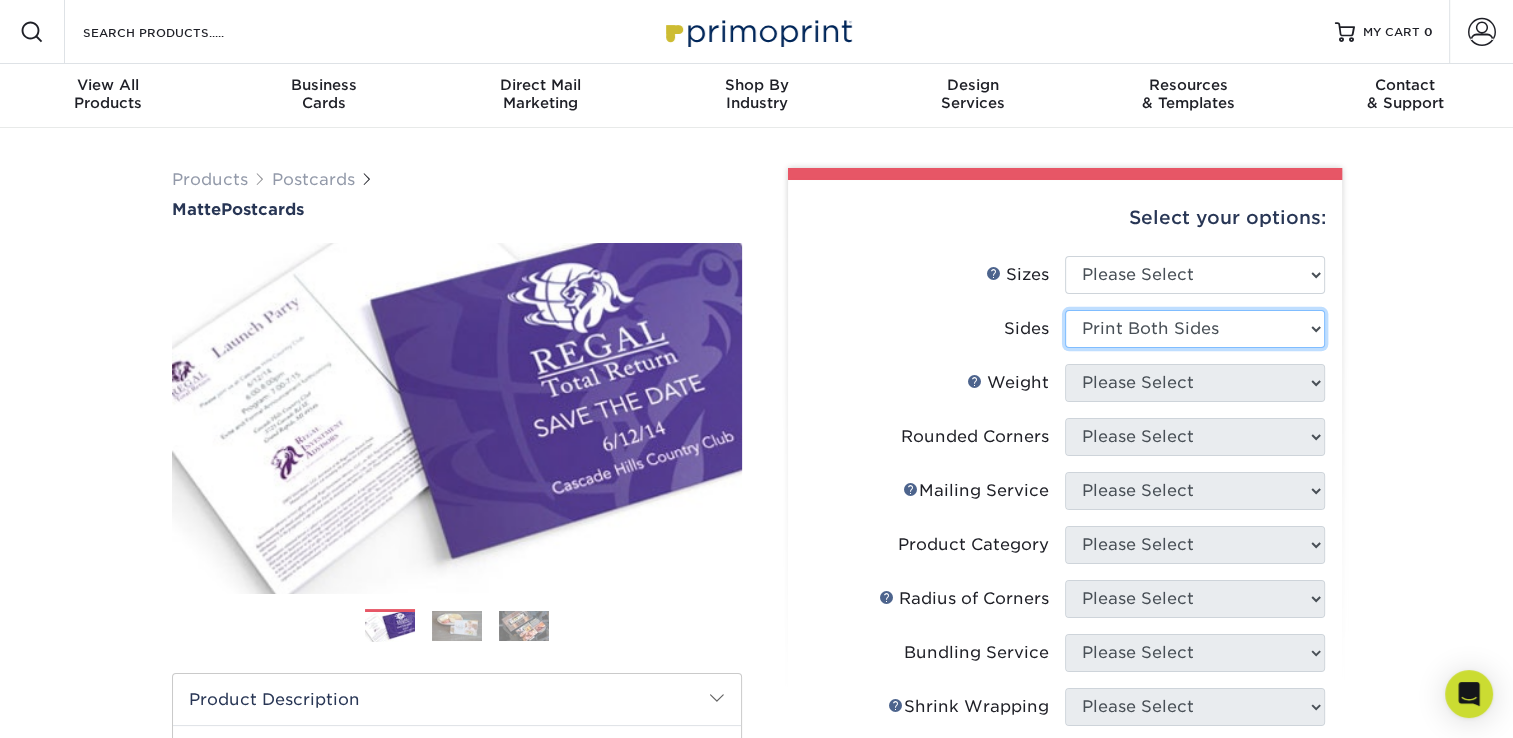 click on "Please Select Print Both Sides Print Front Only" at bounding box center [1195, 329] 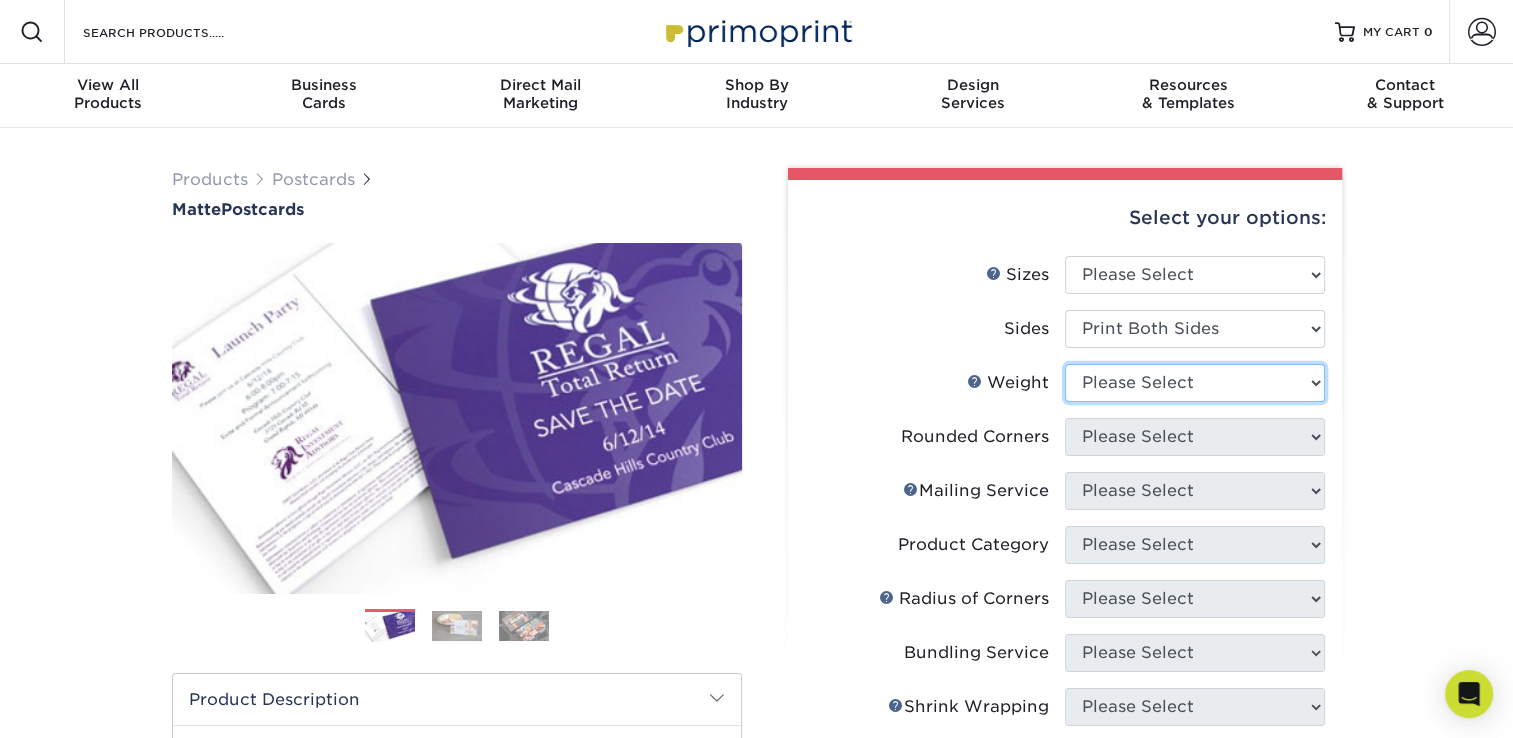 click on "Please Select 14PT 16PT" at bounding box center (1195, 383) 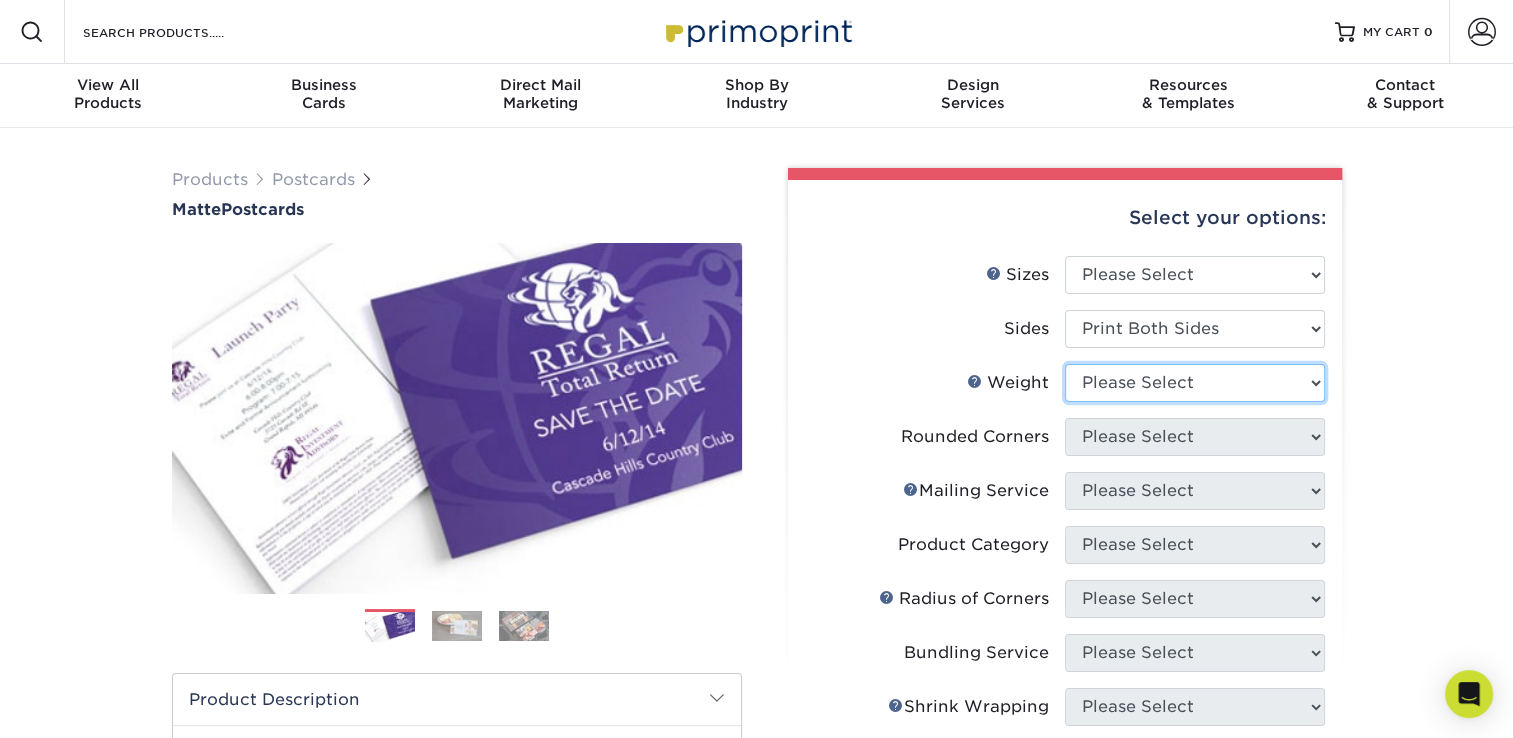 select on "16PT" 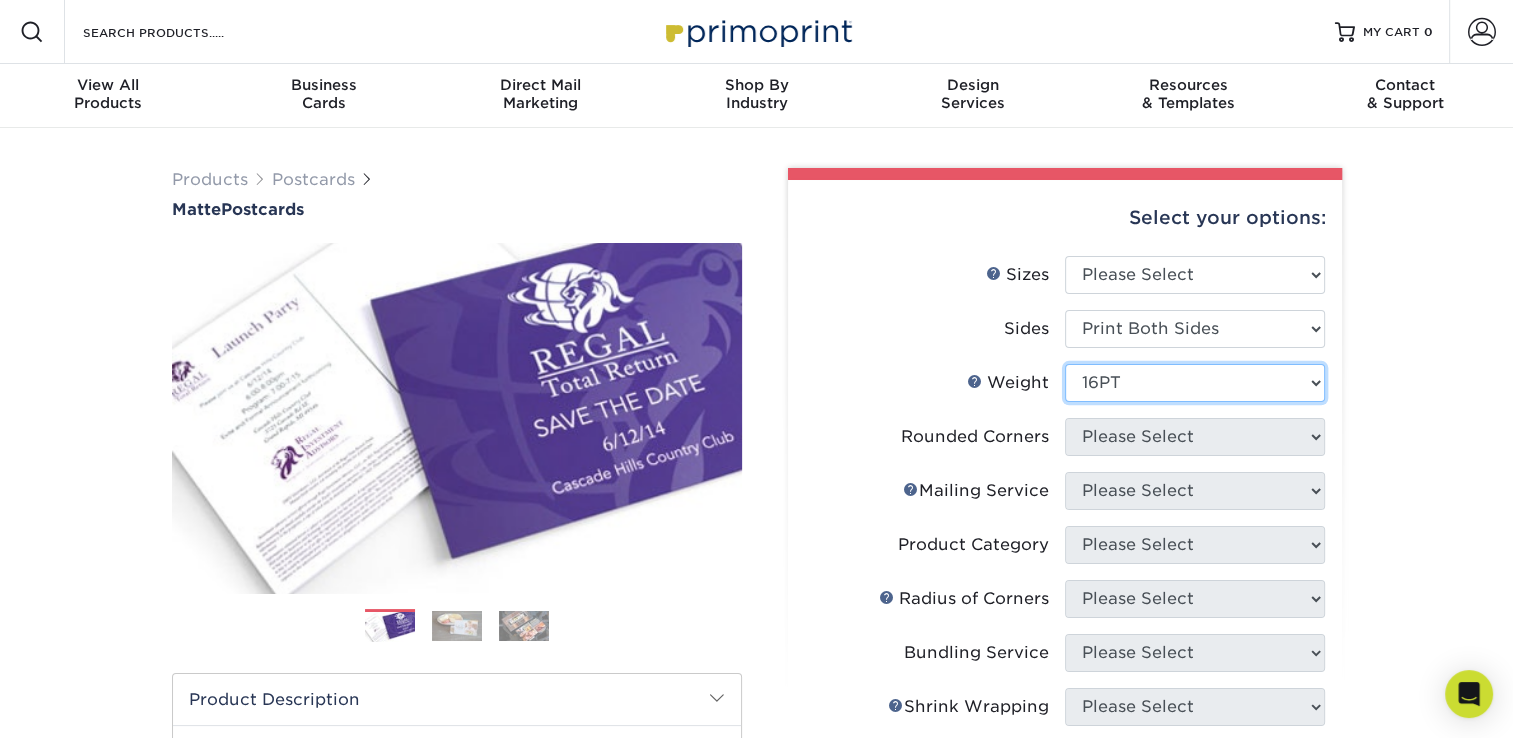 click on "Please Select 14PT 16PT" at bounding box center (1195, 383) 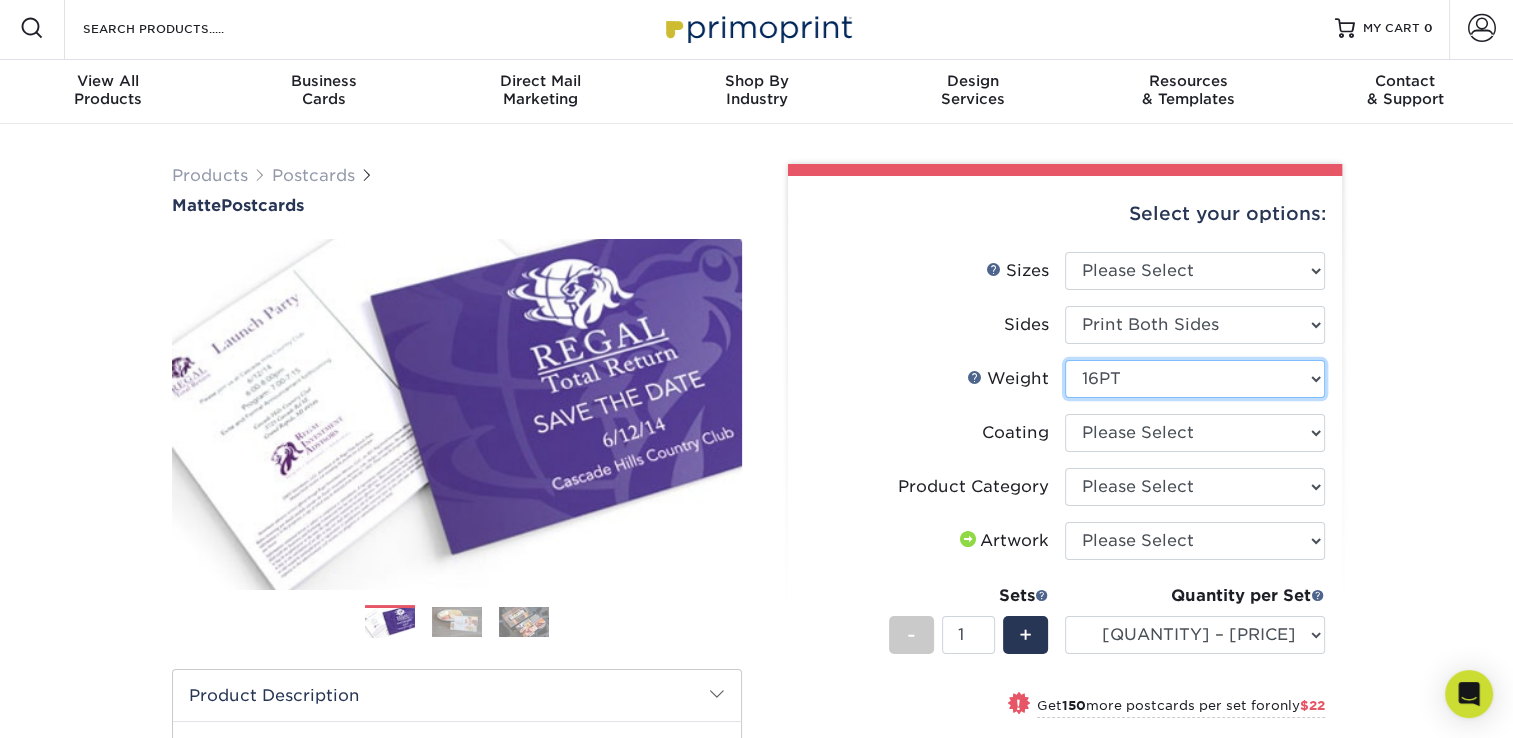 scroll, scrollTop: 0, scrollLeft: 0, axis: both 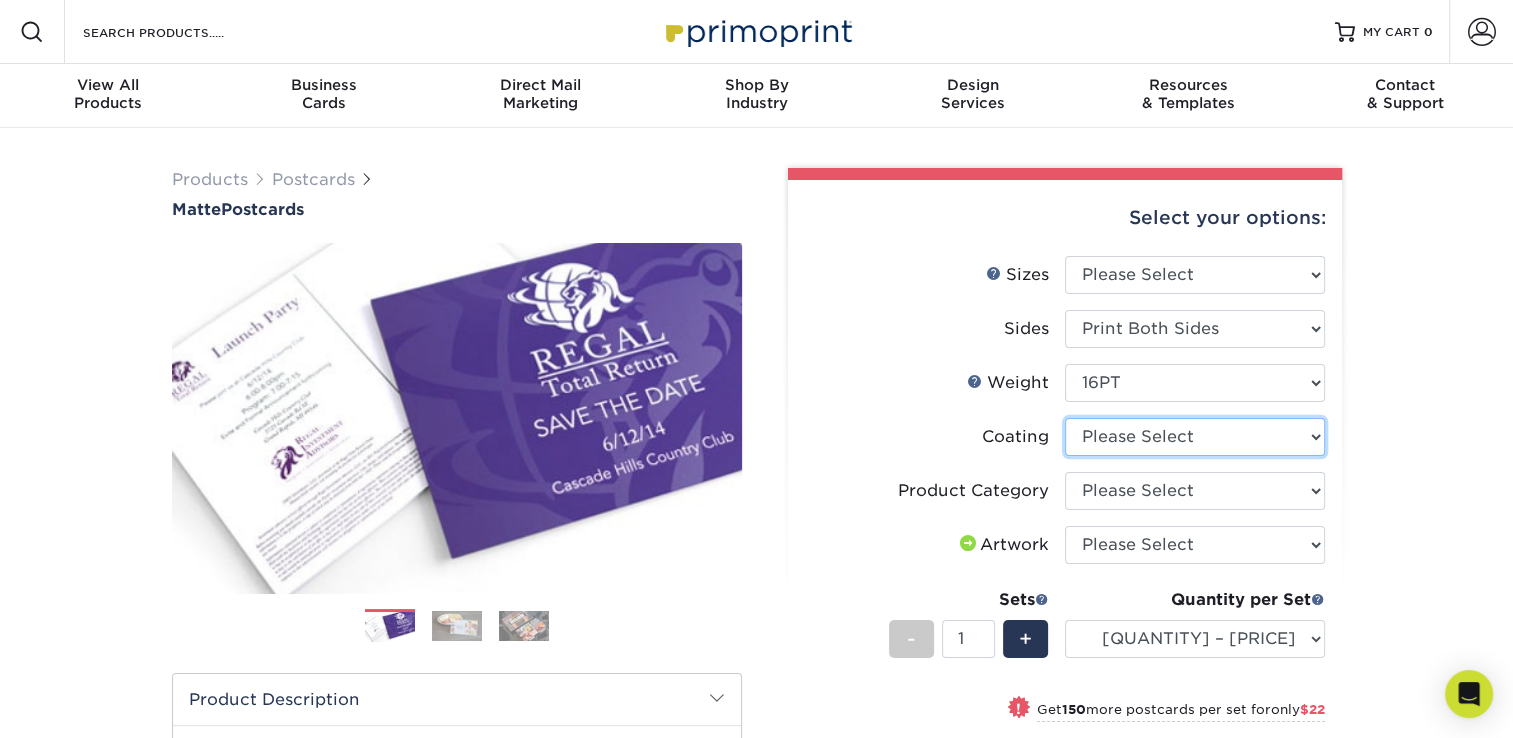 click at bounding box center [1195, 437] 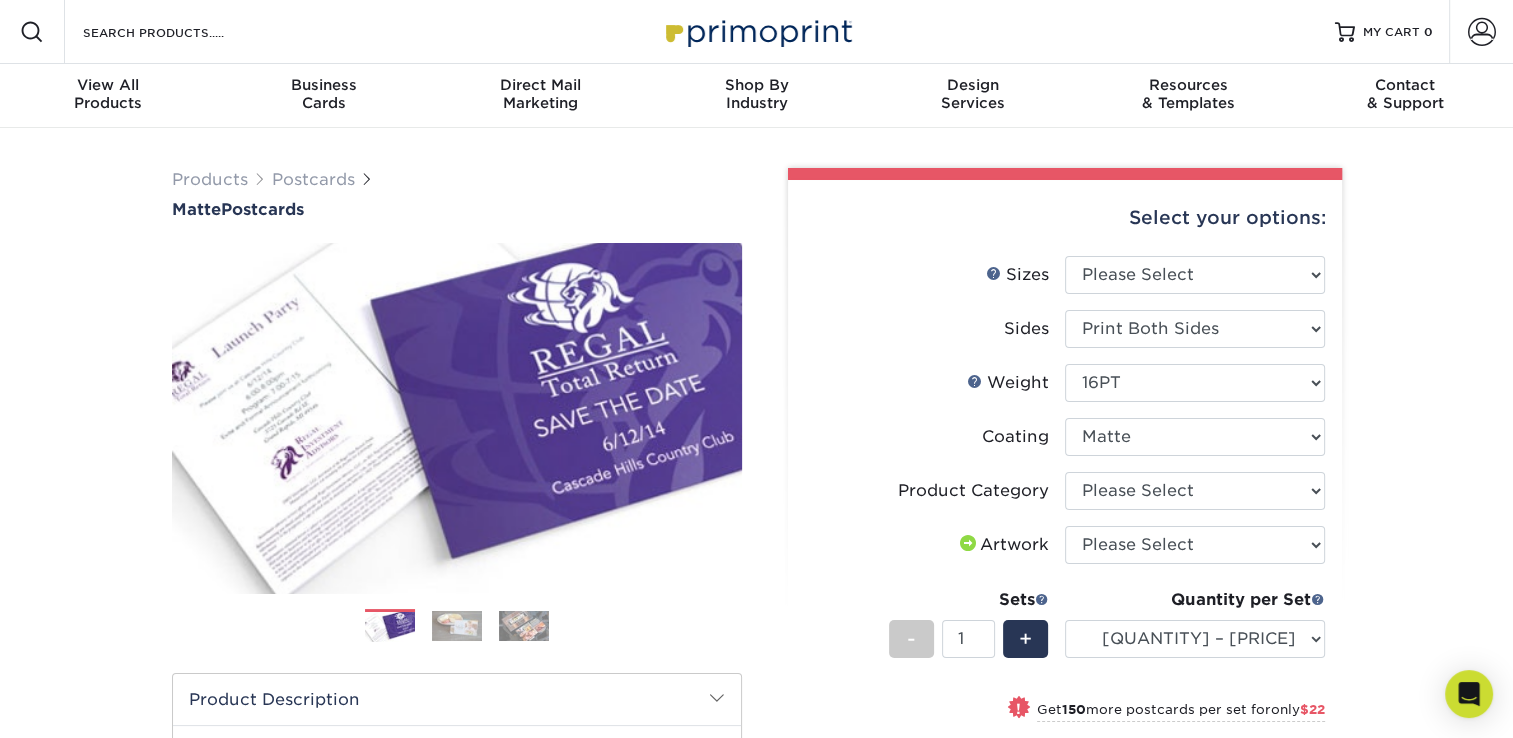 click at bounding box center [1195, 437] 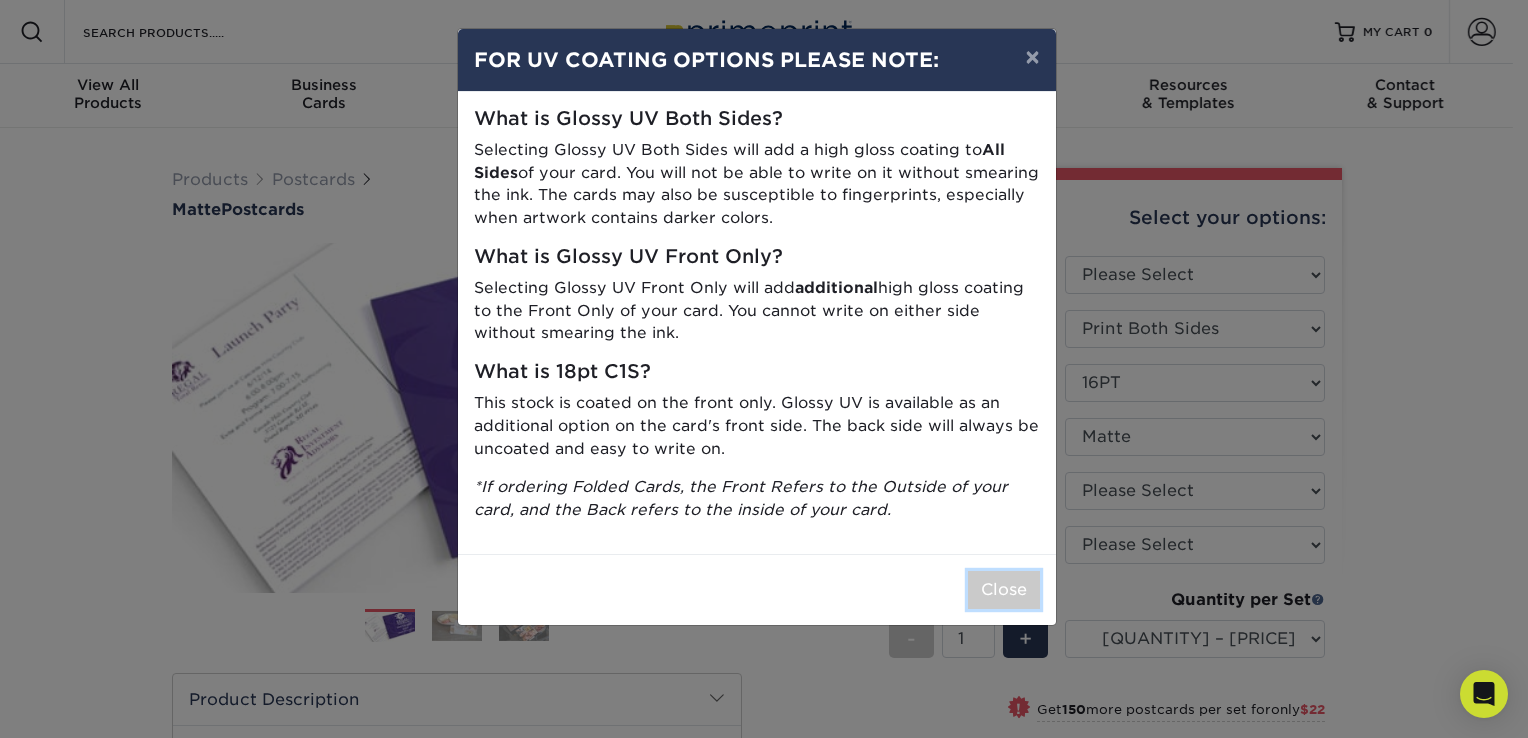 click on "Close" at bounding box center (1004, 590) 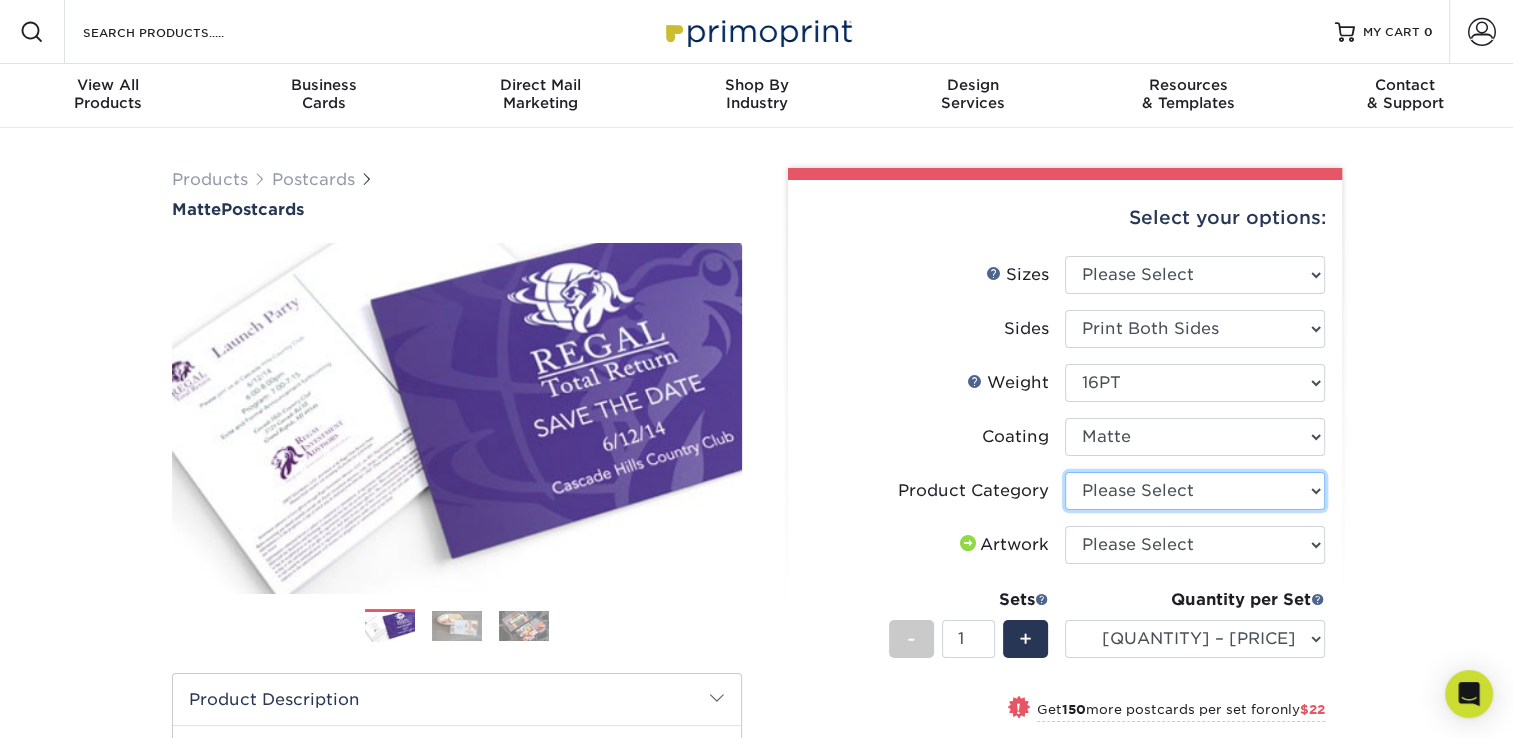 click on "Please Select Postcards" at bounding box center [1195, 491] 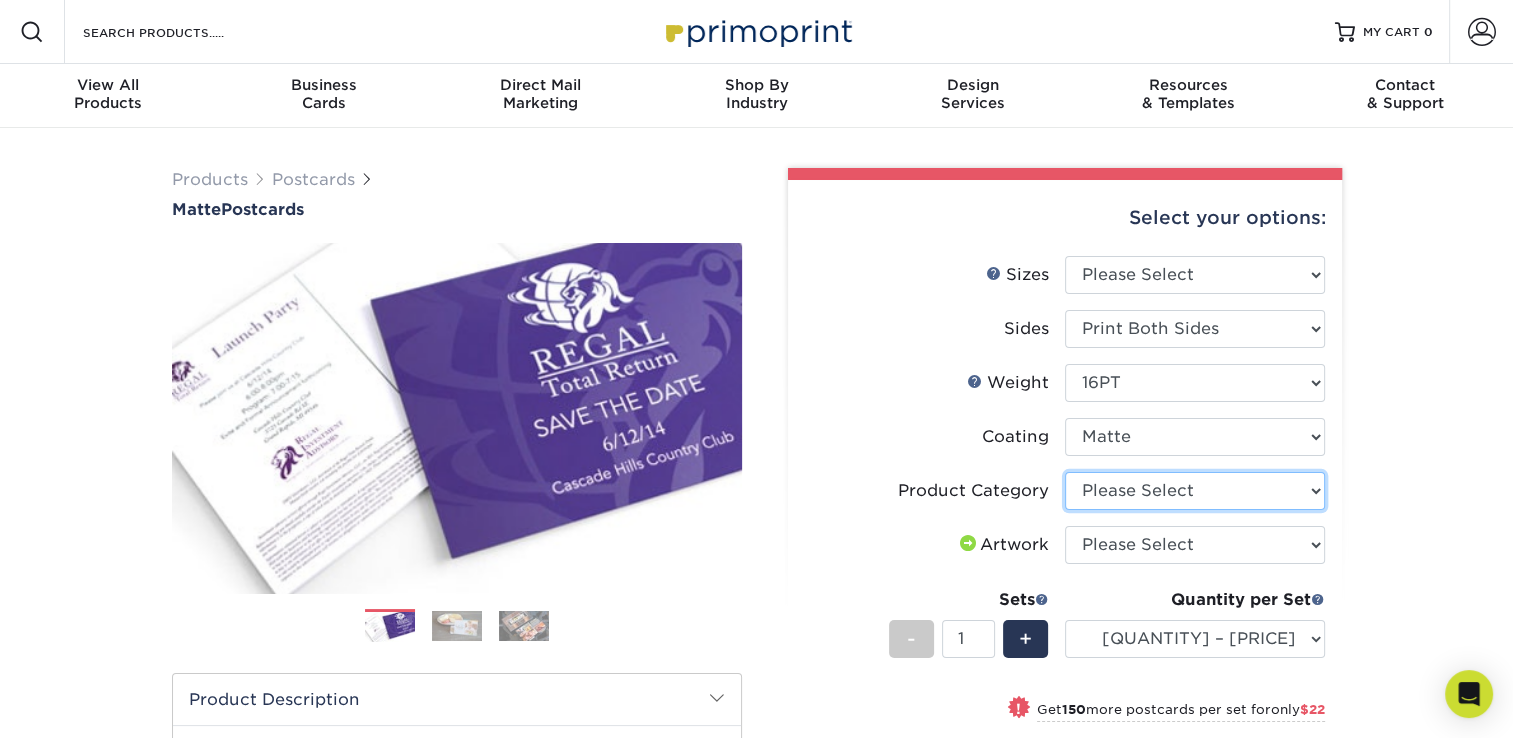 select on "9b7272e0-d6c8-4c3c-8e97-d3a1bcdab858" 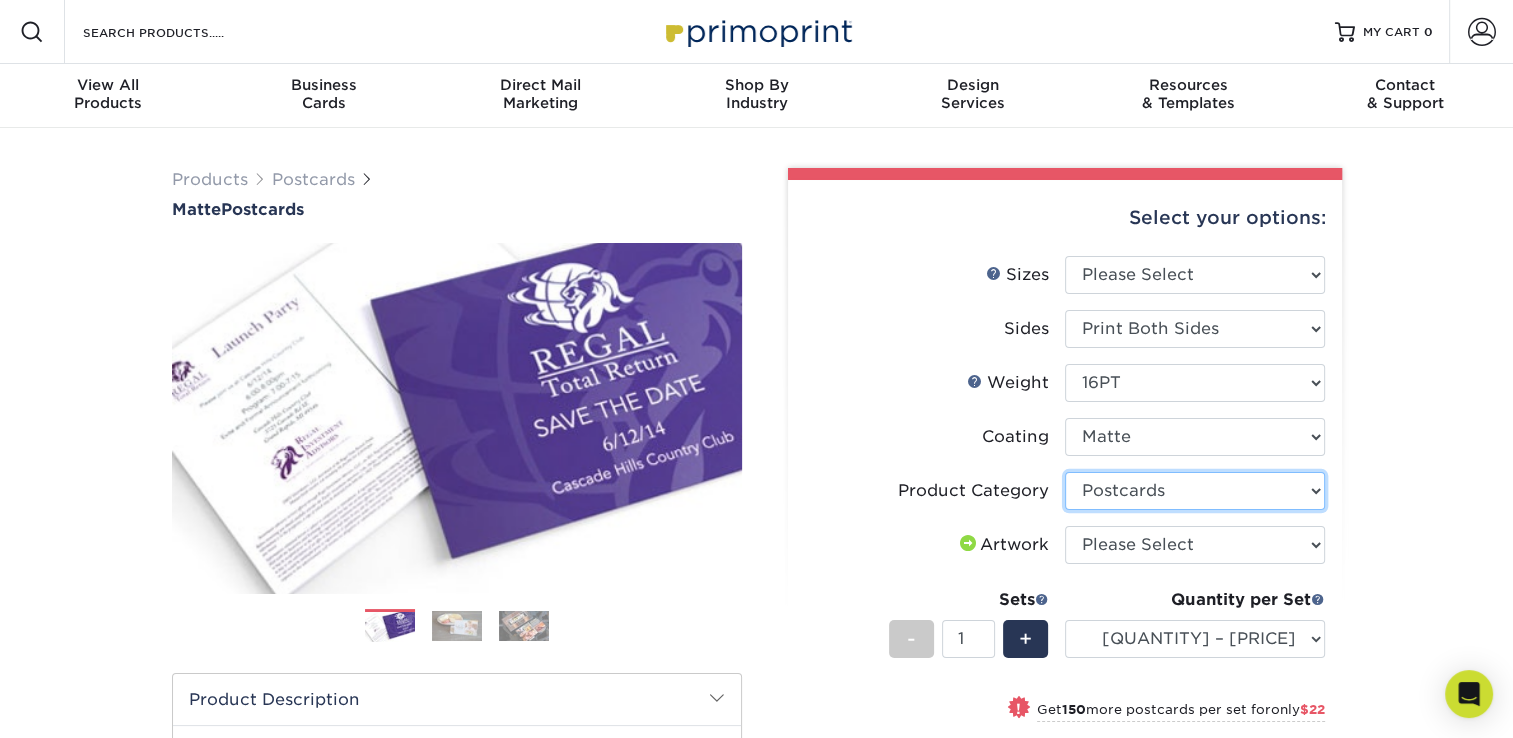 click on "Please Select Postcards" at bounding box center (1195, 491) 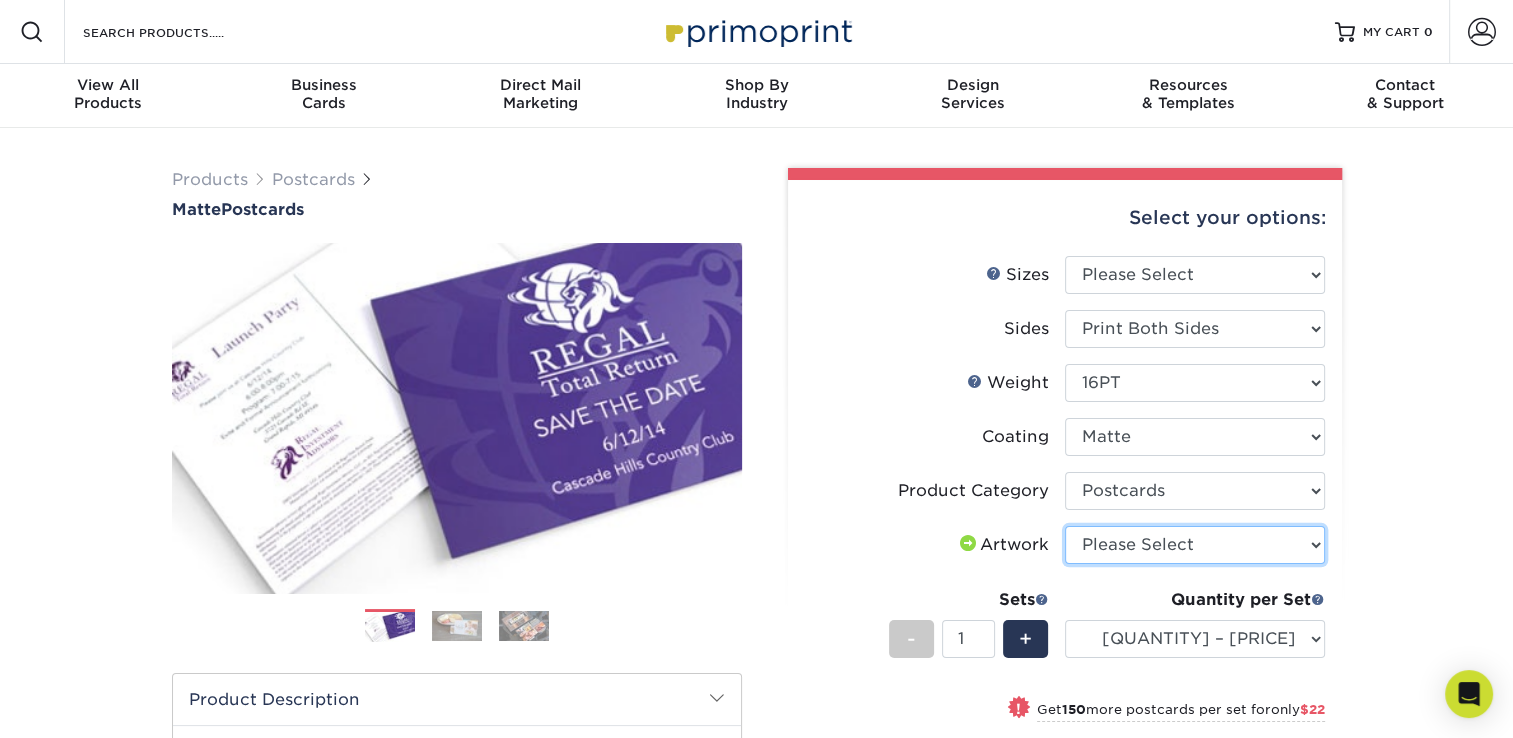 click on "Please Select I will upload files I need a design - $150" at bounding box center [1195, 545] 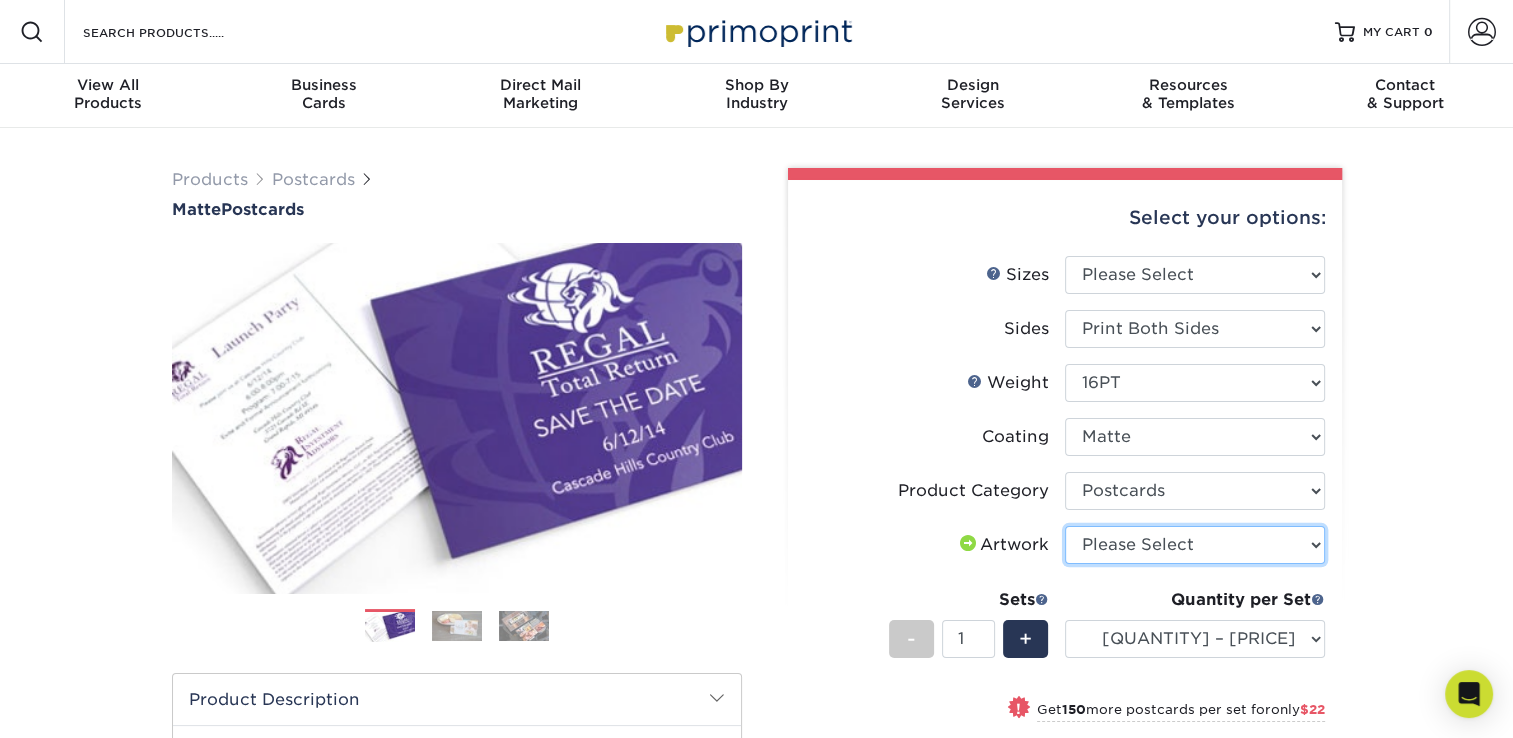 select on "upload" 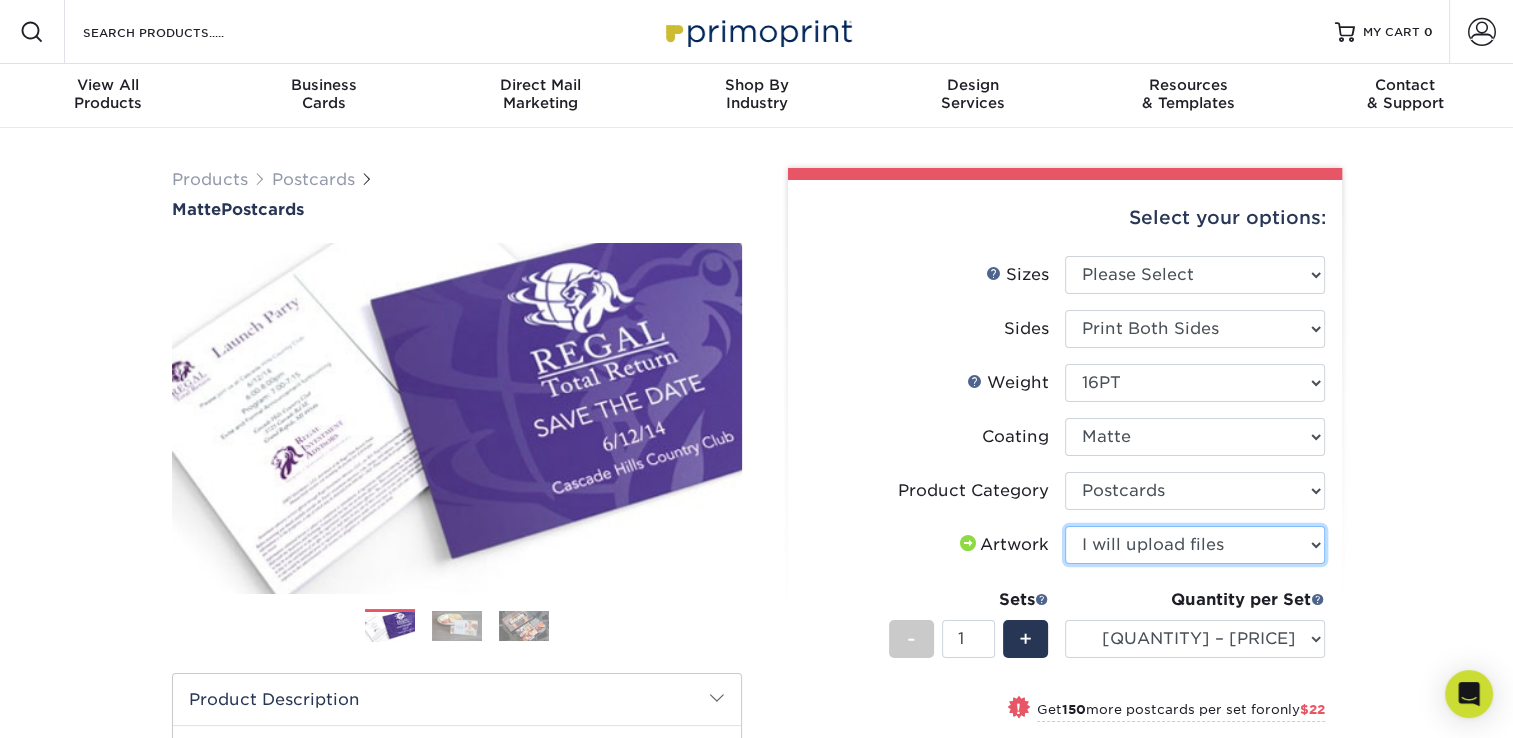click on "Please Select I will upload files I need a design - $150" at bounding box center (1195, 545) 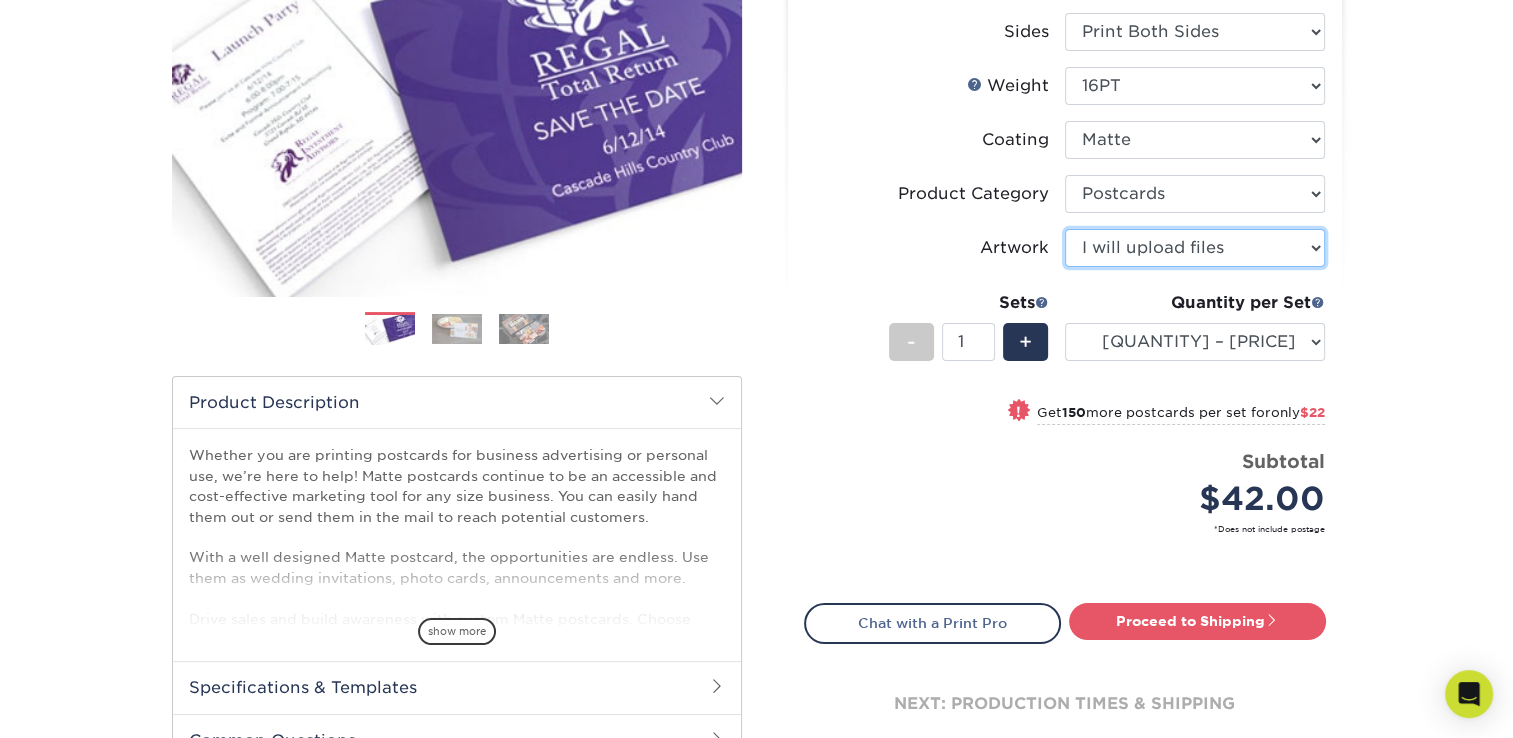scroll, scrollTop: 300, scrollLeft: 0, axis: vertical 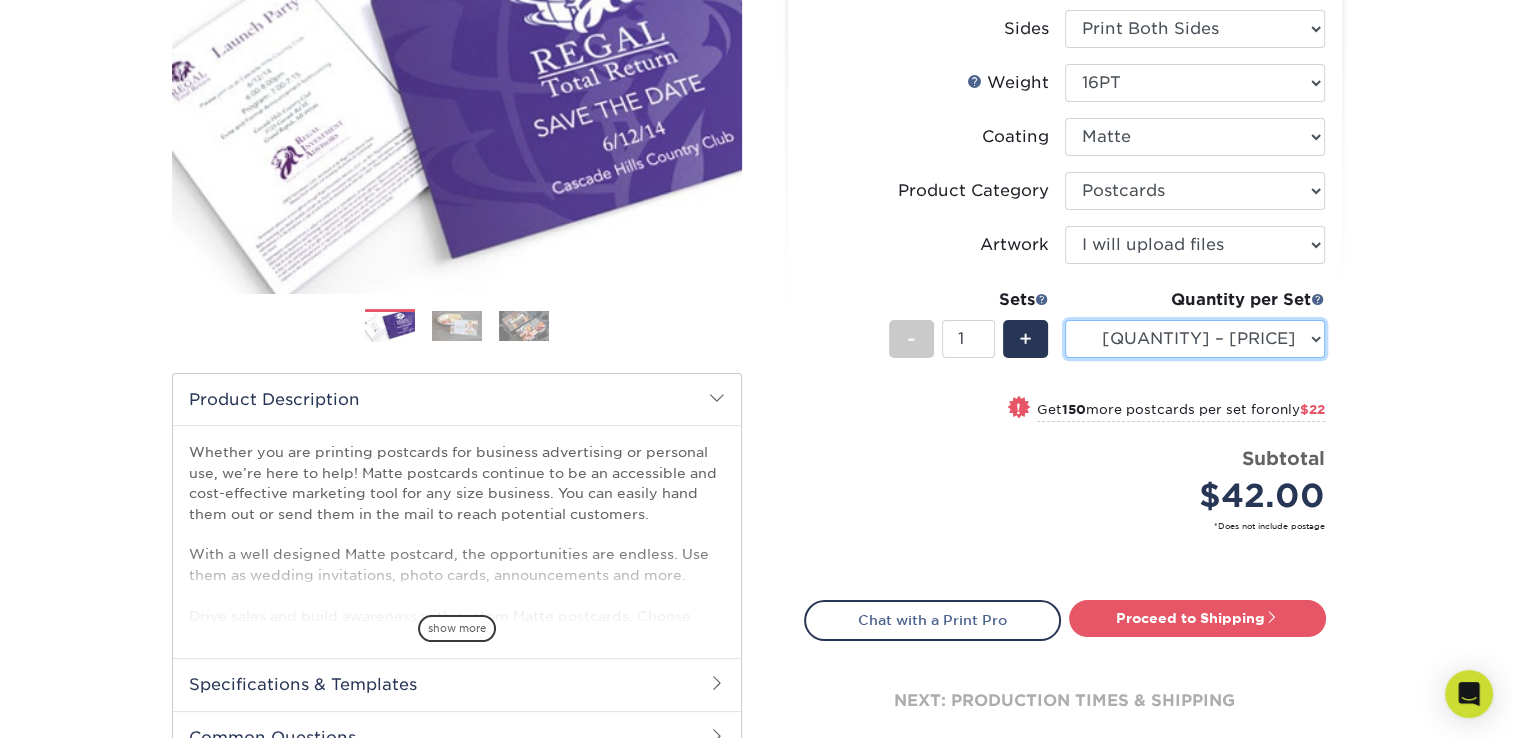 click on "[QUANTITY] – [PRICE]" at bounding box center (1195, 339) 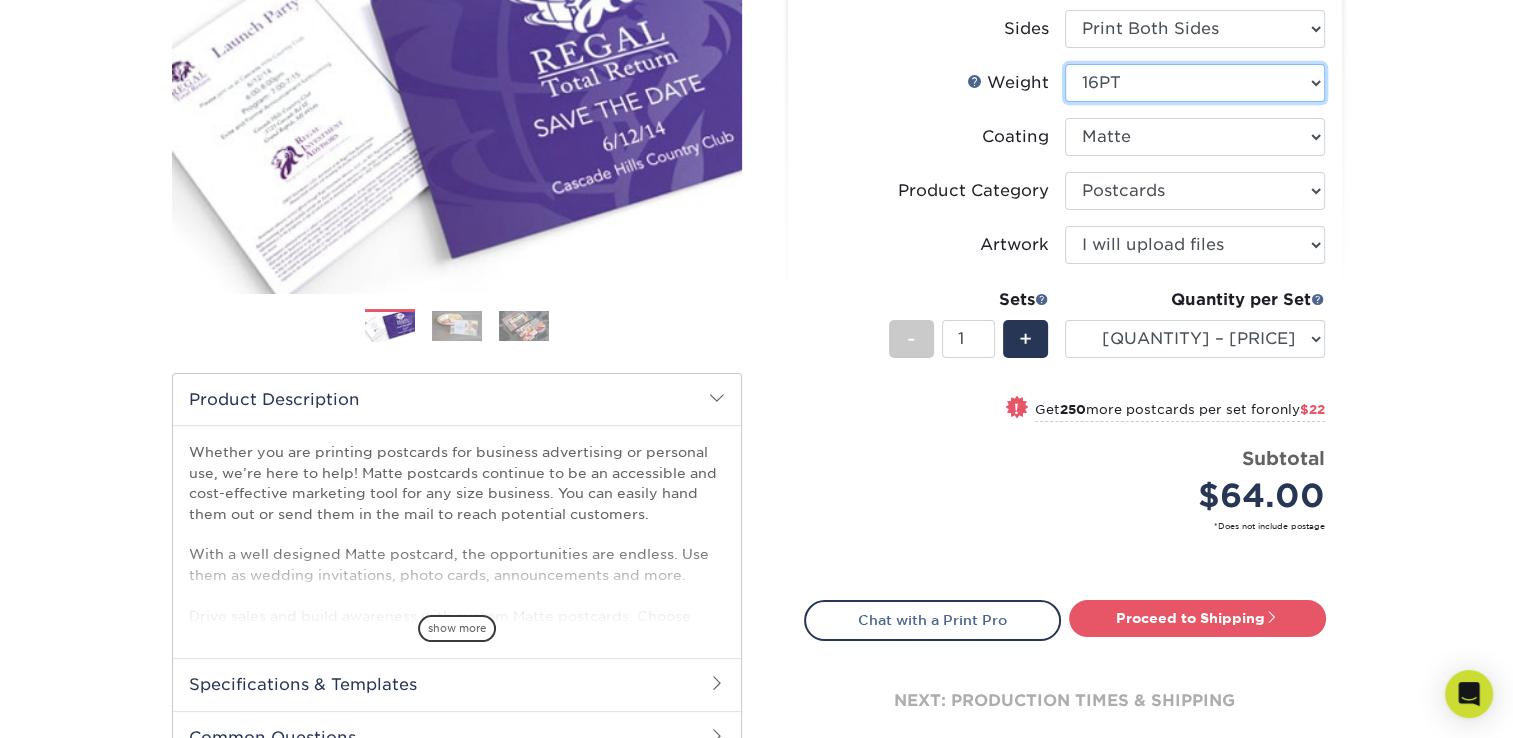 click on "Please Select 14PT 16PT" at bounding box center (1195, 83) 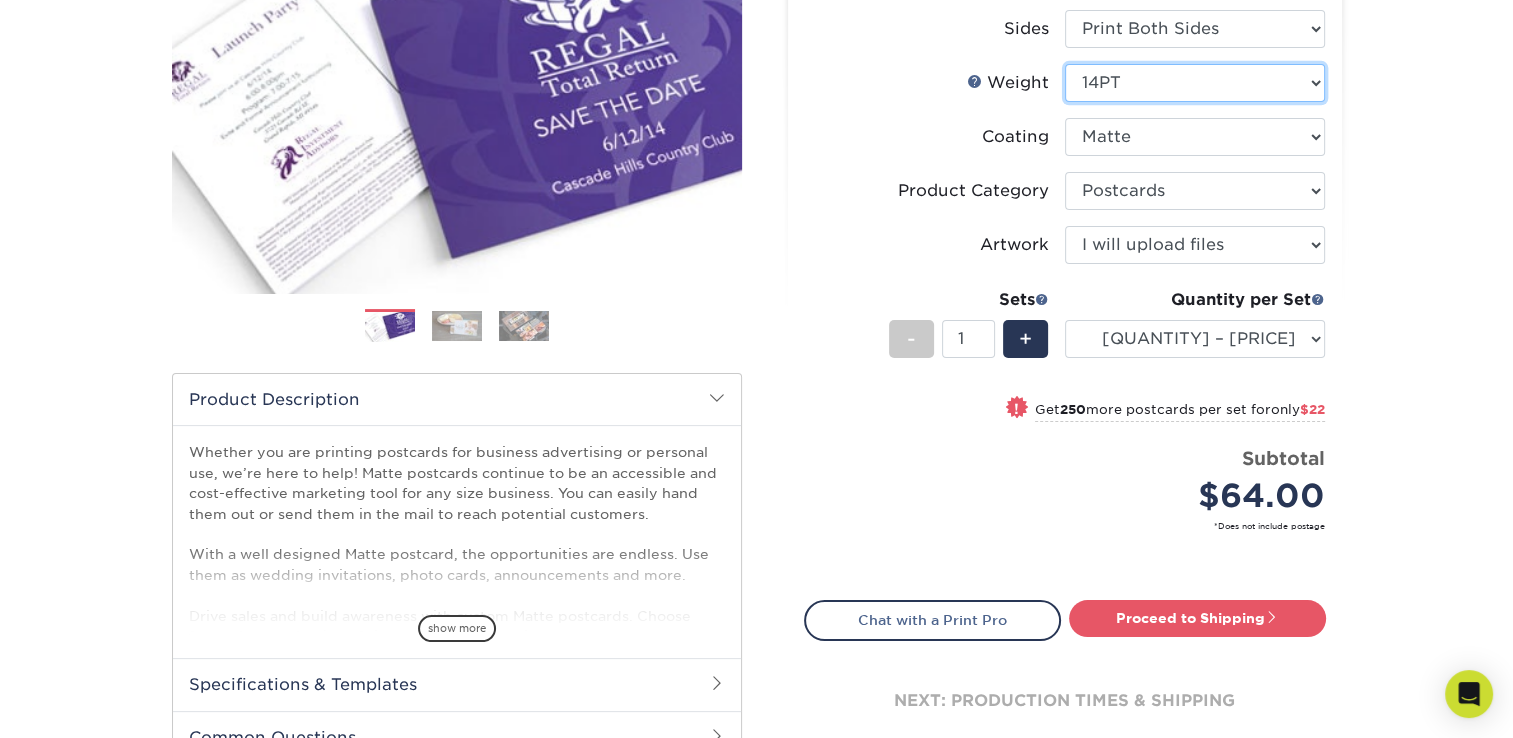 click on "Please Select 14PT 16PT" at bounding box center (1195, 83) 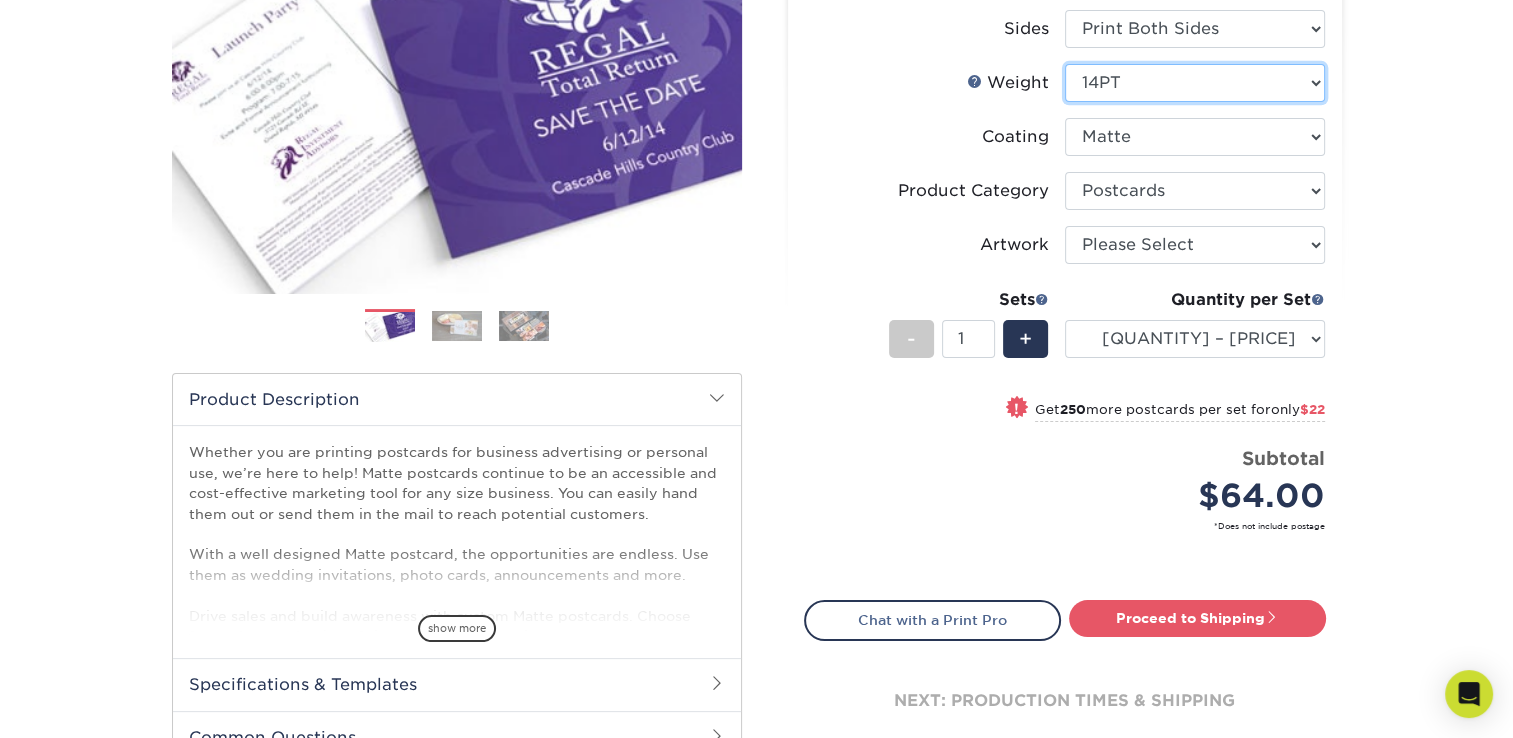 select on "-1" 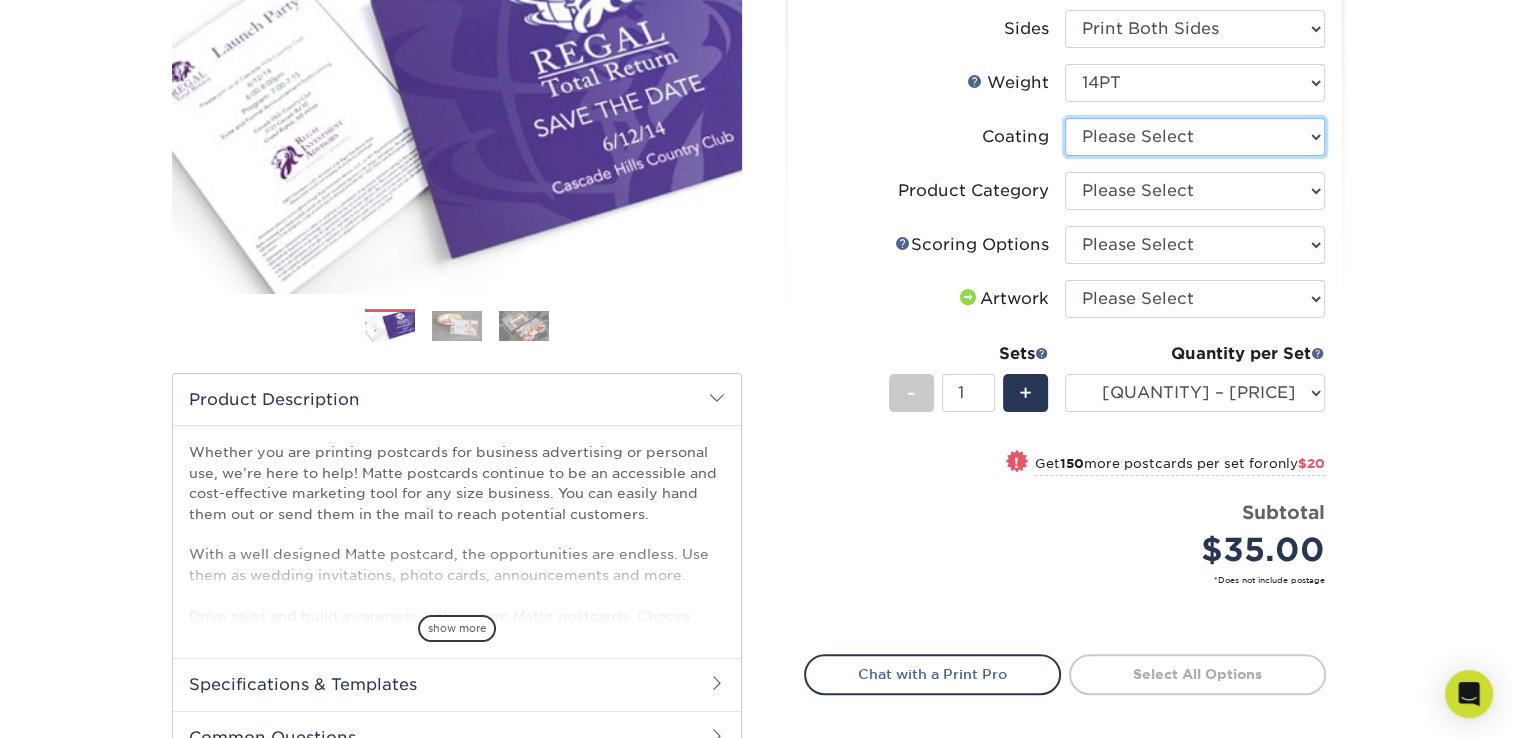 click at bounding box center (1195, 137) 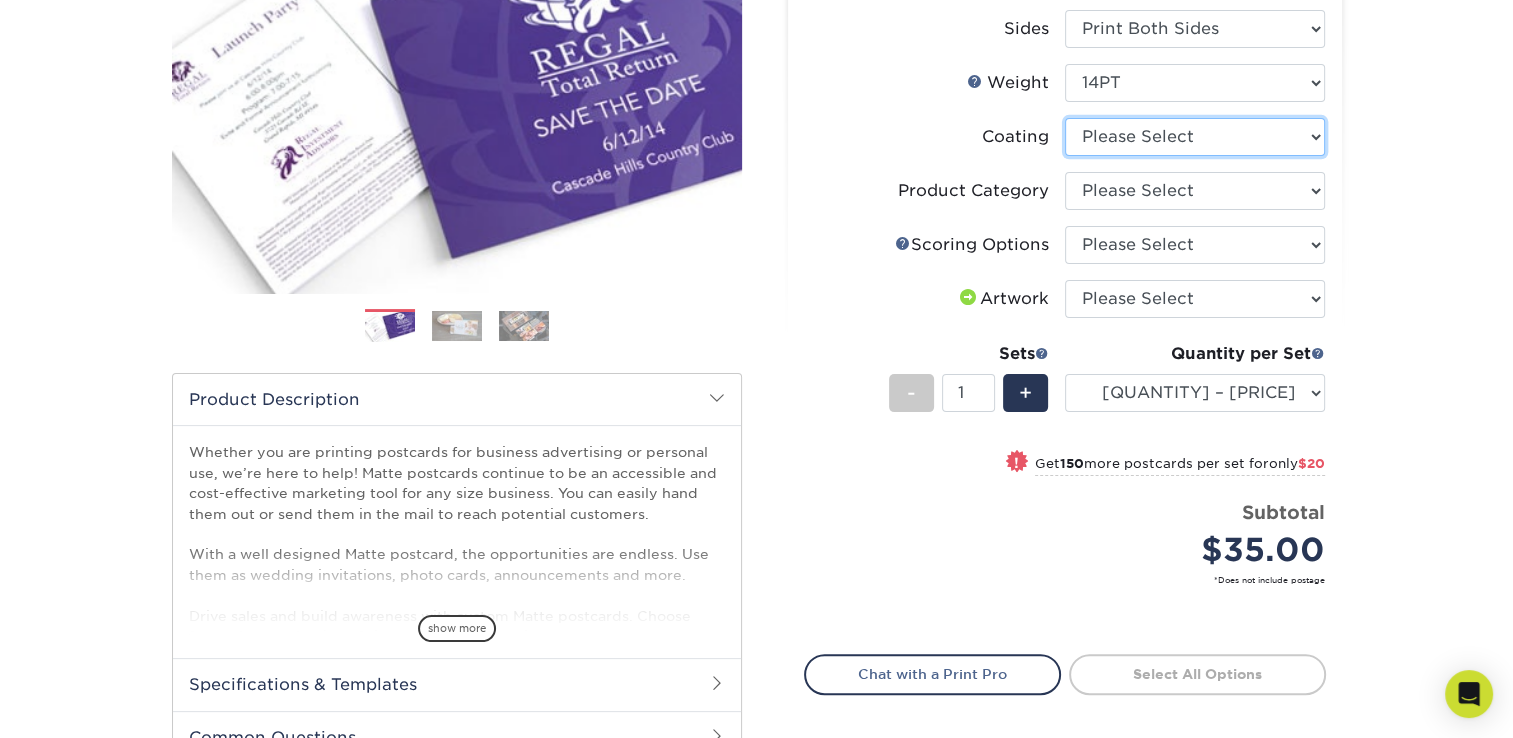 select on "121bb7b5-3b4d-429f-bd8d-bbf80e953313" 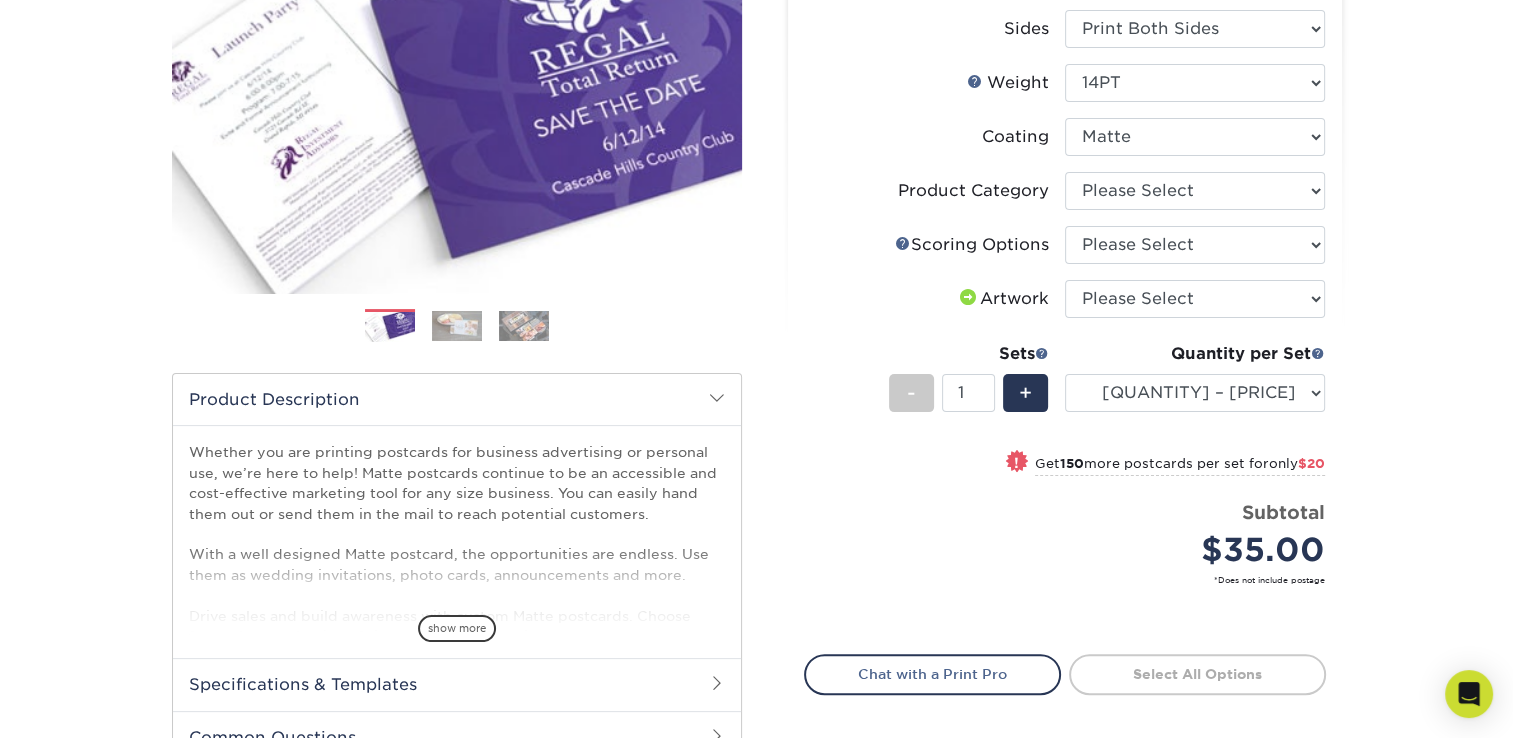 click at bounding box center [1195, 137] 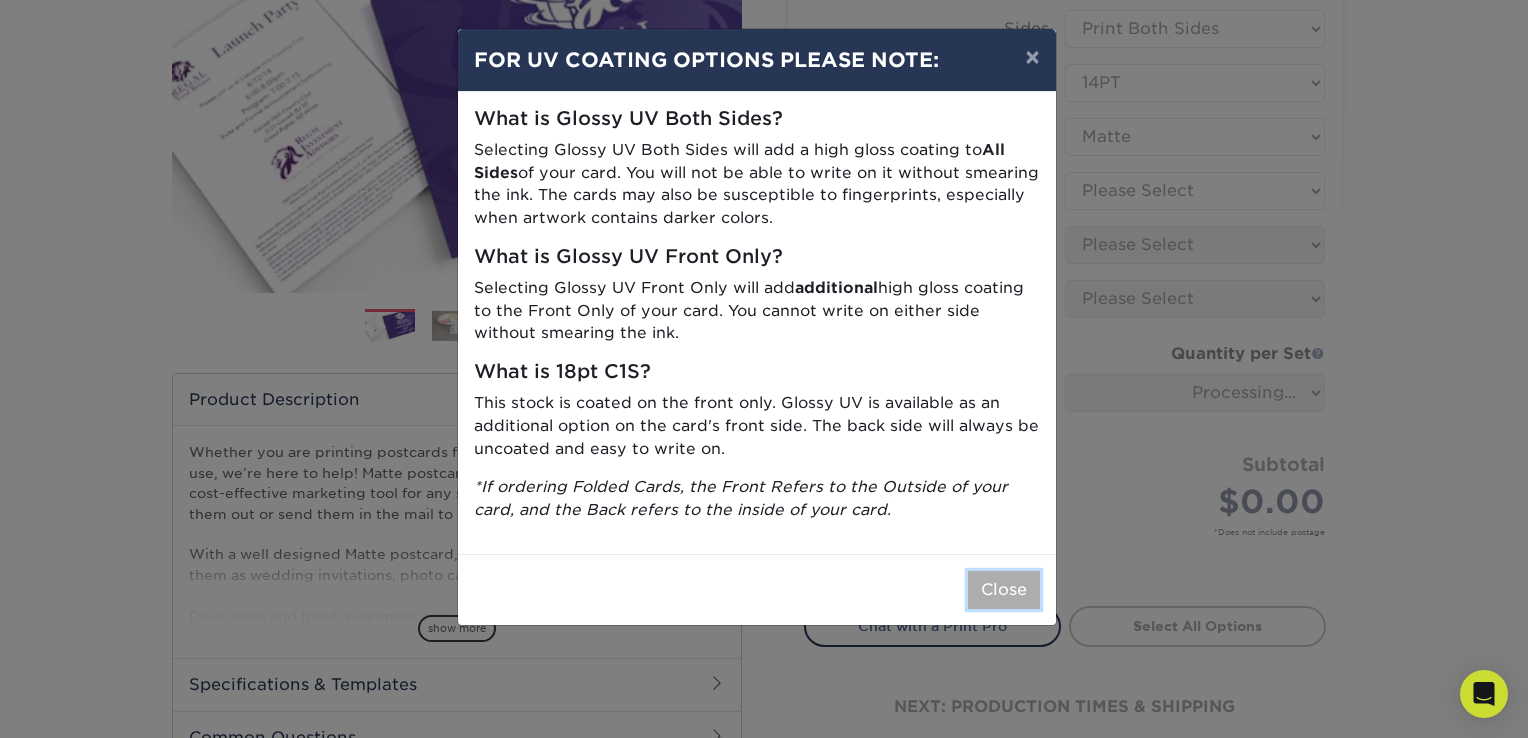 click on "Close" at bounding box center (1004, 590) 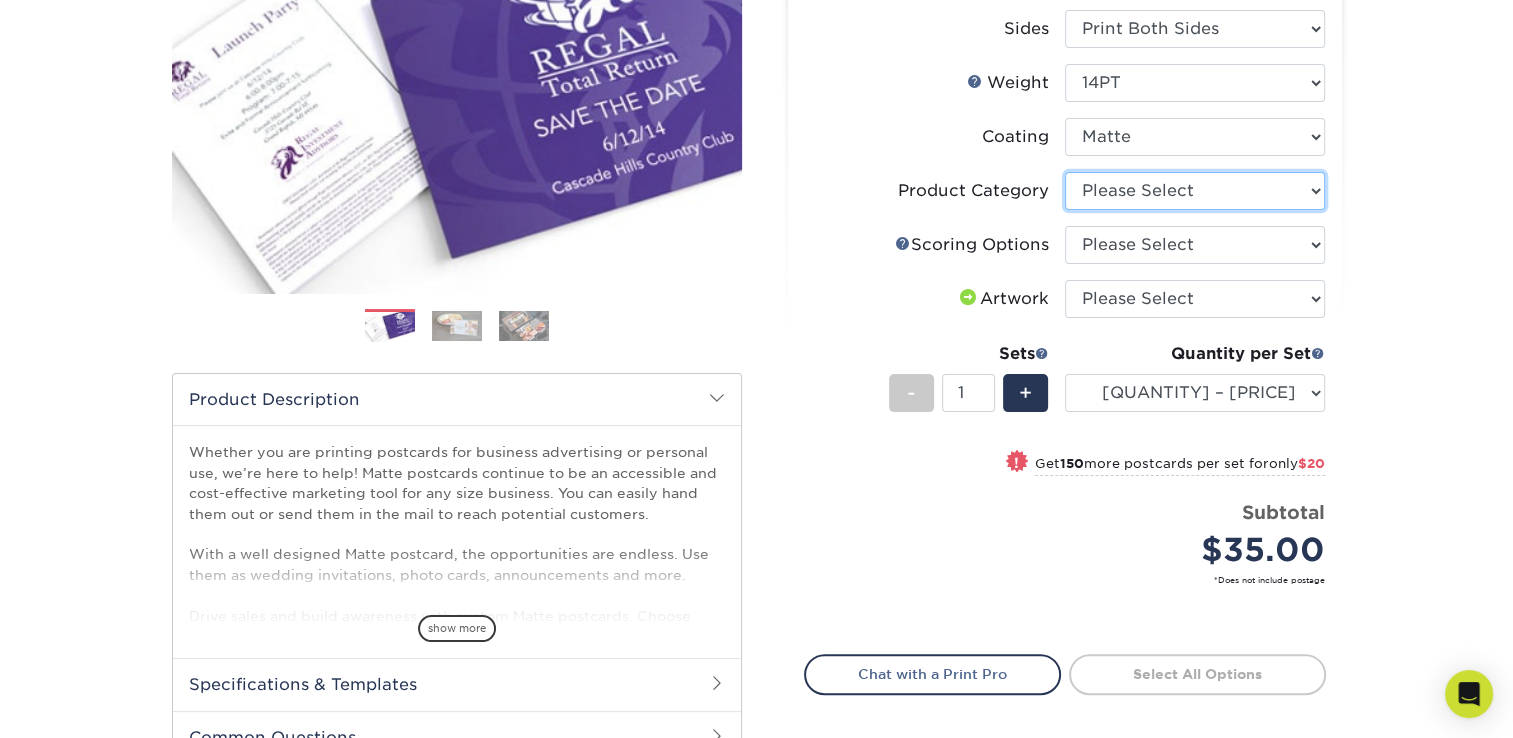 click on "Please Select Postcards" at bounding box center [1195, 191] 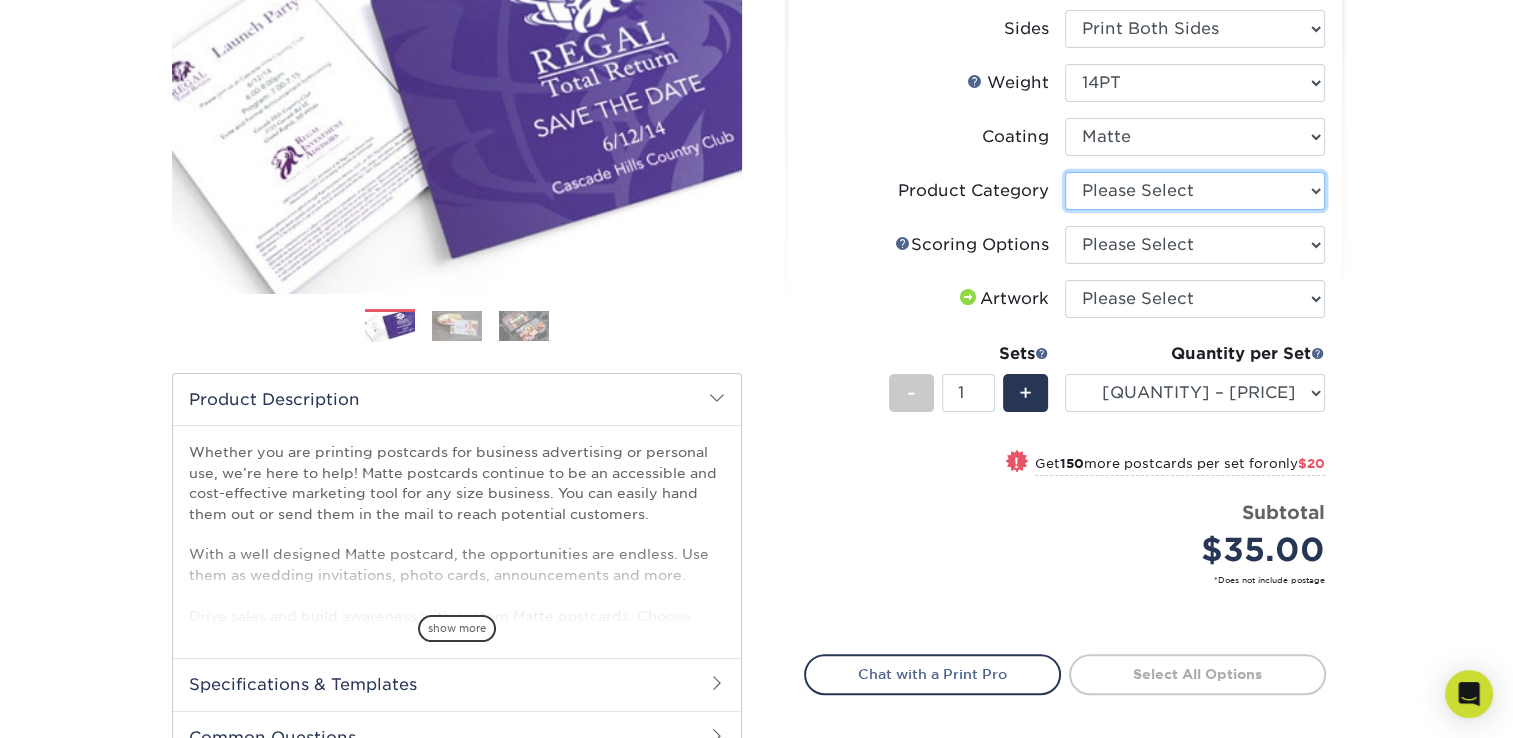 select on "9b7272e0-d6c8-4c3c-8e97-d3a1bcdab858" 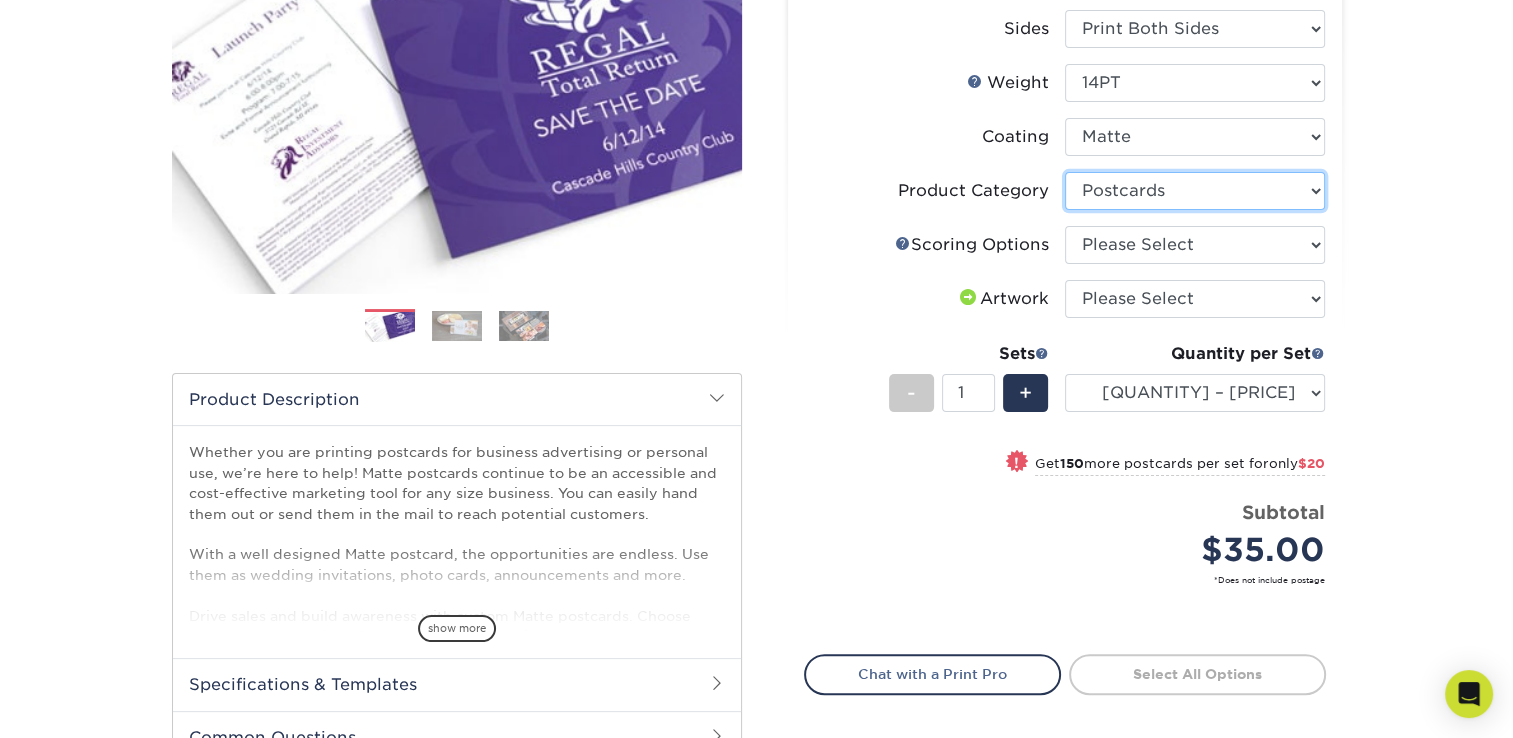 click on "Please Select Postcards" at bounding box center [1195, 191] 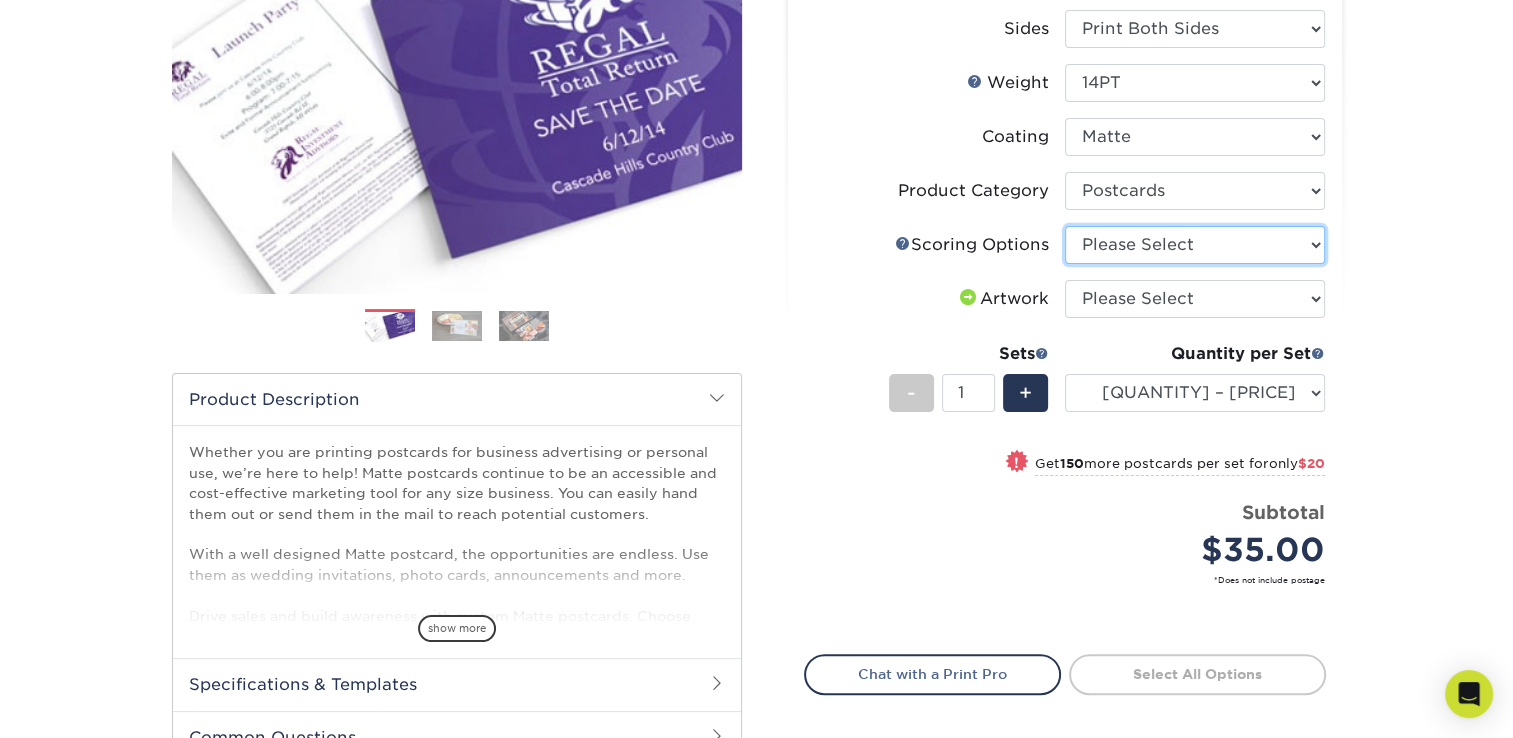 click on "Please Select No Scoring One Score" at bounding box center (1195, 245) 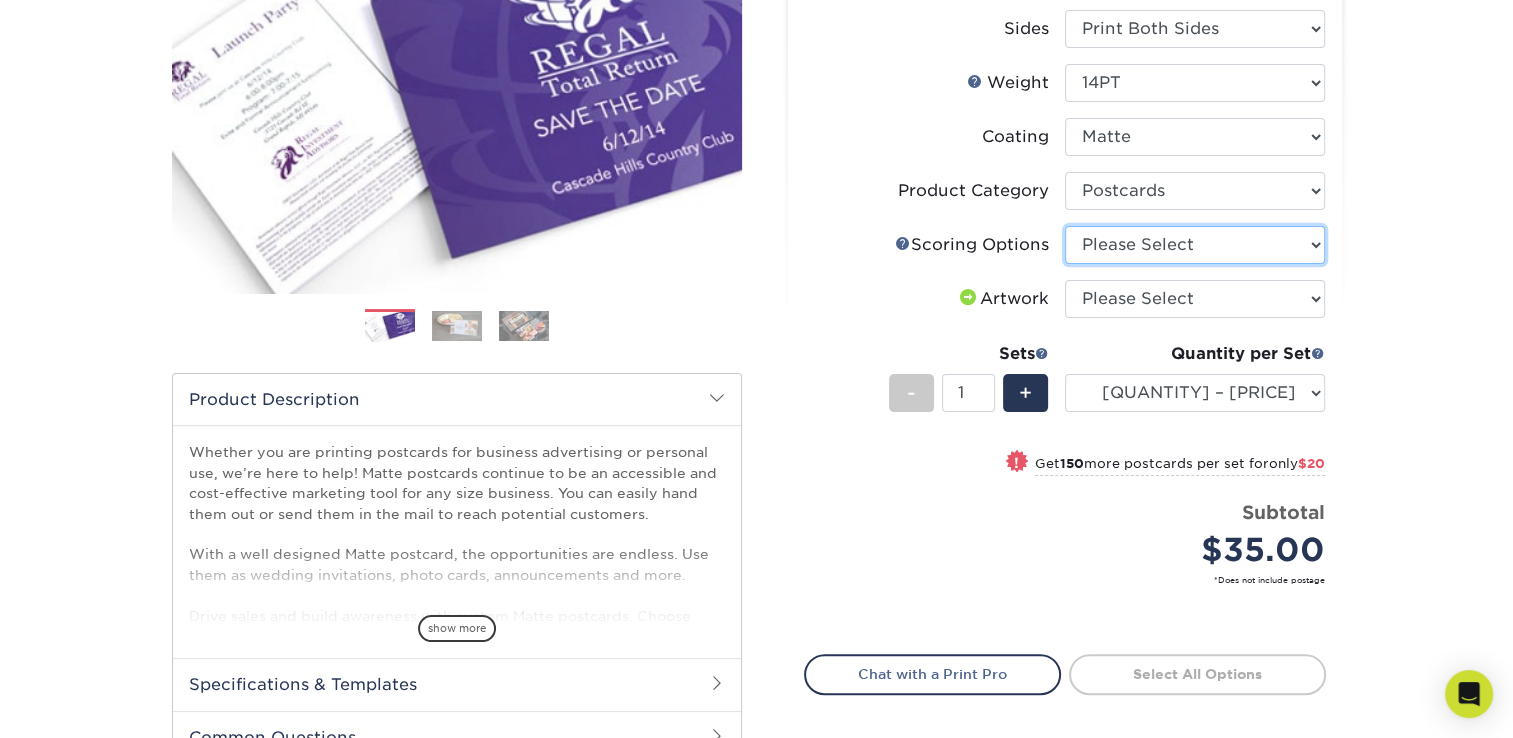 select on "16ebe401-5398-422d-8cb0-f3adbb82deb5" 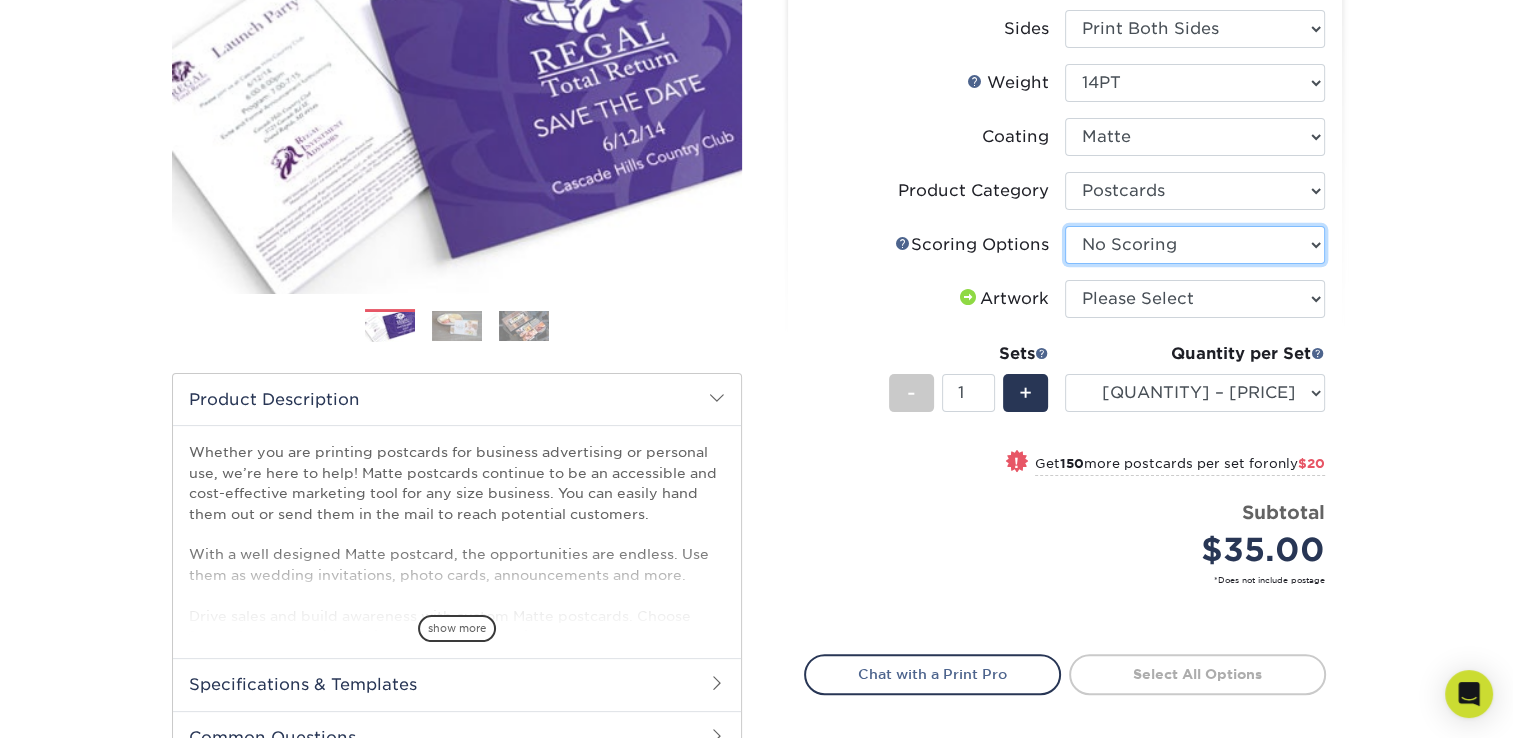 click on "Please Select No Scoring One Score" at bounding box center [1195, 245] 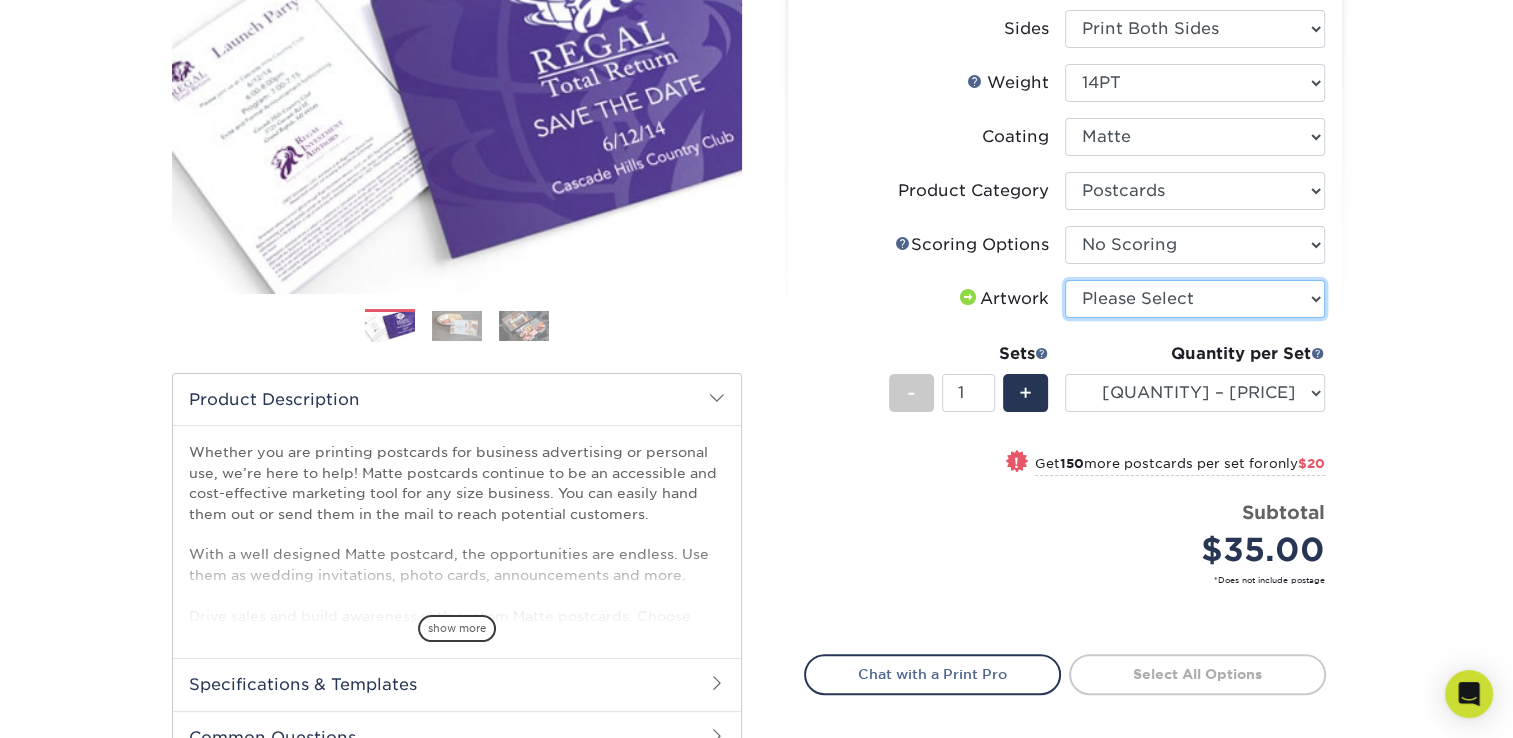 click on "Please Select I will upload files I need a design - $150" at bounding box center [1195, 299] 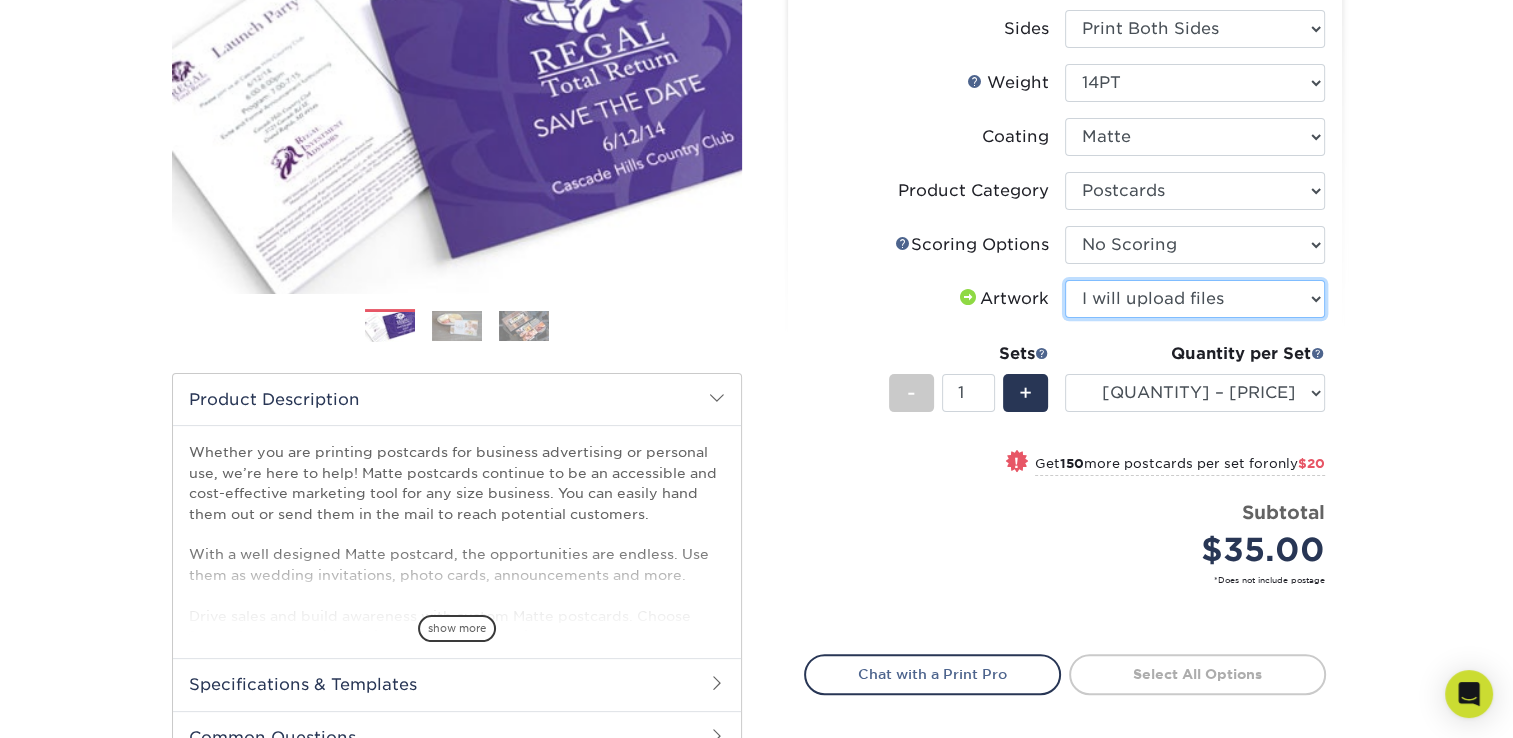 click on "Please Select I will upload files I need a design - $150" at bounding box center [1195, 299] 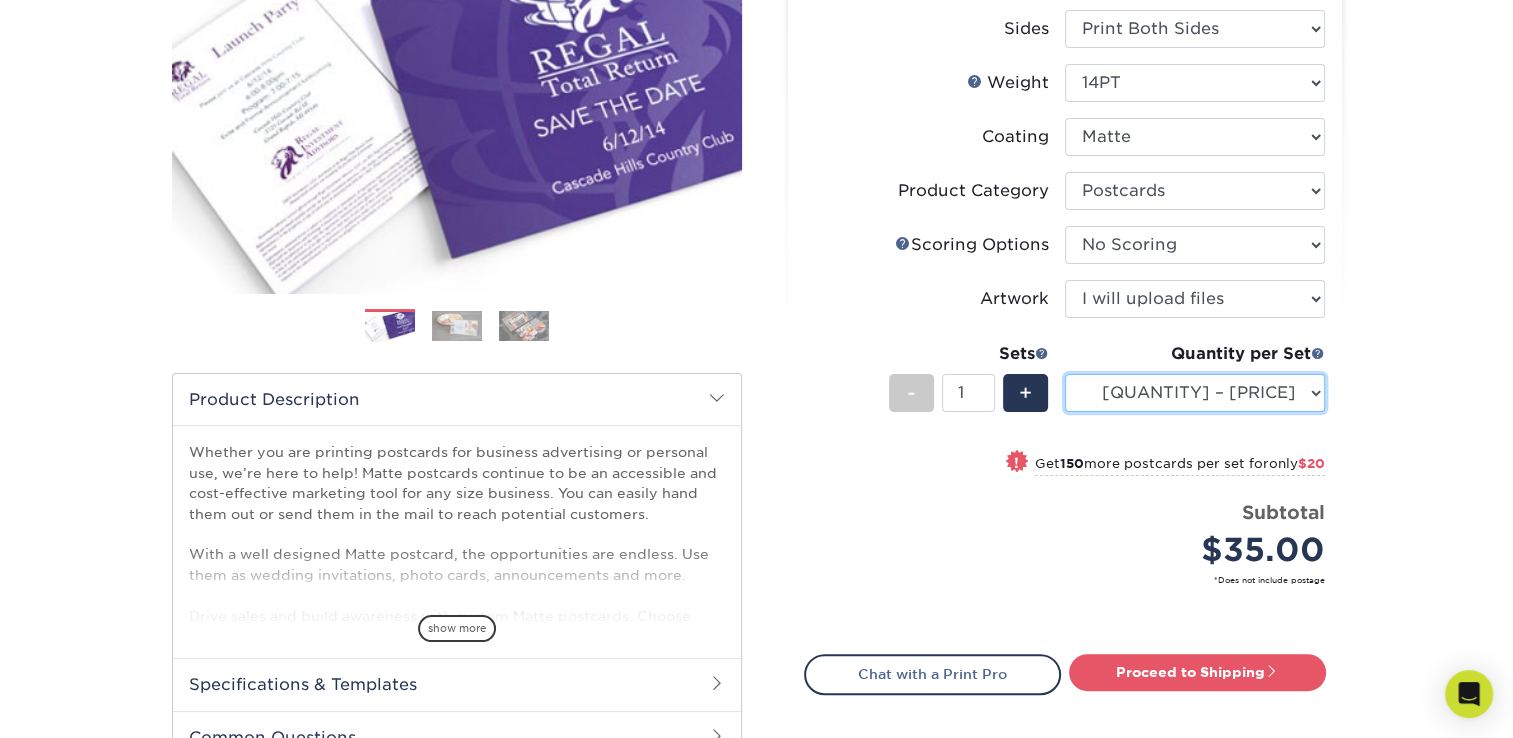 click on "100 – $35.00 250 – $55.00 500 – $73.00 1000 – $84.00 2500 – $136.00 5000 – $209.00 10000 – $397.00 15000 – $583.00 20000 – $769.00 25000 – $953.00 30000 – $1137.00 35000 – $1320.00 40000 – $1502.00 45000 – $1682.00 50000 – $1862.00 55000 – $2041.00 60000 – $2219.00 65000 – $2396.00 70000 – $2572.00 75000 – $2747.00 80000 – $2921.00 85000 – $3095.00 90000 – $3267.00 95000 – $3438.00 100000 – $3609.00" at bounding box center [1195, 393] 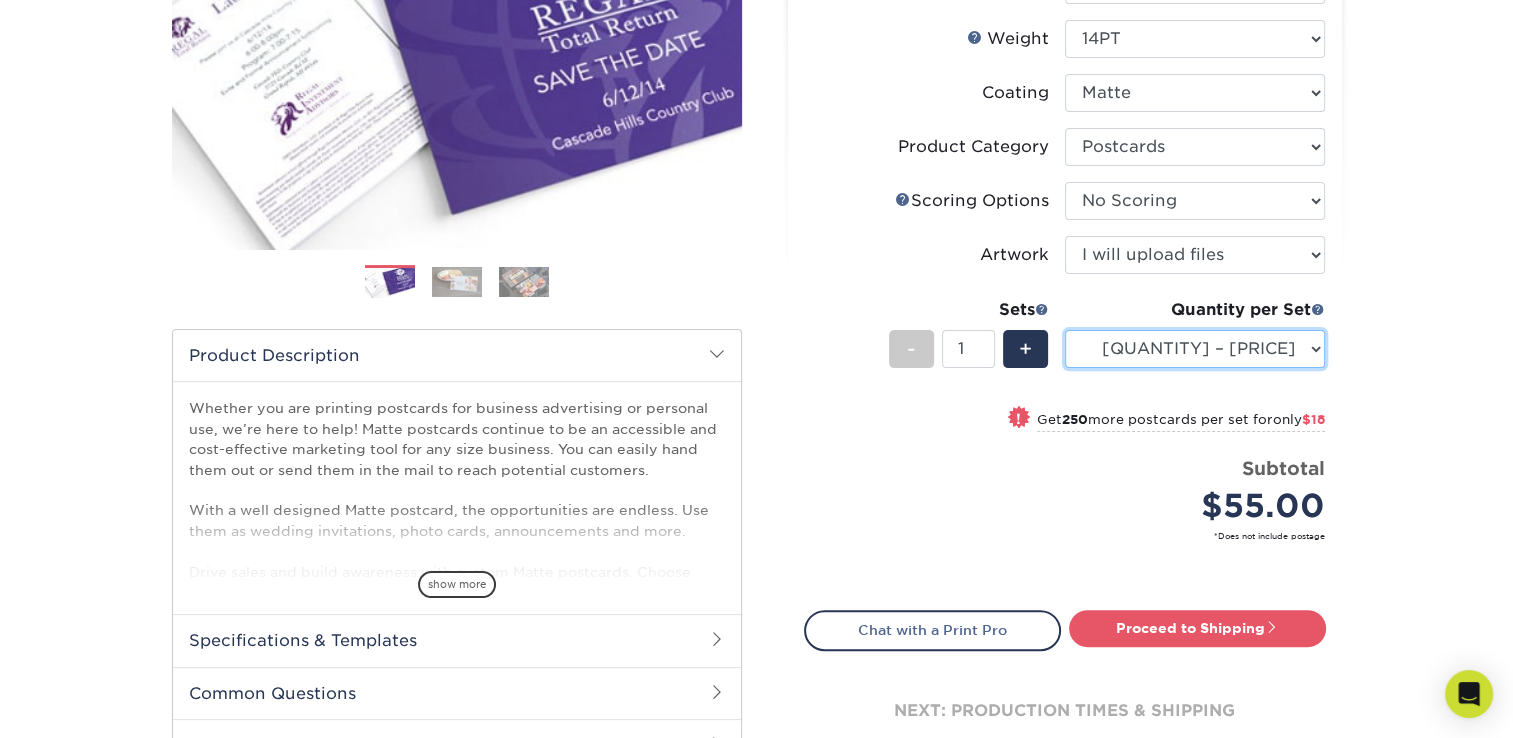 scroll, scrollTop: 500, scrollLeft: 0, axis: vertical 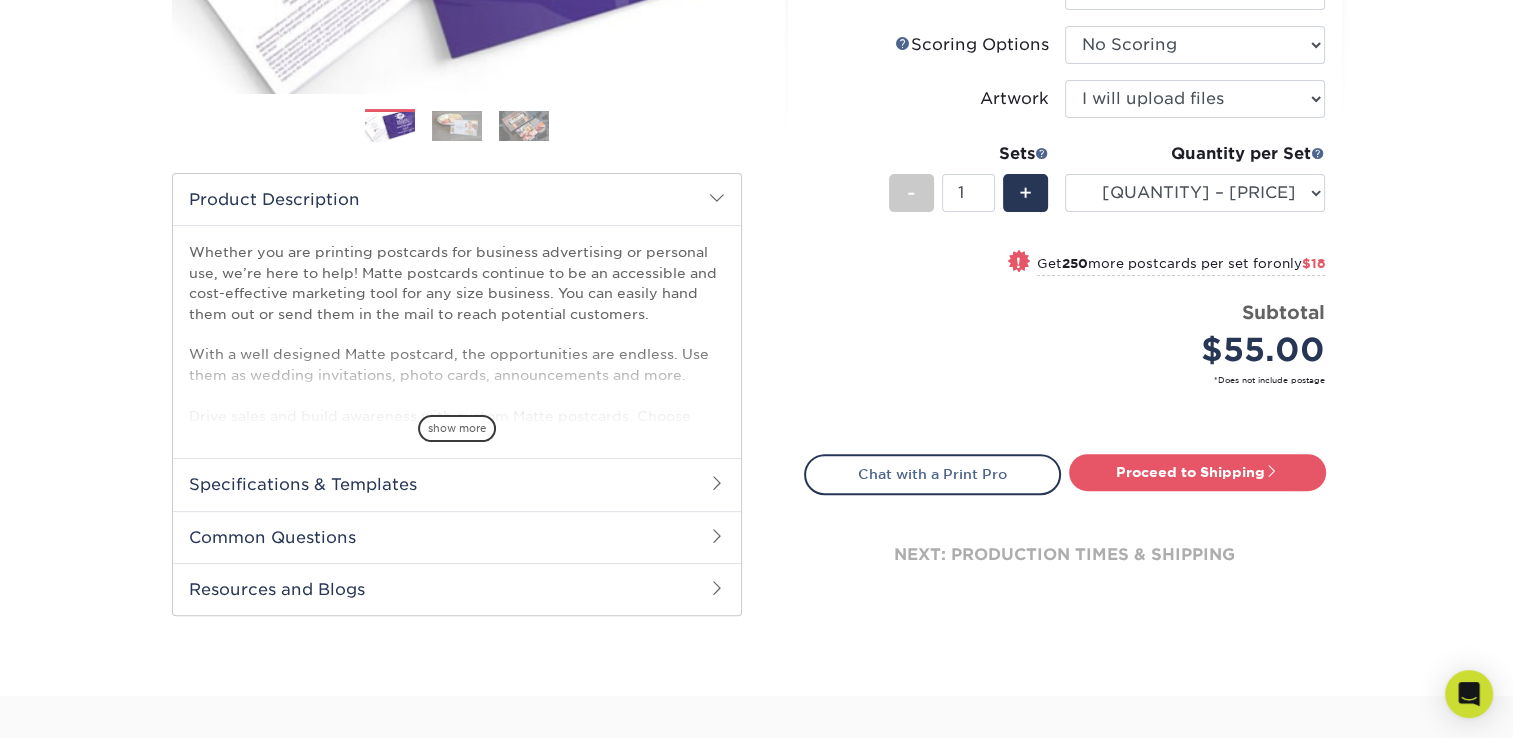click on "Specifications & Templates" at bounding box center [457, 484] 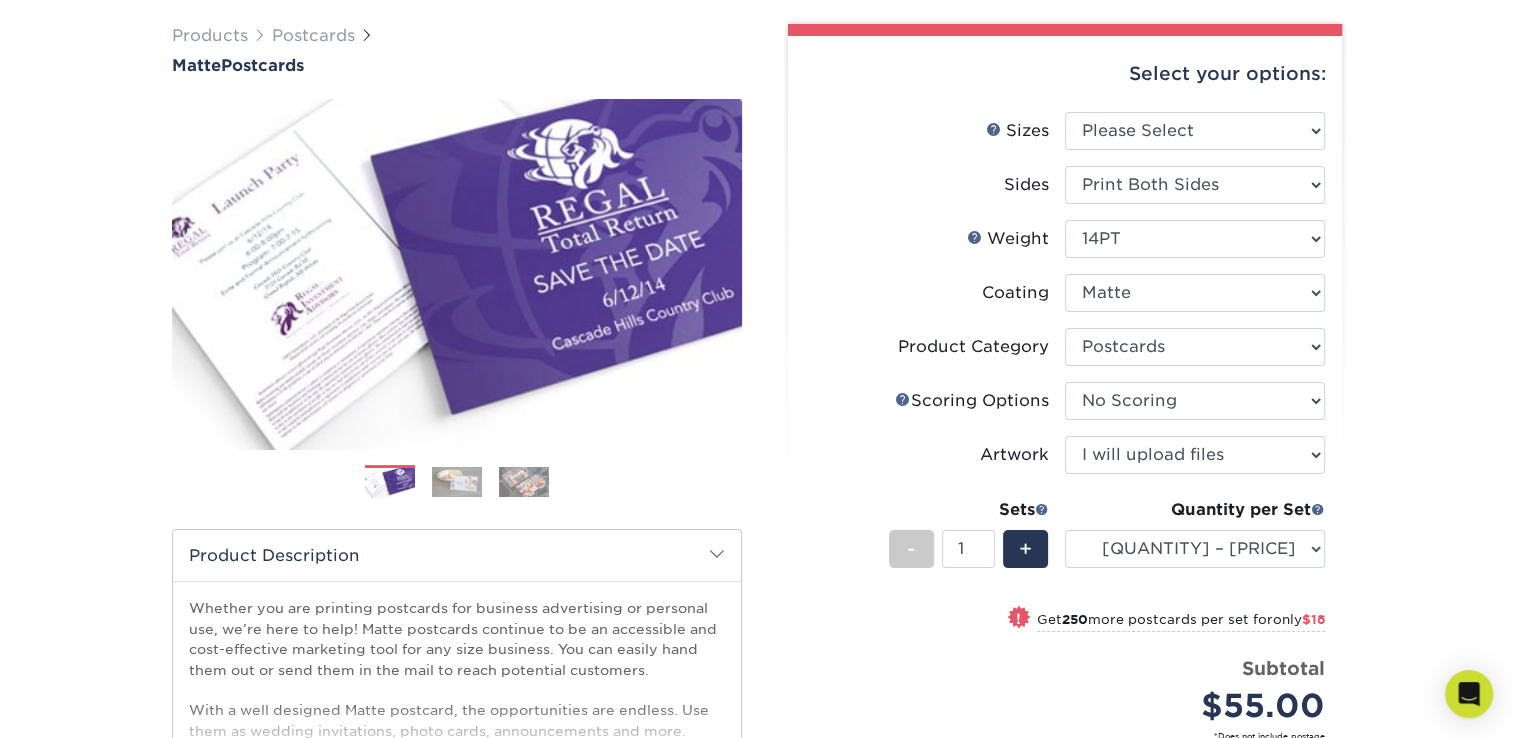 scroll, scrollTop: 100, scrollLeft: 0, axis: vertical 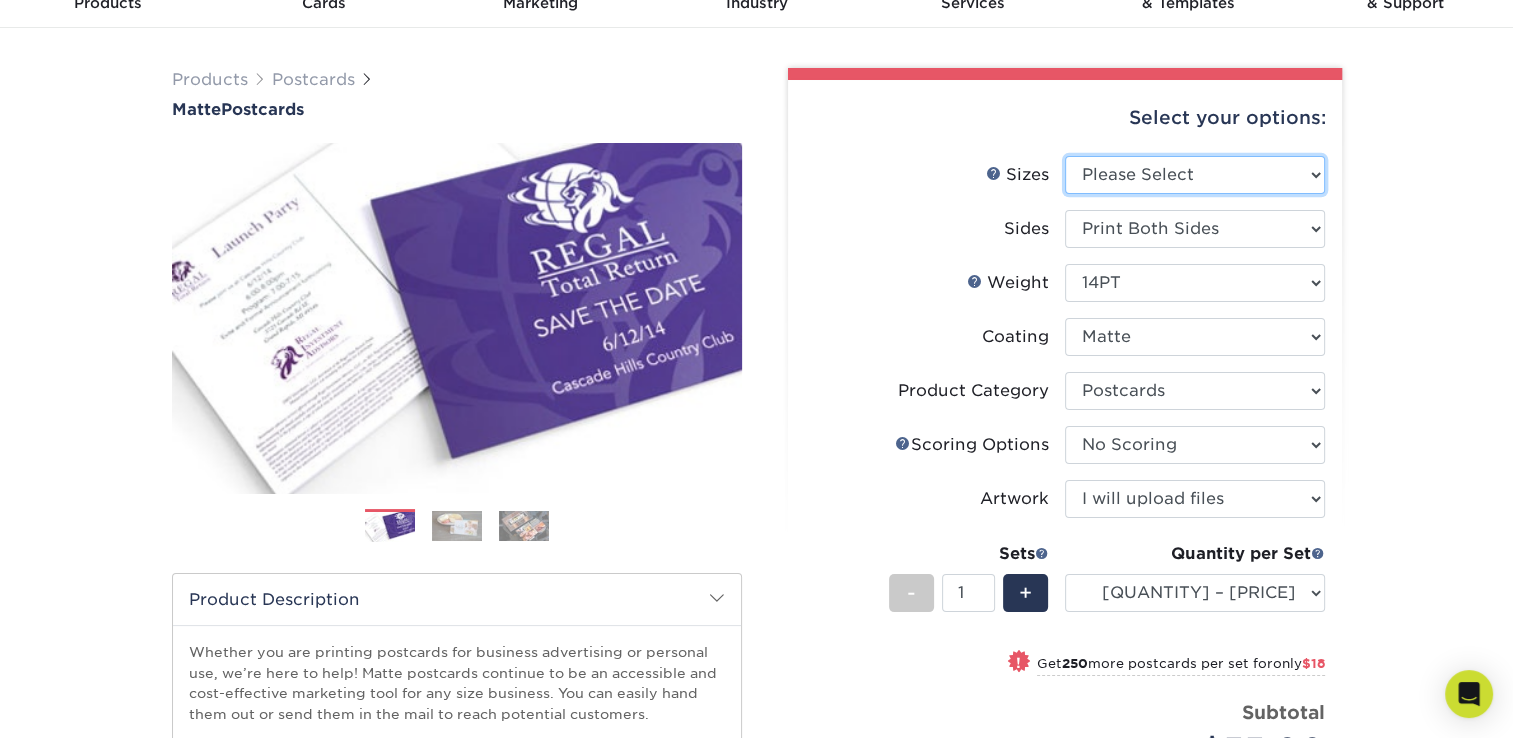 click on "Please Select
1.5" x 7"
2" x 4"
2" x 6"
2" x 7"
2" x 8"
2.12" x 5.5"
2.125" x 5.5"
2.75" x 4.25"
2.75" x 8.5"" at bounding box center [1195, 175] 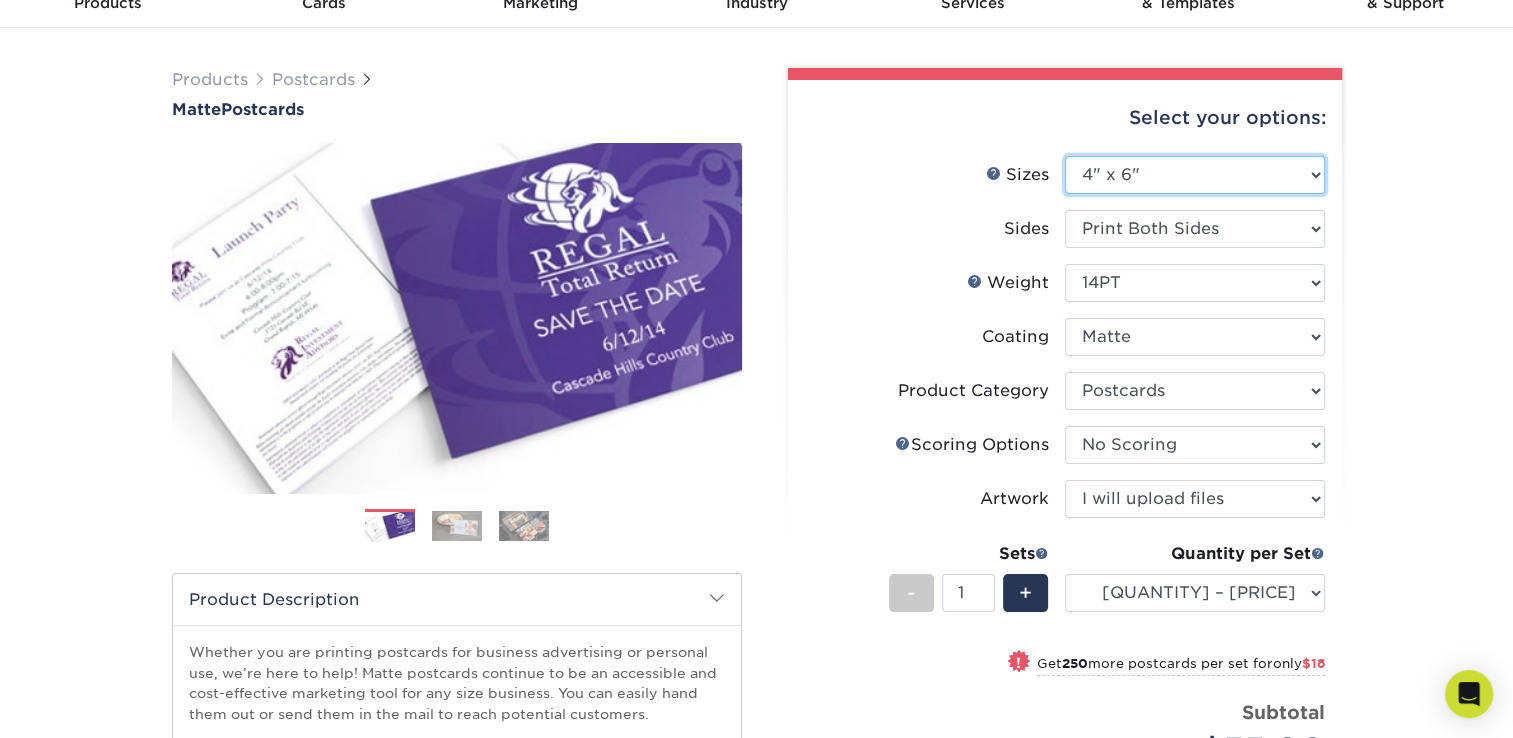 click on "Please Select
1.5" x 7"
2" x 4"
2" x 6"
2" x 7"
2" x 8"
2.12" x 5.5"
2.125" x 5.5"
2.75" x 4.25"
2.75" x 8.5"" at bounding box center (1195, 175) 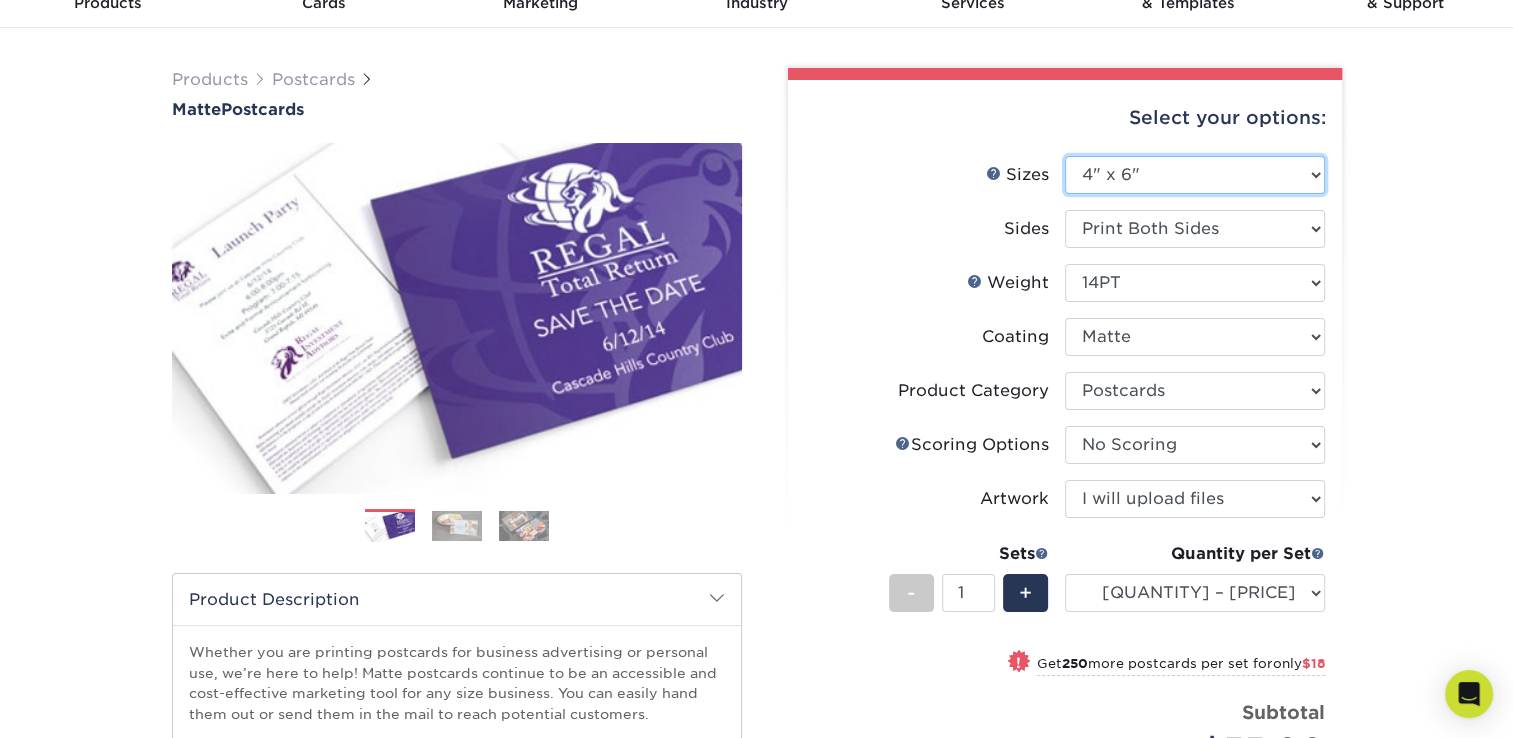 select on "-1" 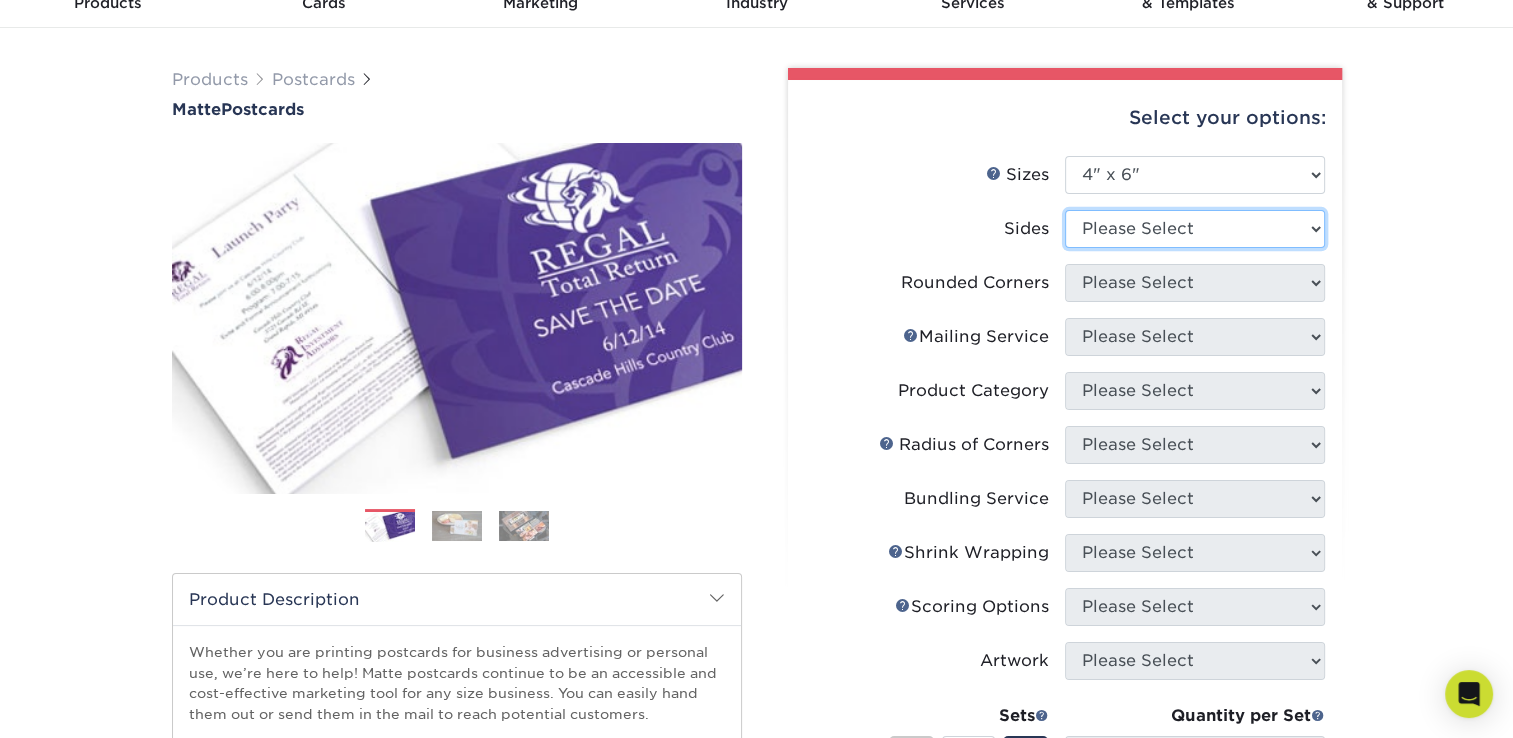 click on "Please Select Print Both Sides Print Front Only" at bounding box center [1195, 229] 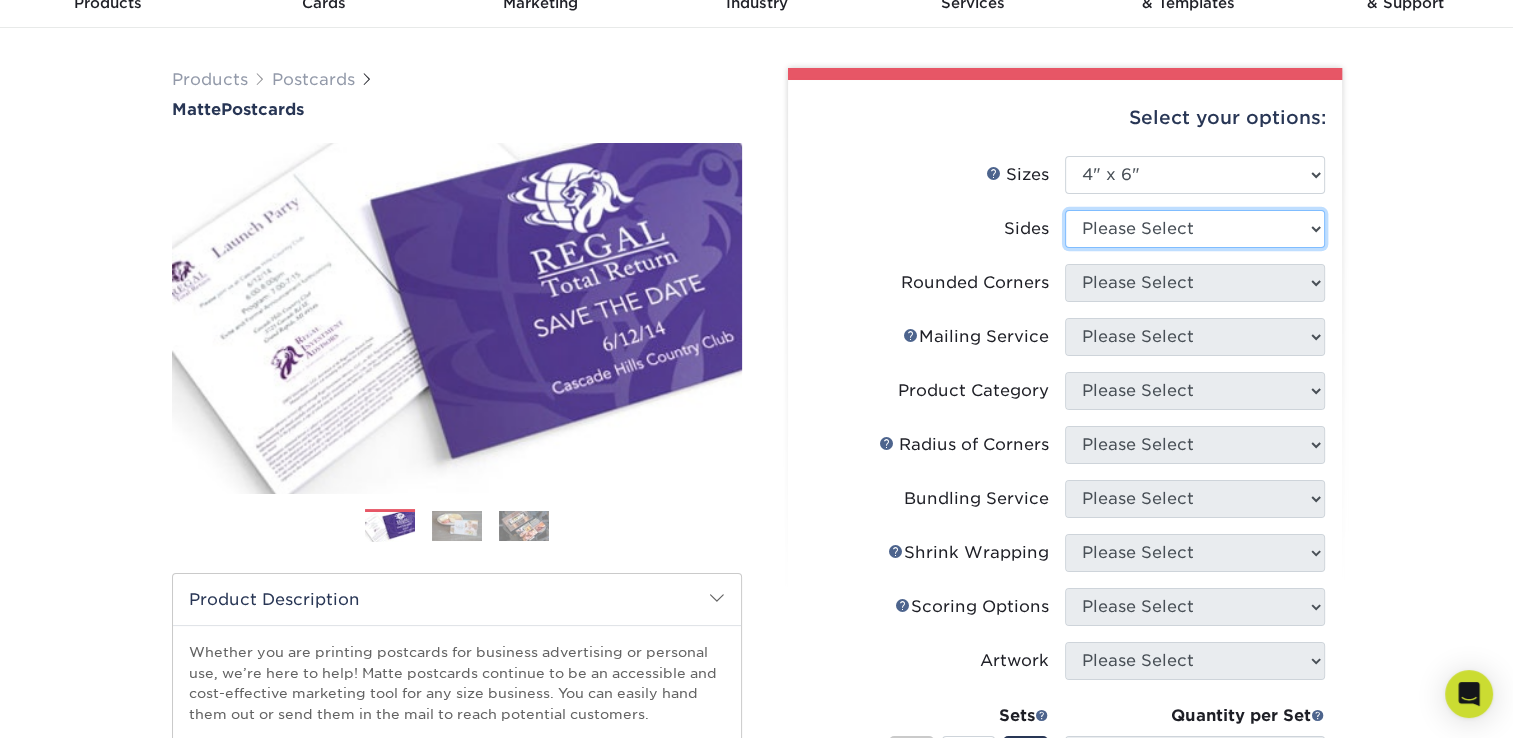 select on "13abbda7-1d64-4f25-8bb2-c179b224825d" 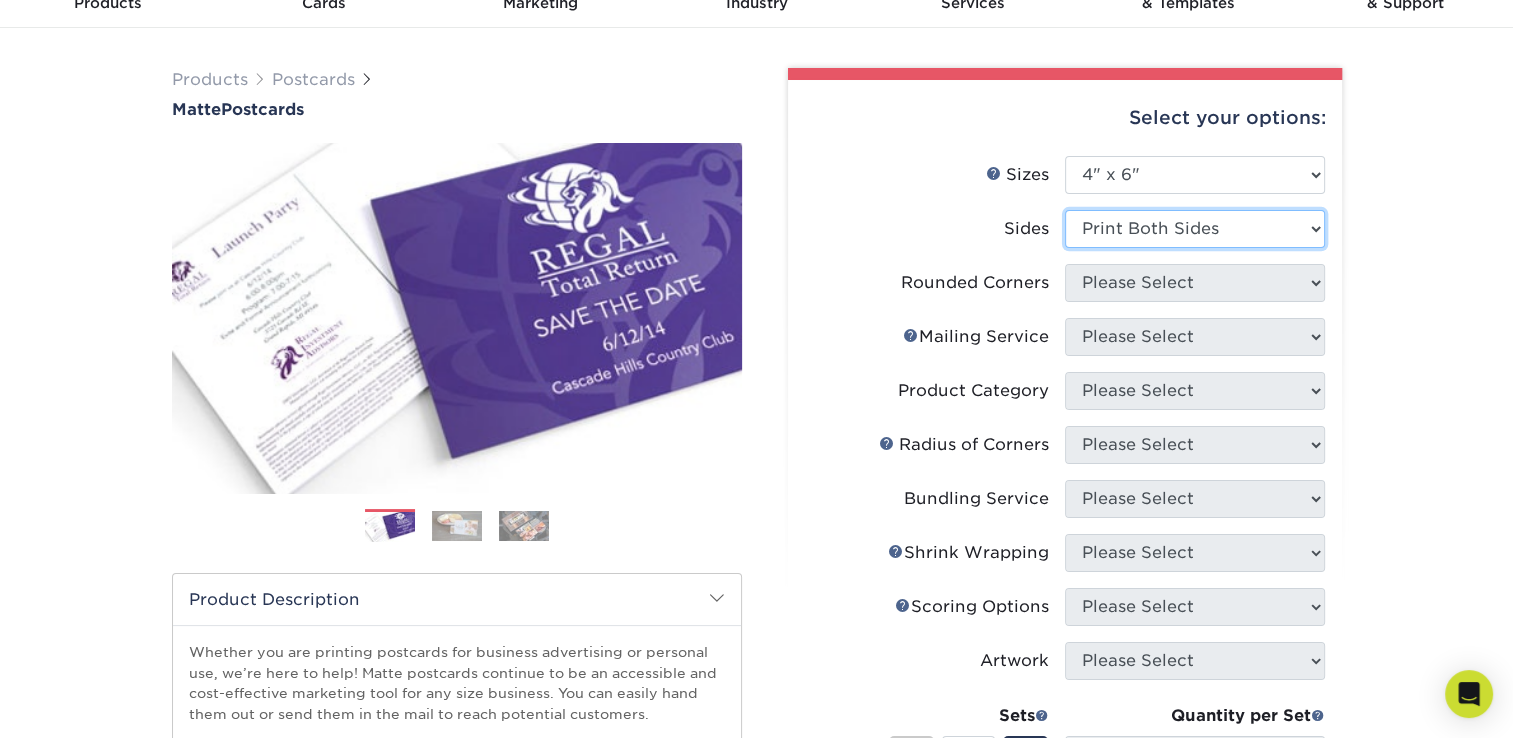 click on "Please Select Print Both Sides Print Front Only" at bounding box center (1195, 229) 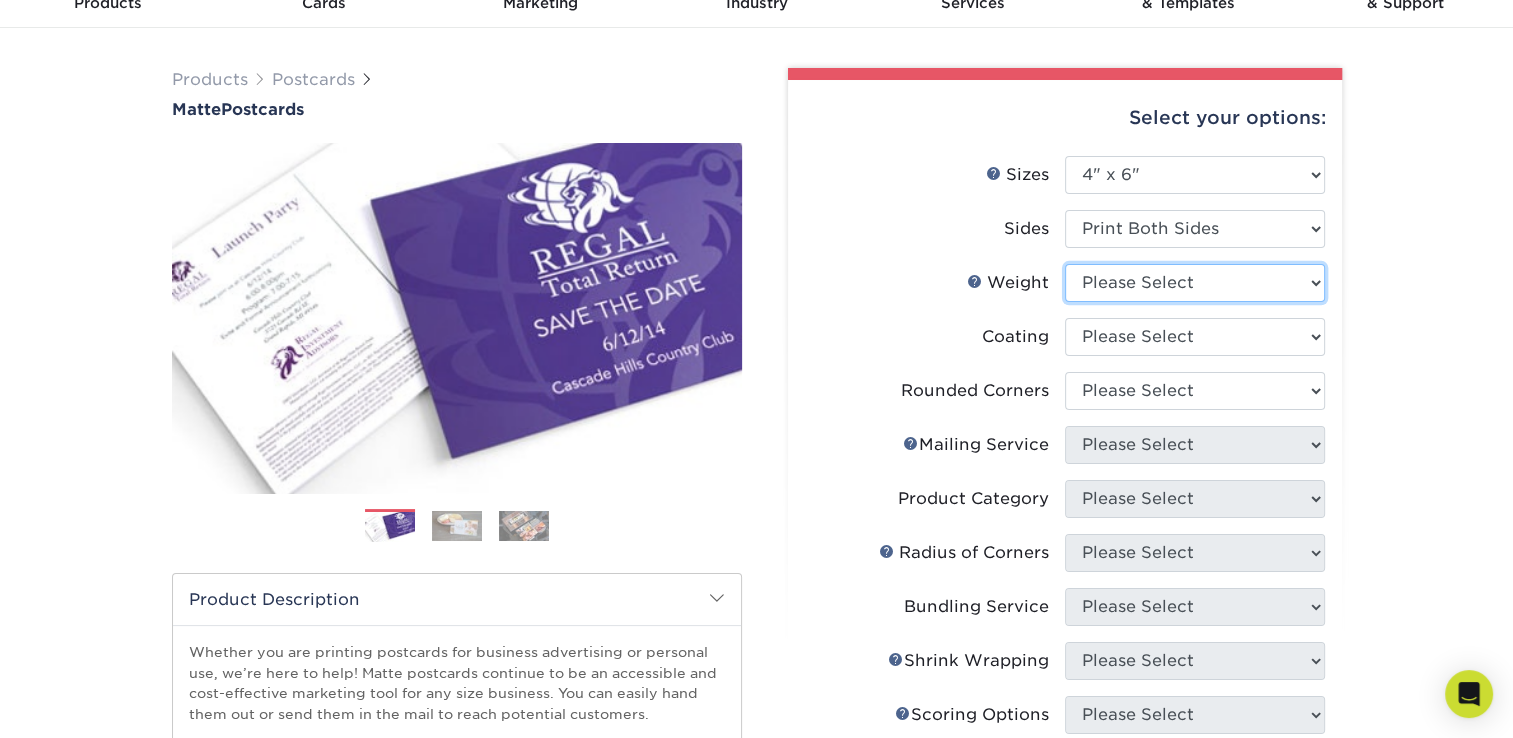 click on "Please Select 16PT 14PT" at bounding box center (1195, 283) 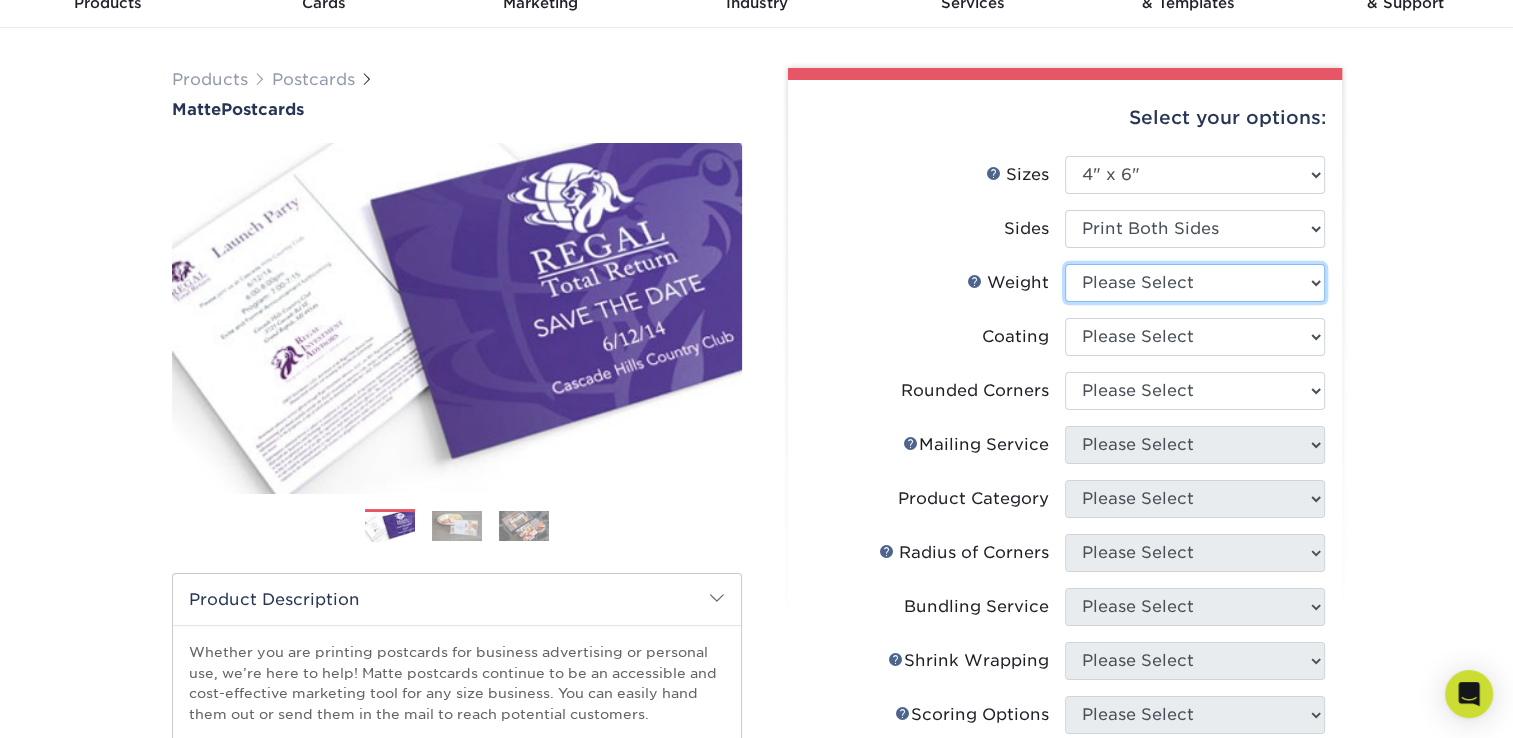 select on "14PT" 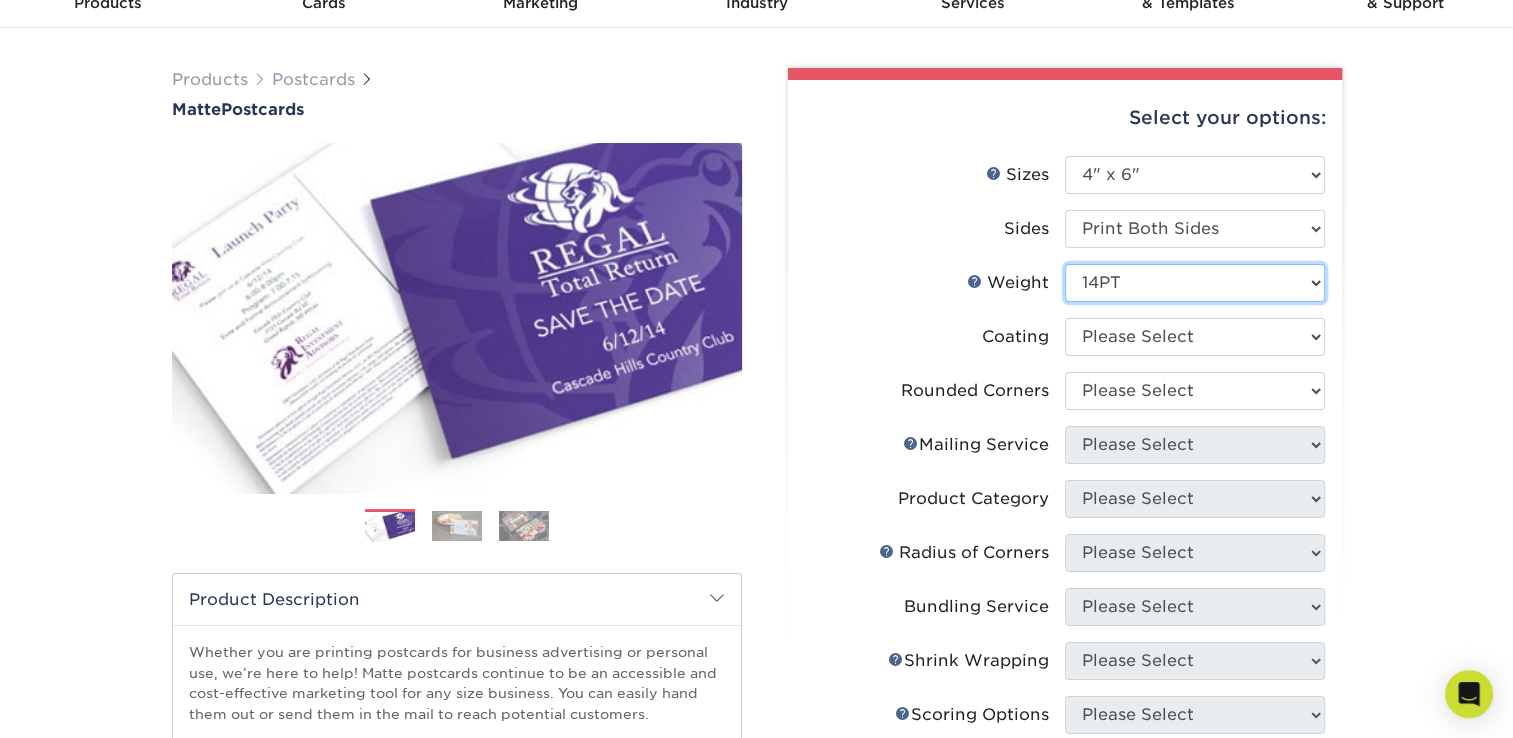 click on "Please Select 16PT 14PT" at bounding box center (1195, 283) 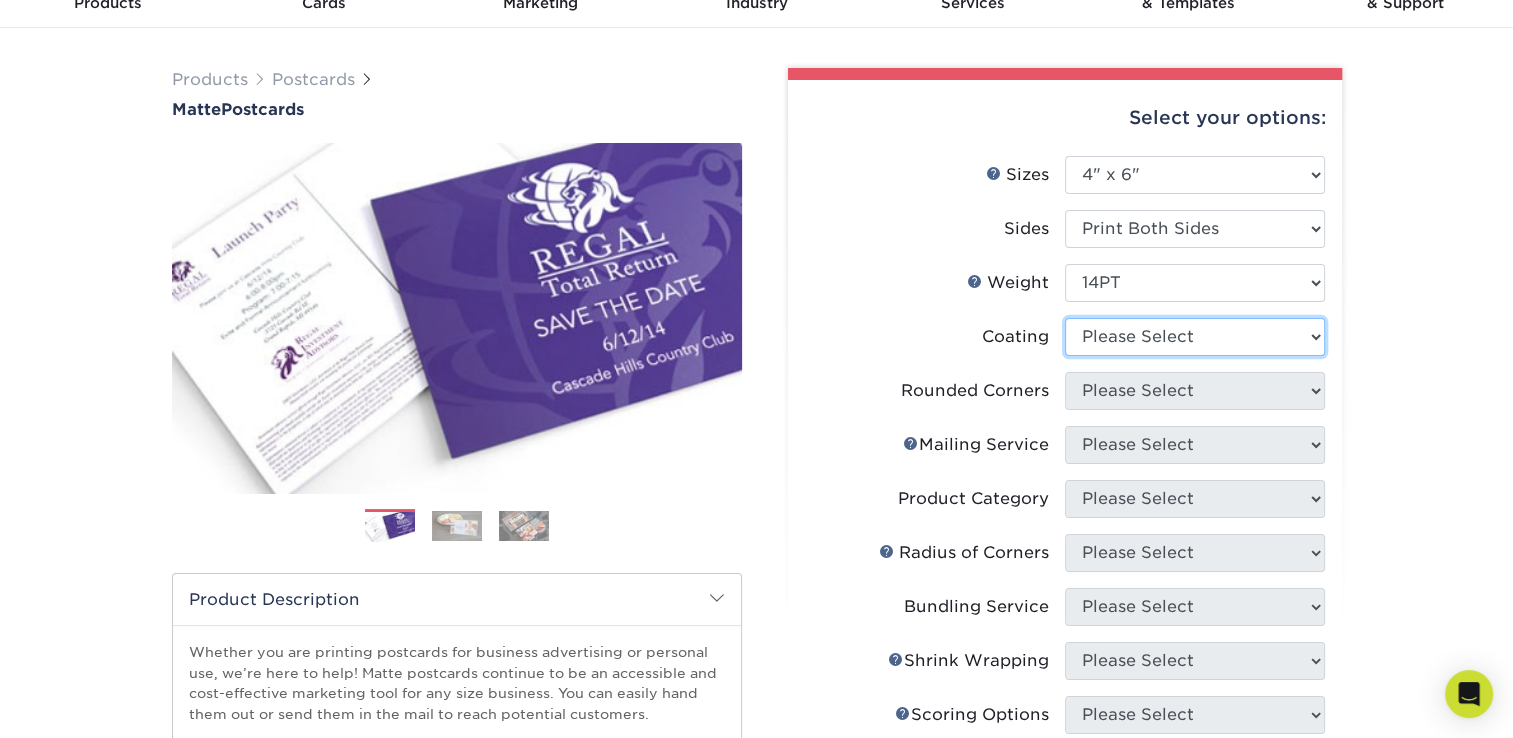 click at bounding box center (1195, 337) 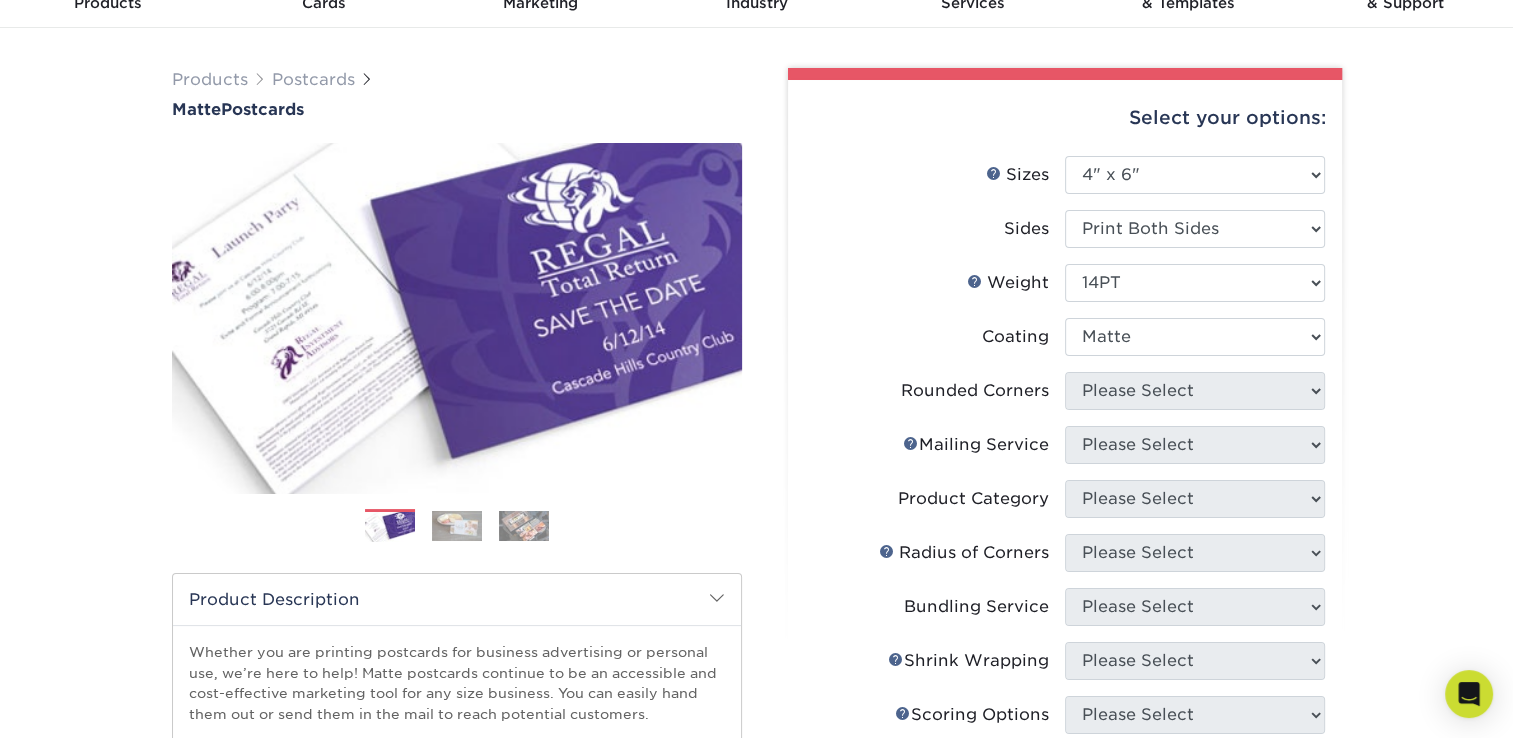 click at bounding box center (1195, 337) 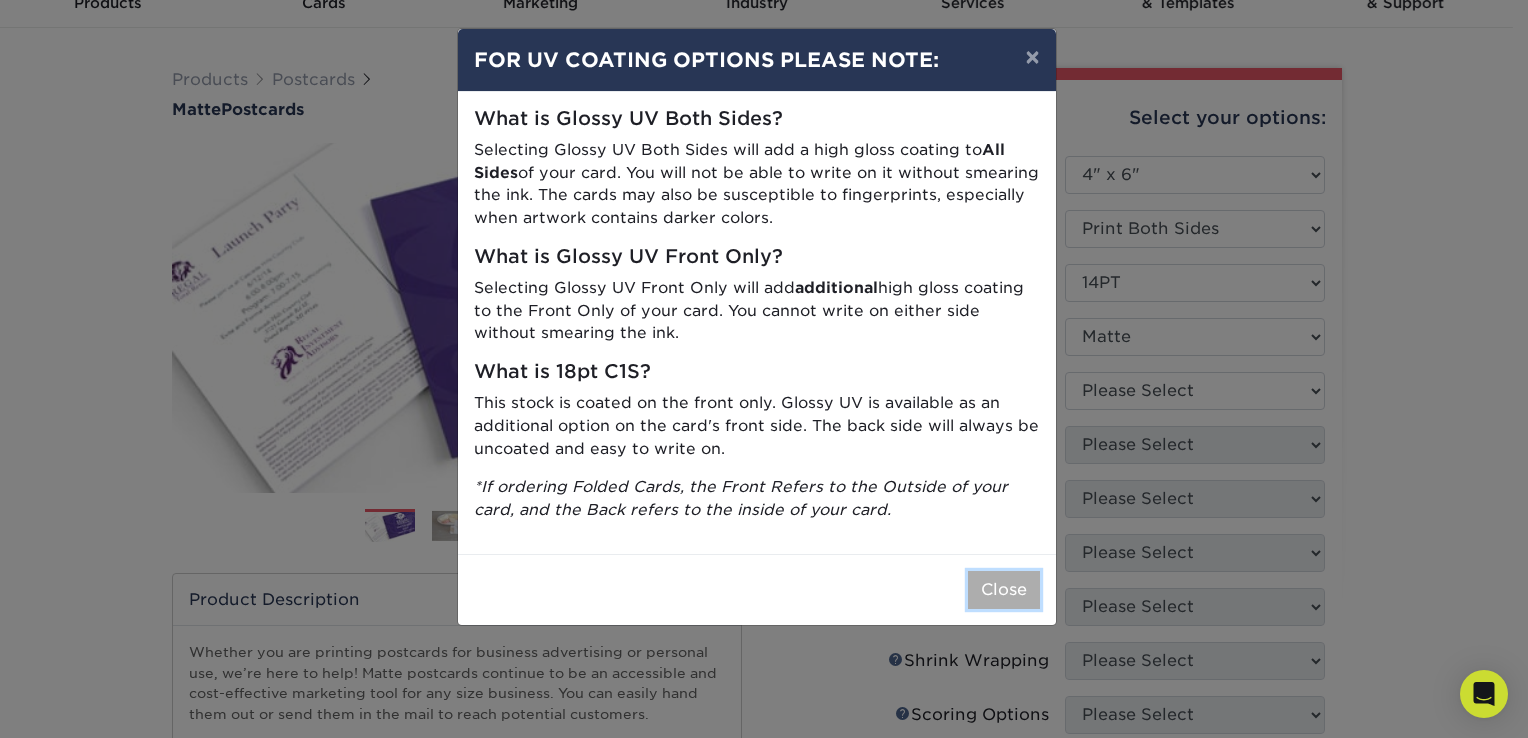 click on "Close" at bounding box center [1004, 590] 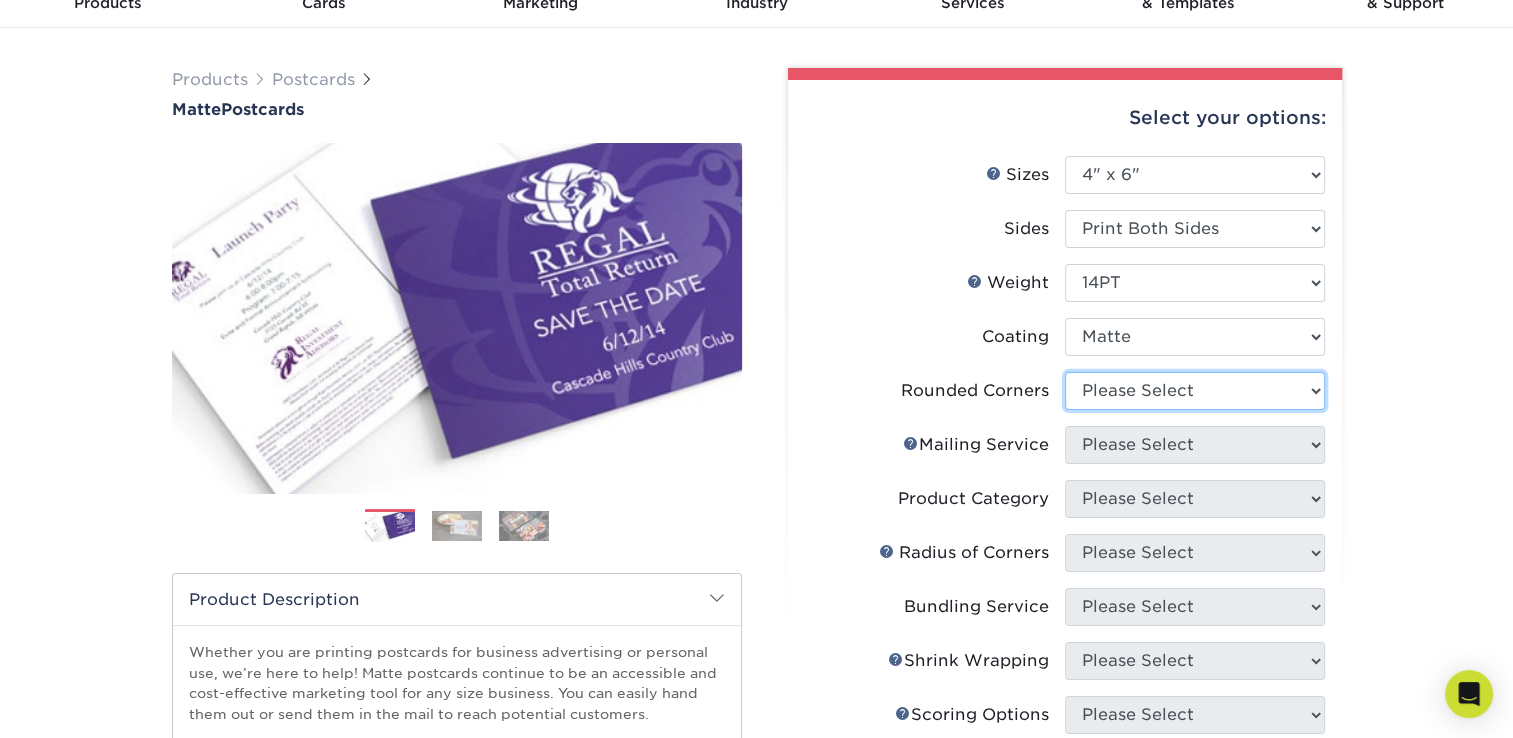 click on "Please Select
Yes - Round 4 Corners                                                    No" at bounding box center [1195, 391] 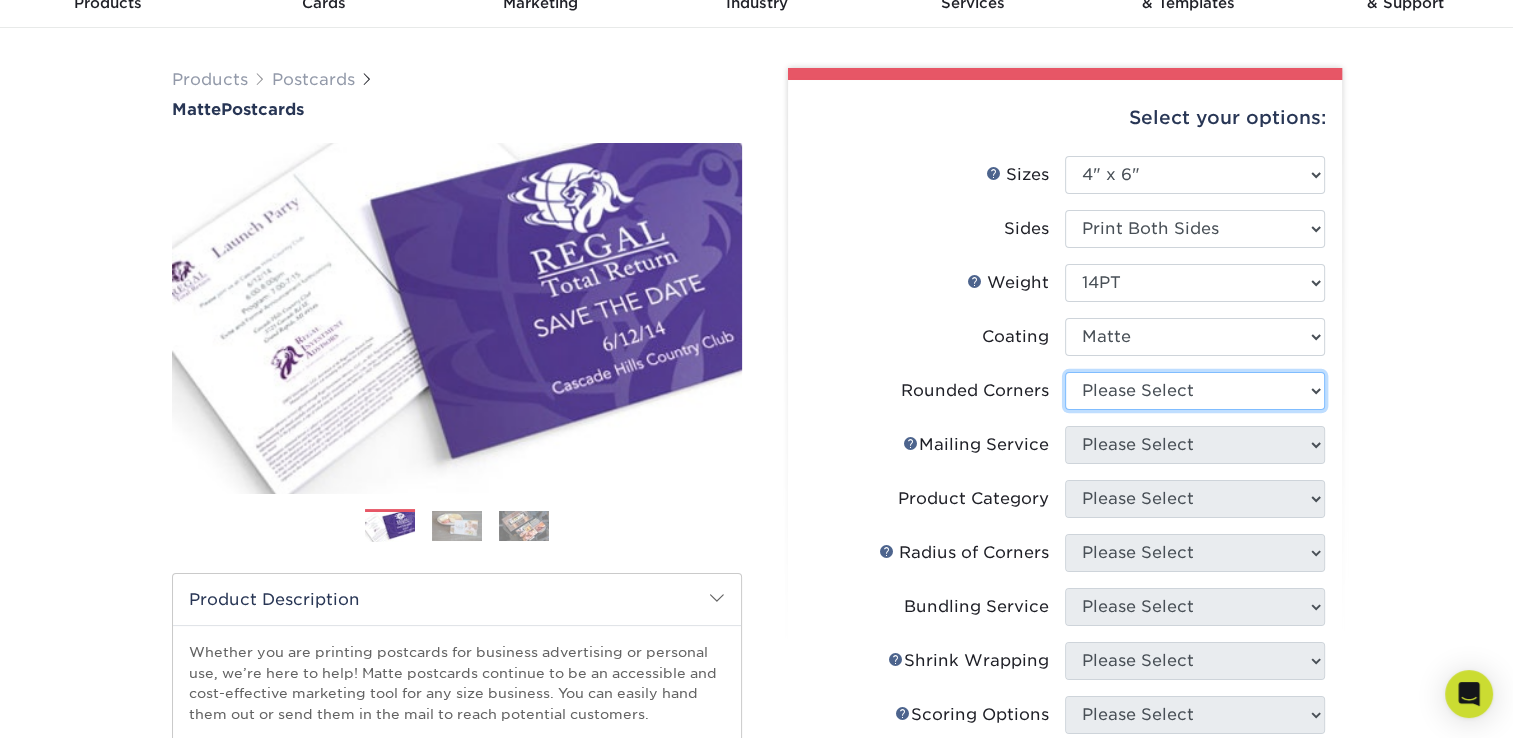 select on "0" 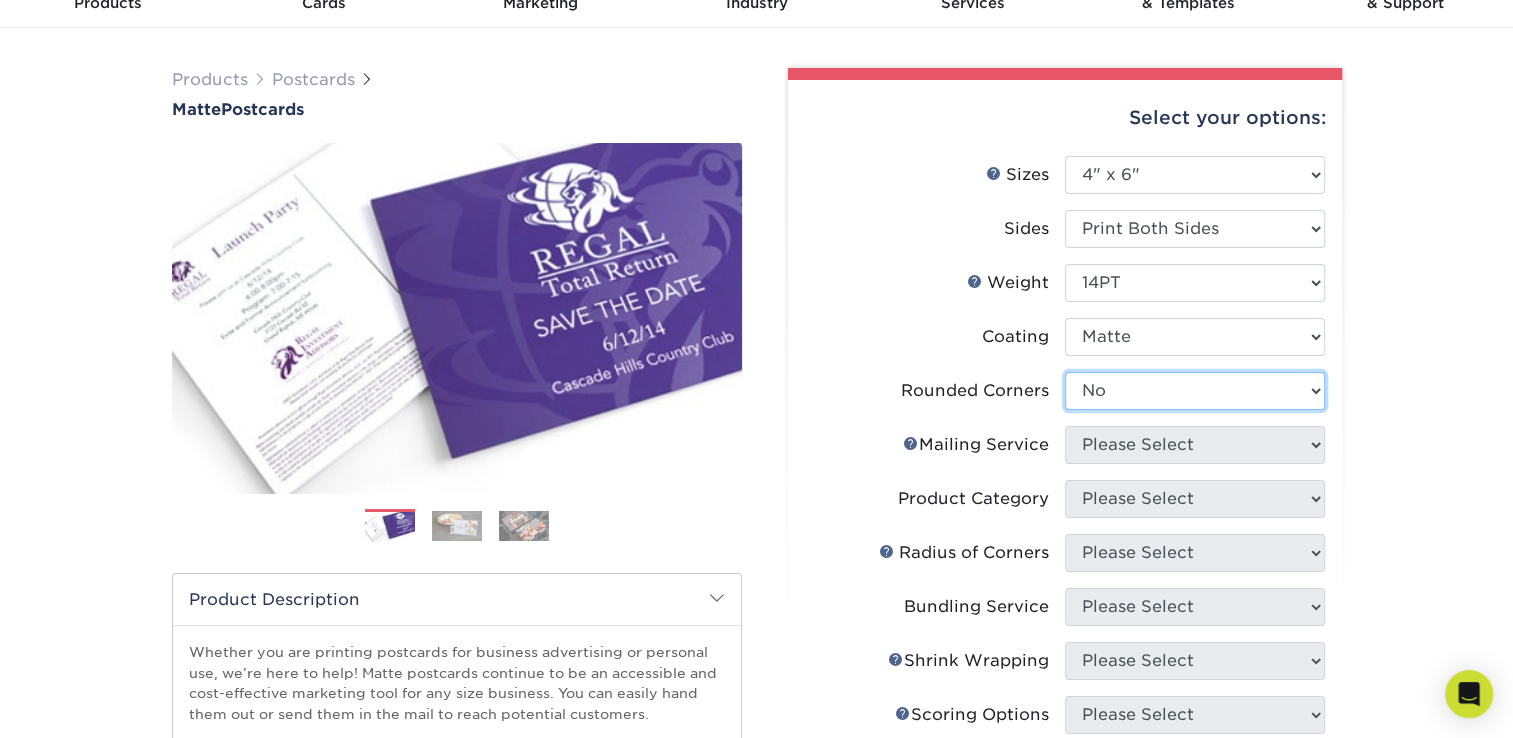 click on "Please Select
Yes - Round 4 Corners                                                    No" at bounding box center [1195, 391] 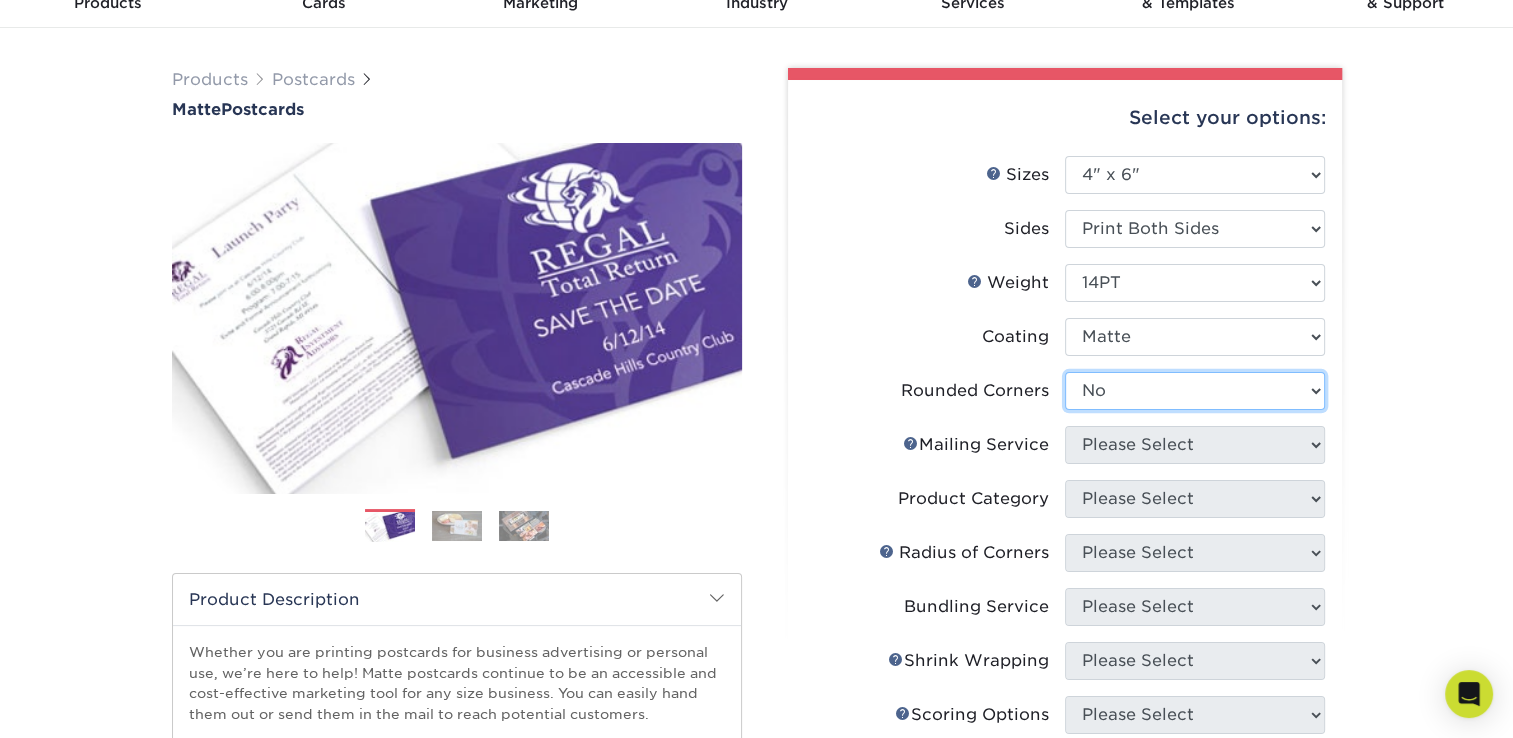 select on "-1" 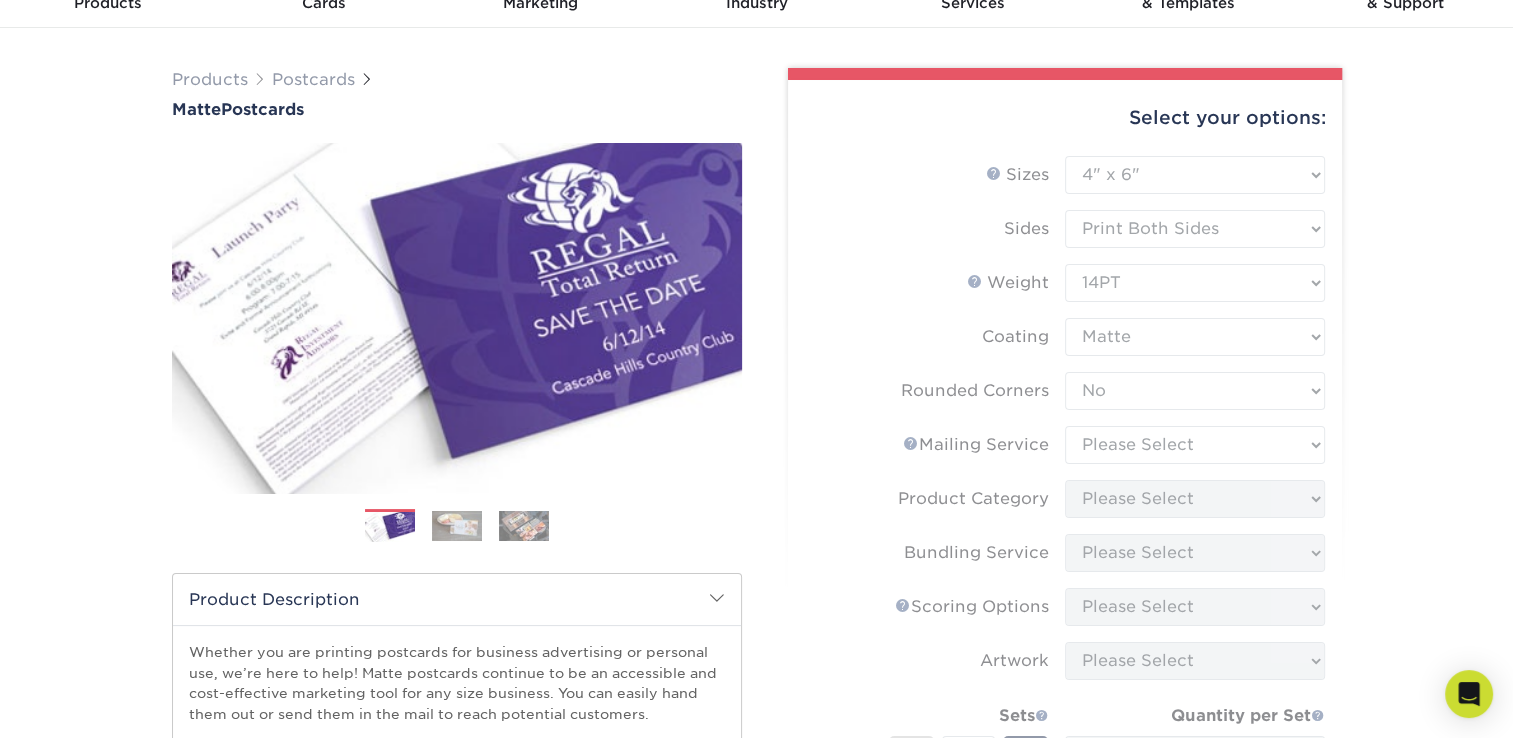 click on "Sizes Help Sizes
Please Select
1.5" x 7"
2" x 4" 2" x 6" 2" x 7" 2" x 8" 2.12" x 5.5" 2.125" x 5.5" Sides" at bounding box center (1065, 550) 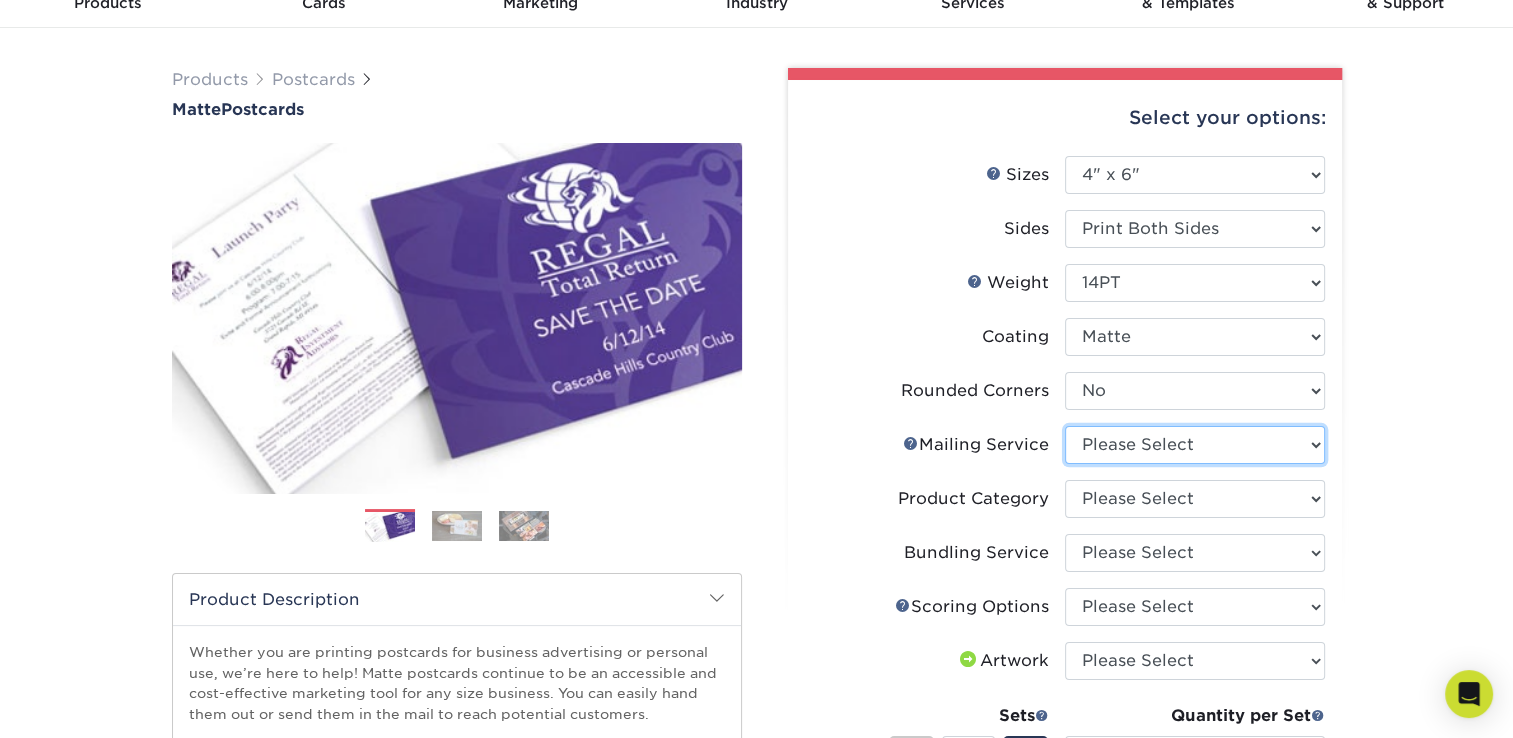 click on "Please Select No Direct Mailing Service No, I will mail/stamp/imprint Direct Mailing from FL Direct Mailing from OH Direct Mailing from CA Direct Mailing from NJ Direct Mailing from TX" at bounding box center (1195, 445) 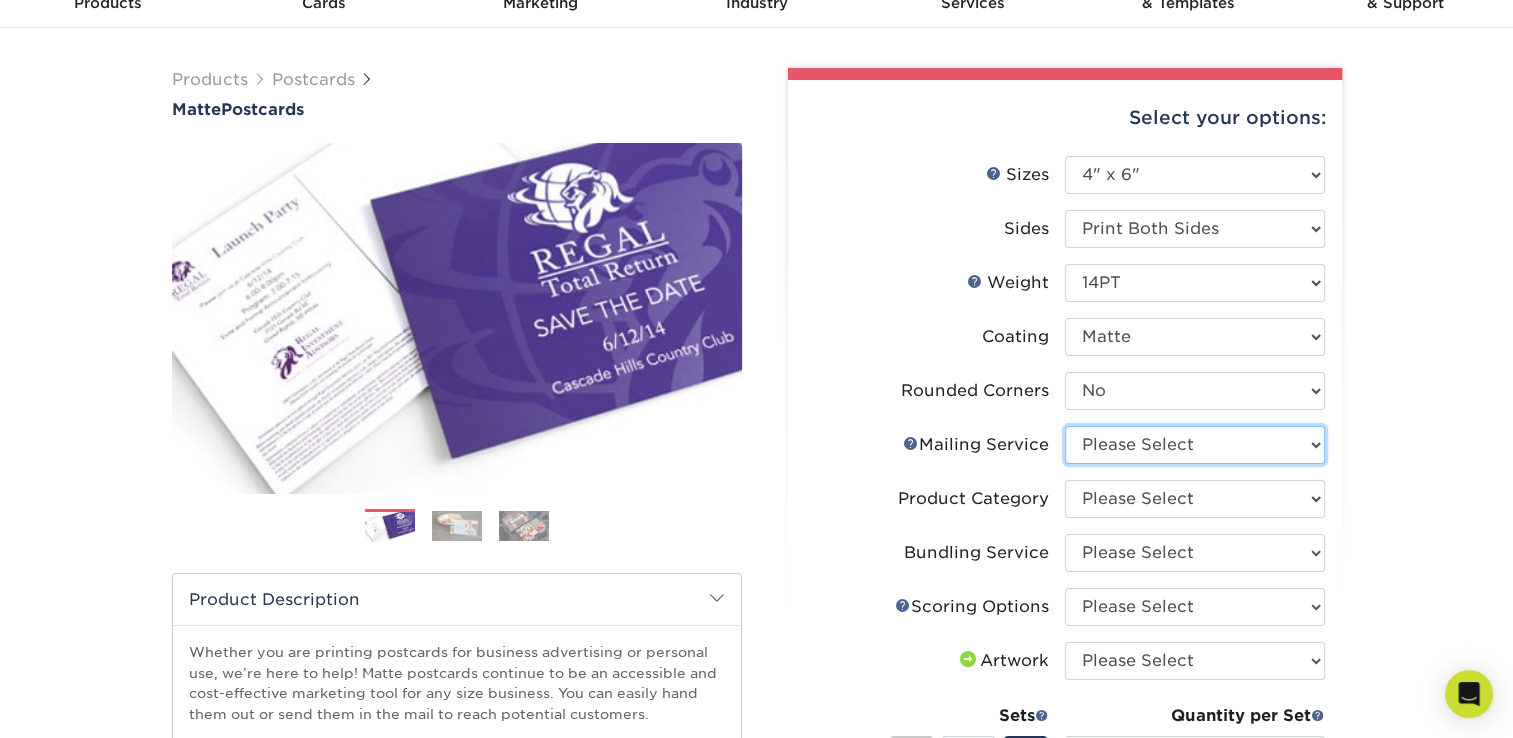 select on "3e5e9bdd-d78a-4c28-a41d-fe1407925ca6" 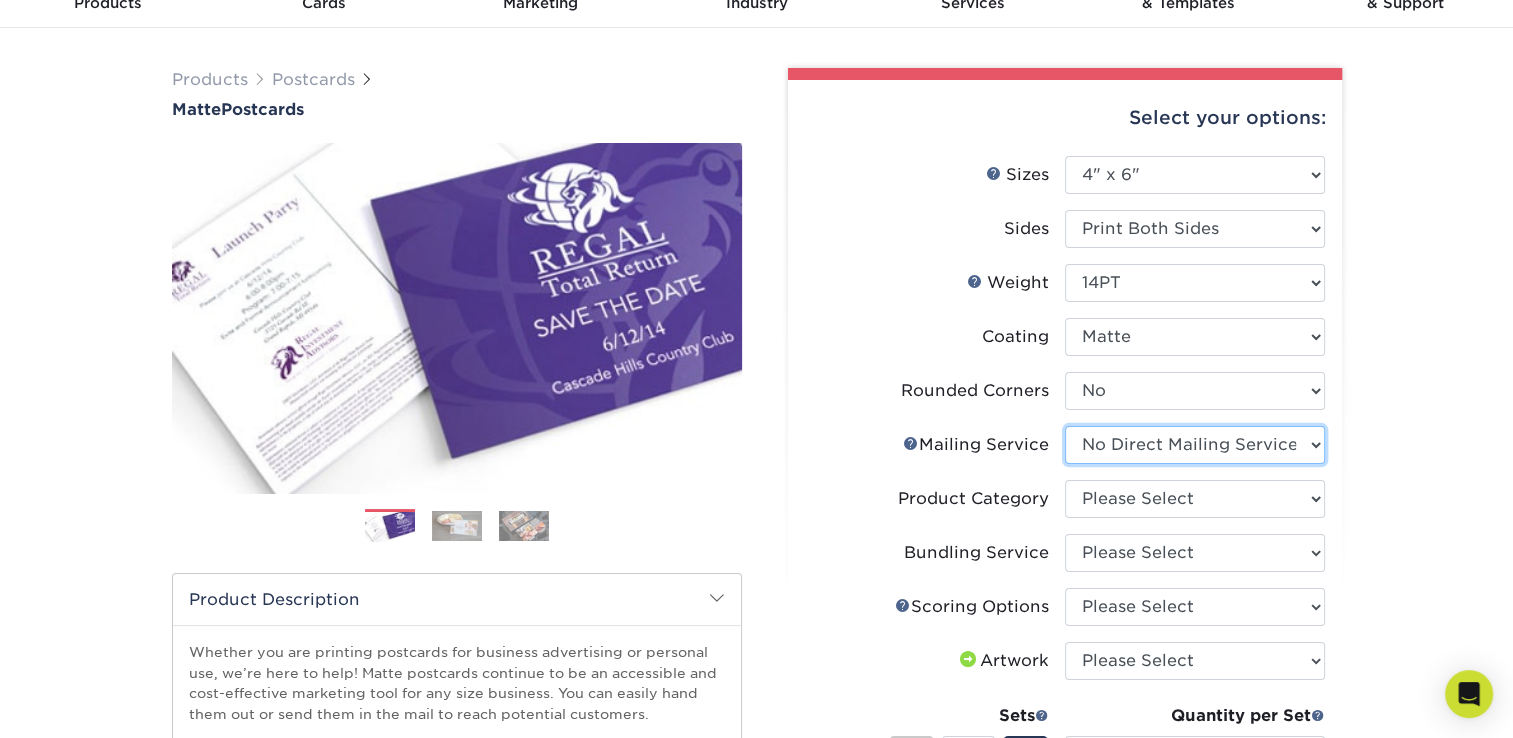 click on "Please Select No Direct Mailing Service No, I will mail/stamp/imprint Direct Mailing from FL Direct Mailing from OH Direct Mailing from CA Direct Mailing from NJ Direct Mailing from TX" at bounding box center (1195, 445) 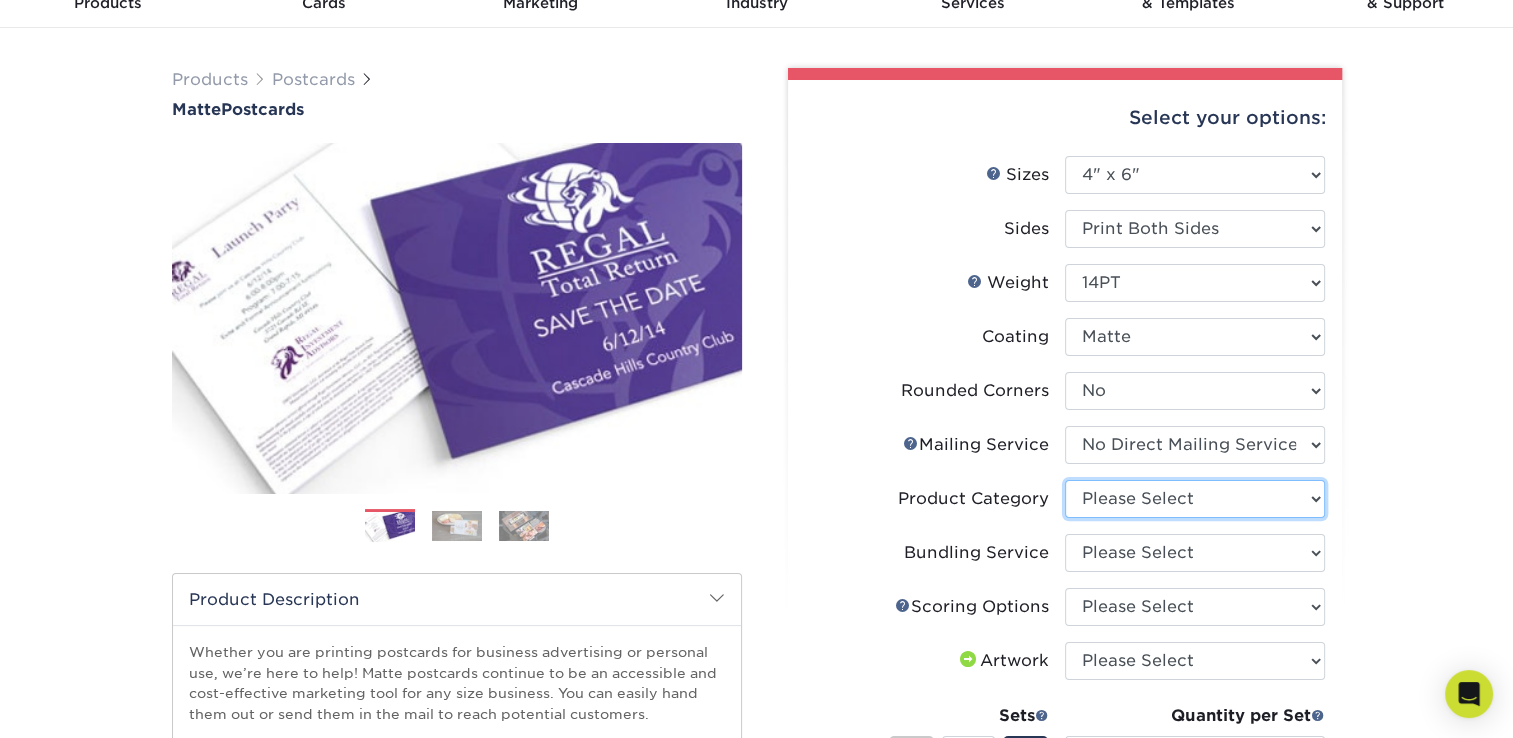 click on "Please Select Postcards" at bounding box center [1195, 499] 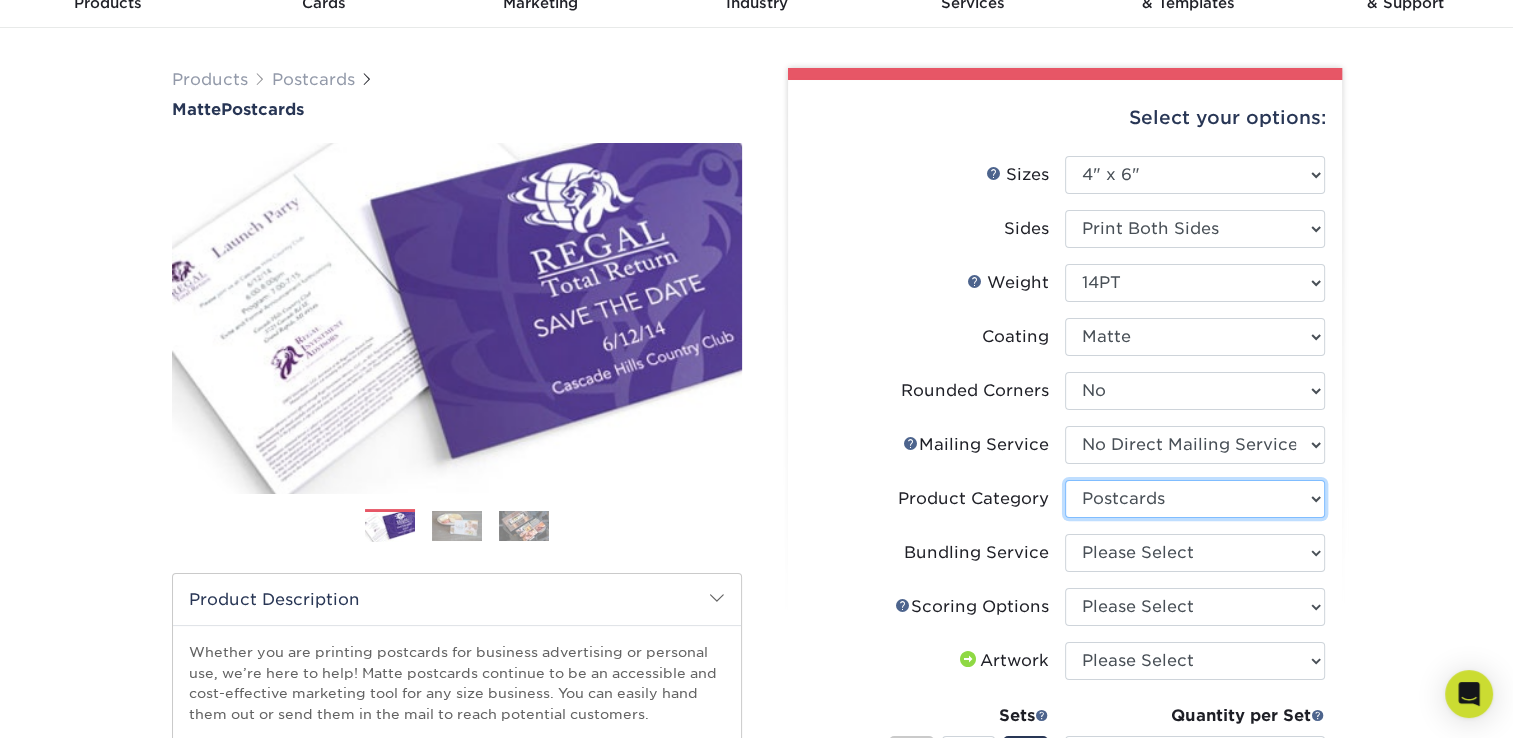 click on "Please Select Postcards" at bounding box center [1195, 499] 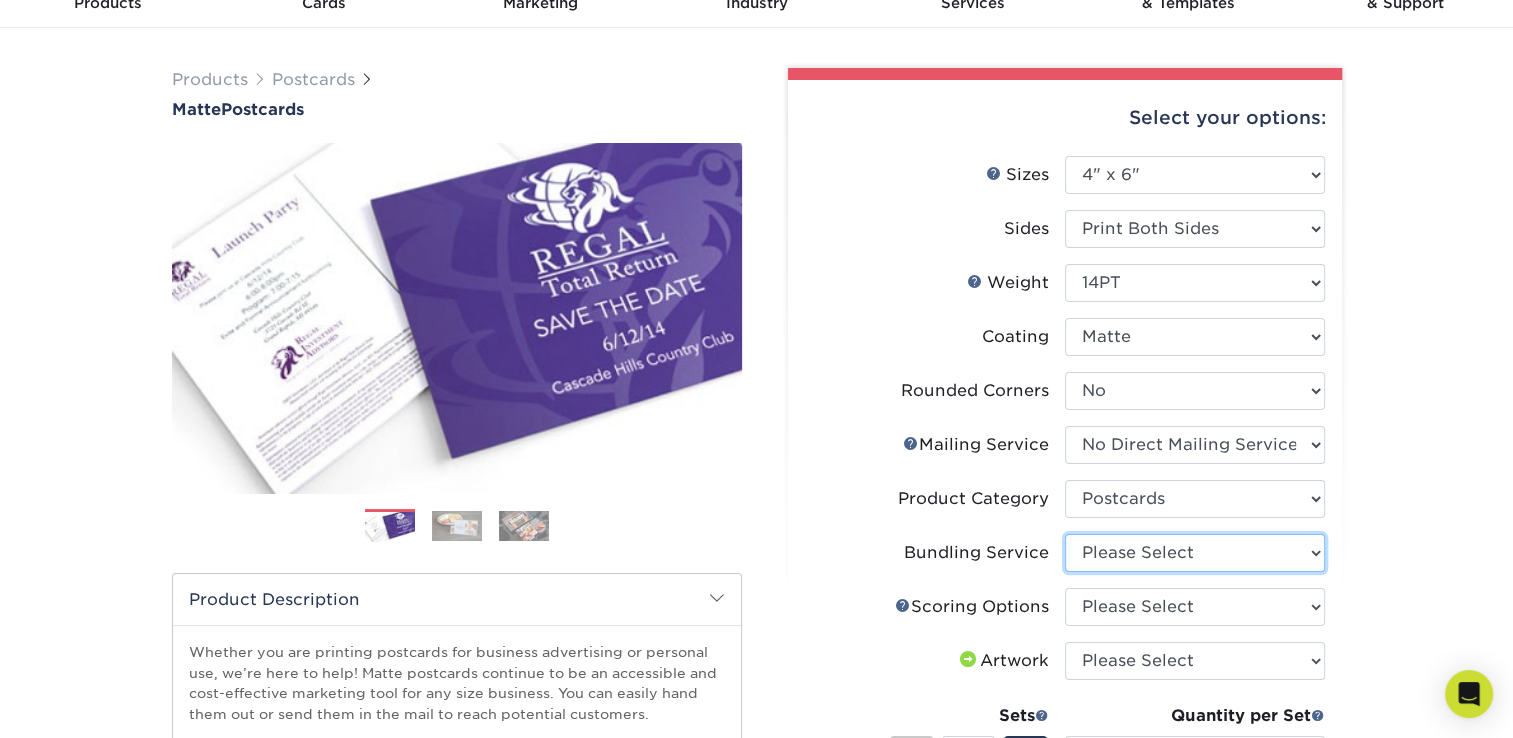 click on "Please Select No Bundling Services Yes, Bundles of 50 (+2 Days) Yes, Bundles of 100 (+2 Days)" at bounding box center (1195, 553) 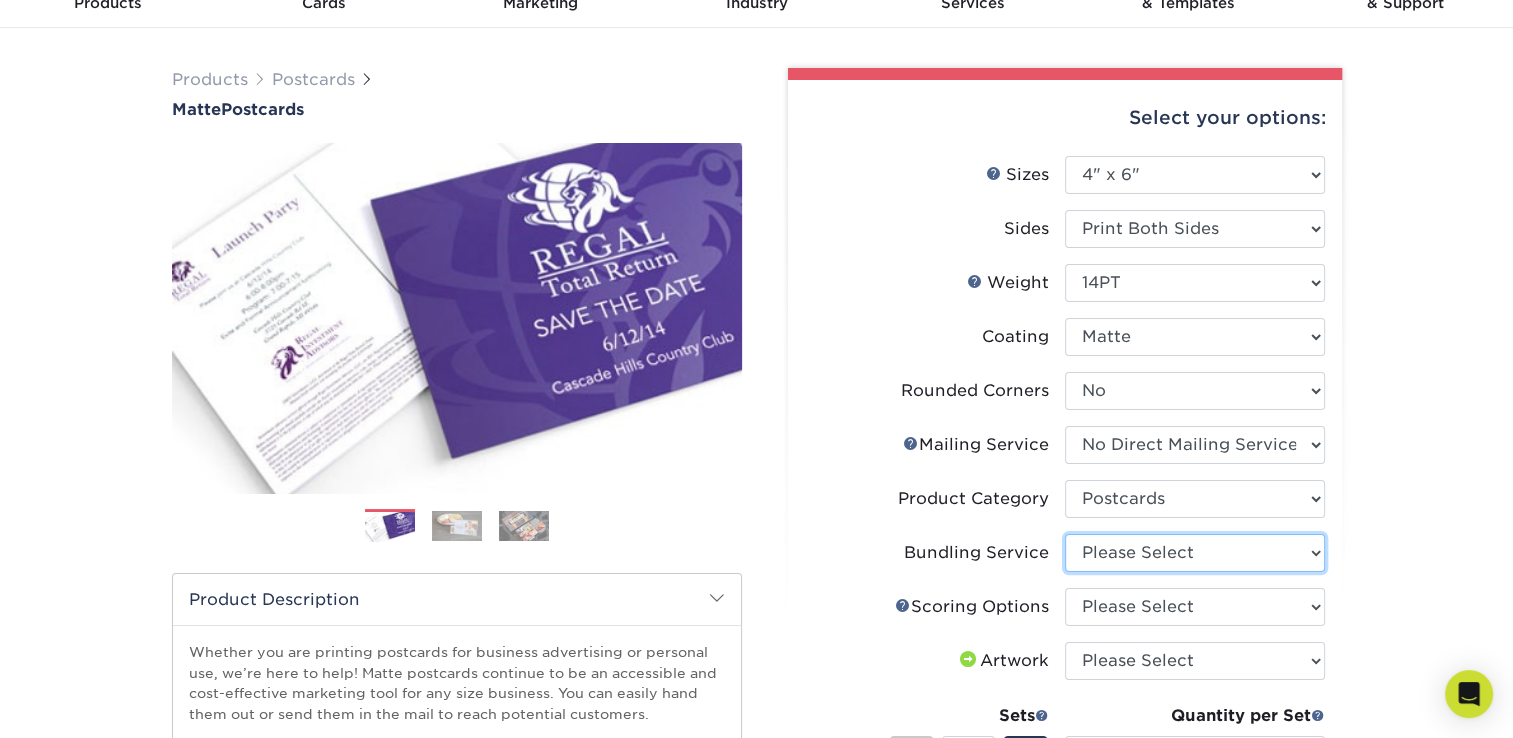 select on "58689abb-25c0-461c-a4c3-a80b627d6649" 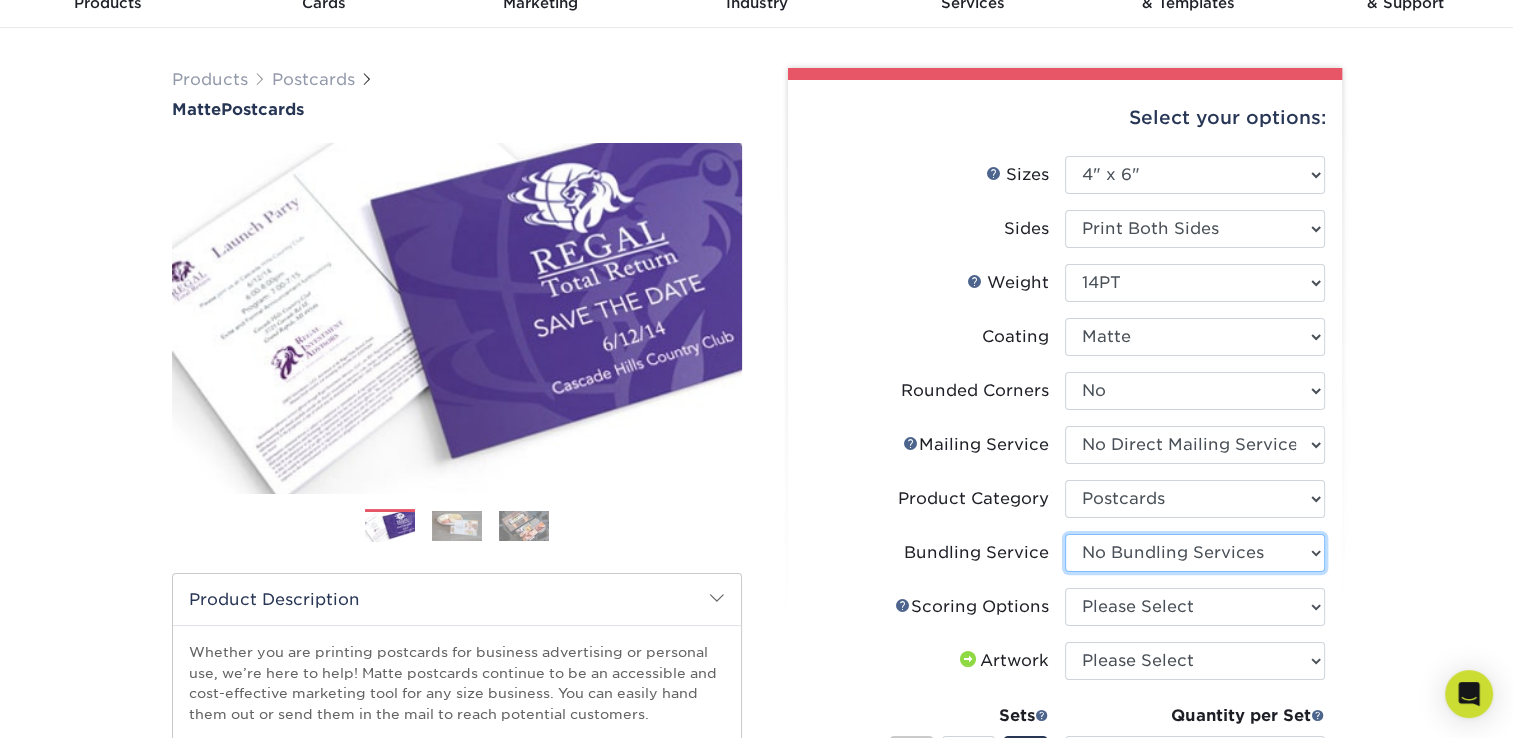 click on "Please Select No Bundling Services Yes, Bundles of 50 (+2 Days) Yes, Bundles of 100 (+2 Days)" at bounding box center (1195, 553) 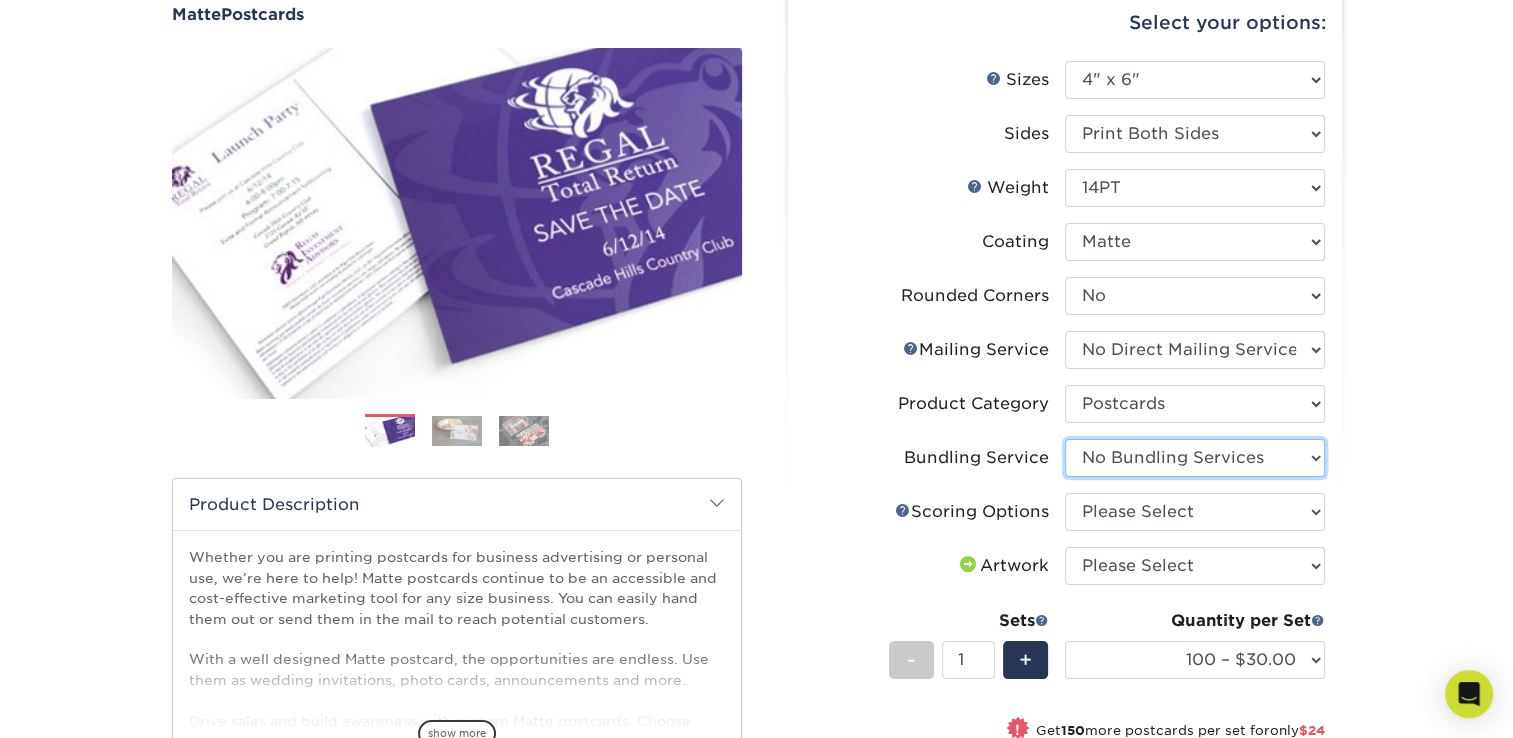 scroll, scrollTop: 200, scrollLeft: 0, axis: vertical 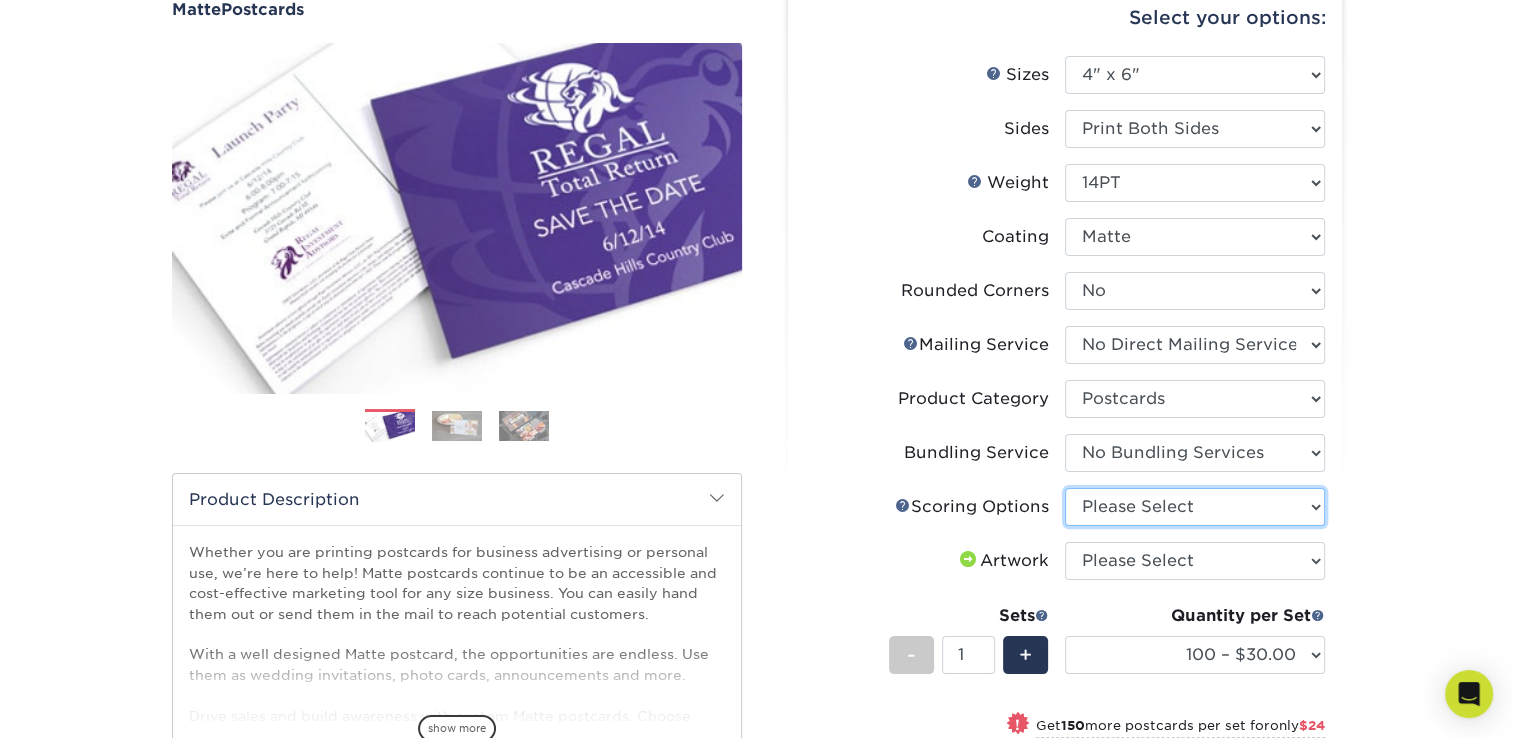 click on "Please Select No Scoring One Score" at bounding box center (1195, 507) 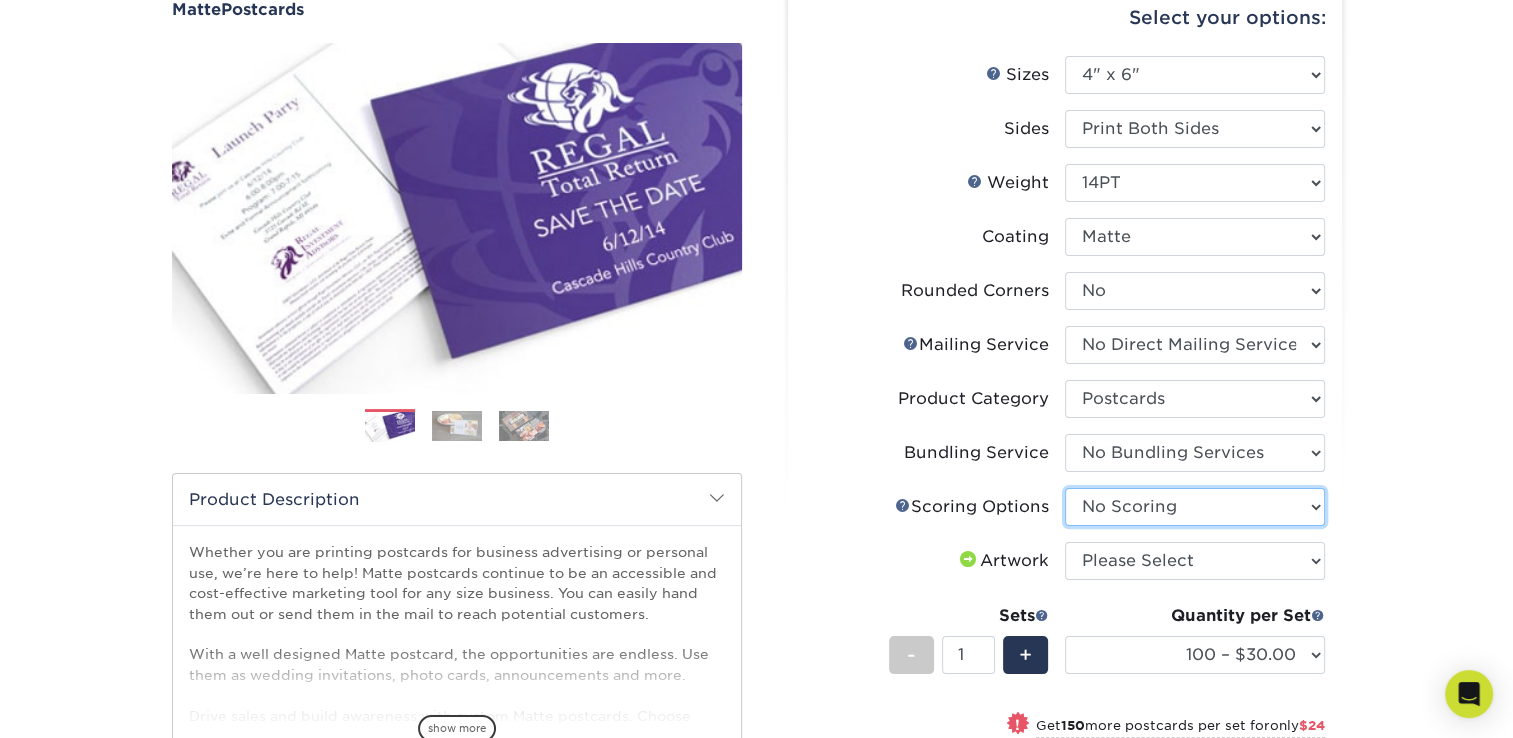 click on "Please Select No Scoring One Score" at bounding box center (1195, 507) 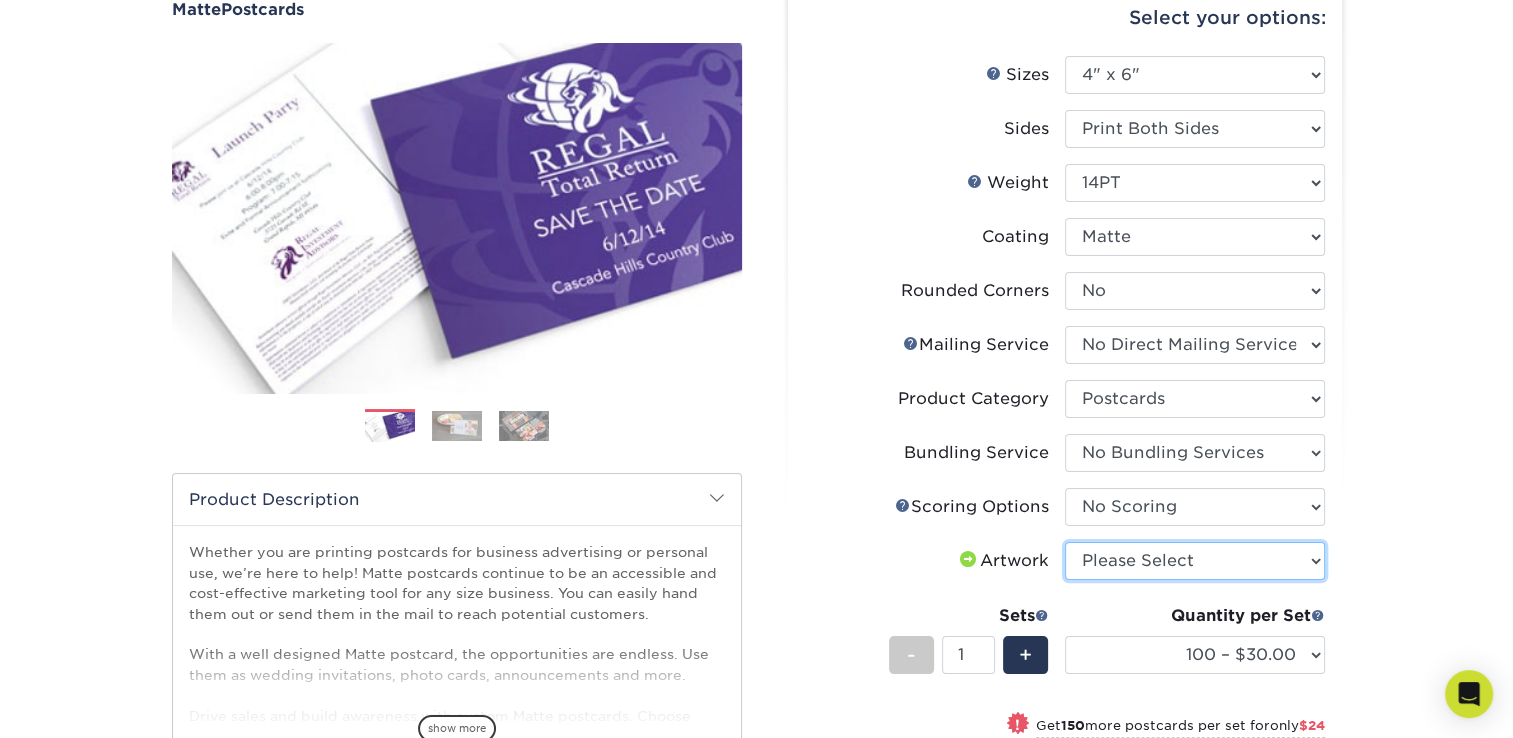 click on "Please Select I will upload files I need a design - $150" at bounding box center (1195, 561) 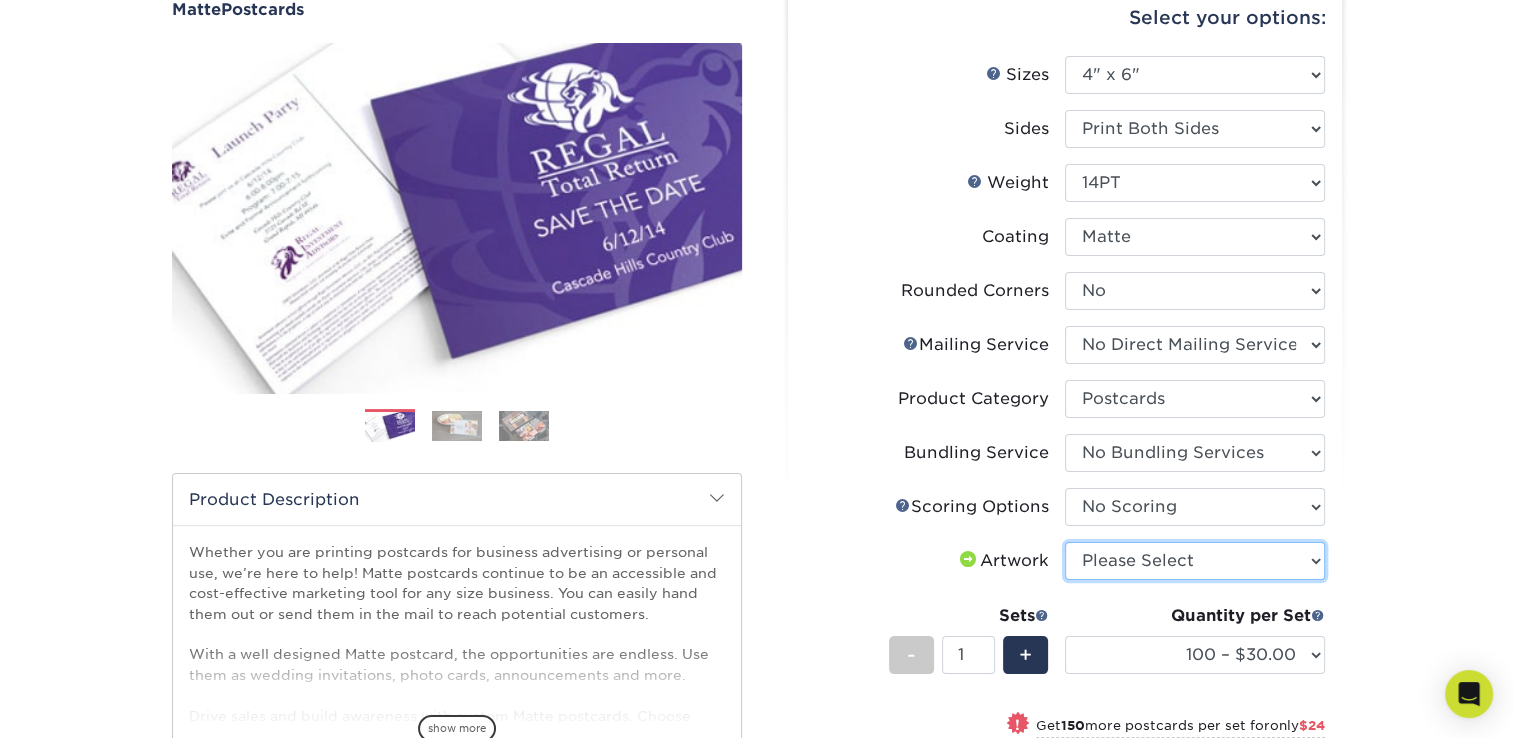 select on "upload" 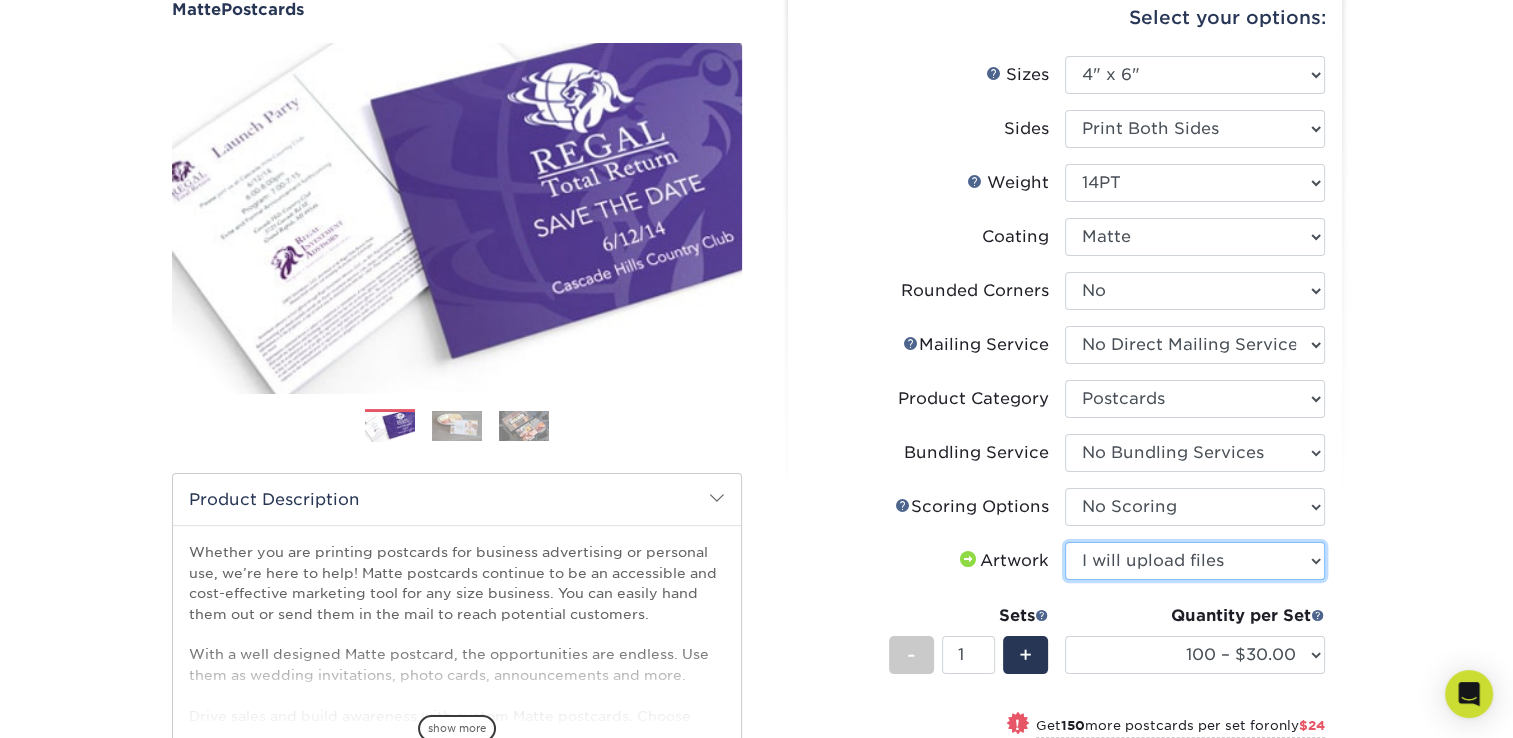 click on "Please Select I will upload files I need a design - $150" at bounding box center [1195, 561] 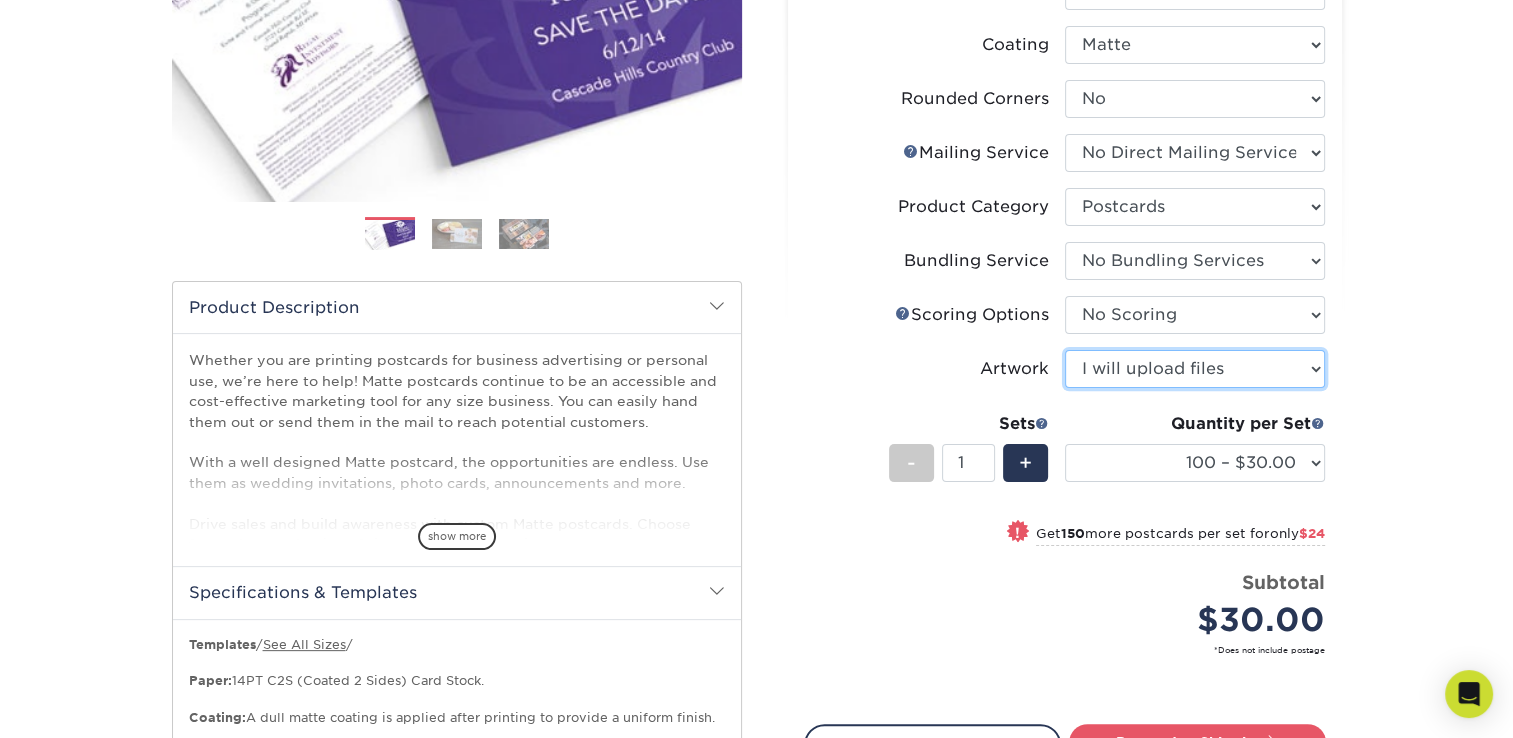 scroll, scrollTop: 400, scrollLeft: 0, axis: vertical 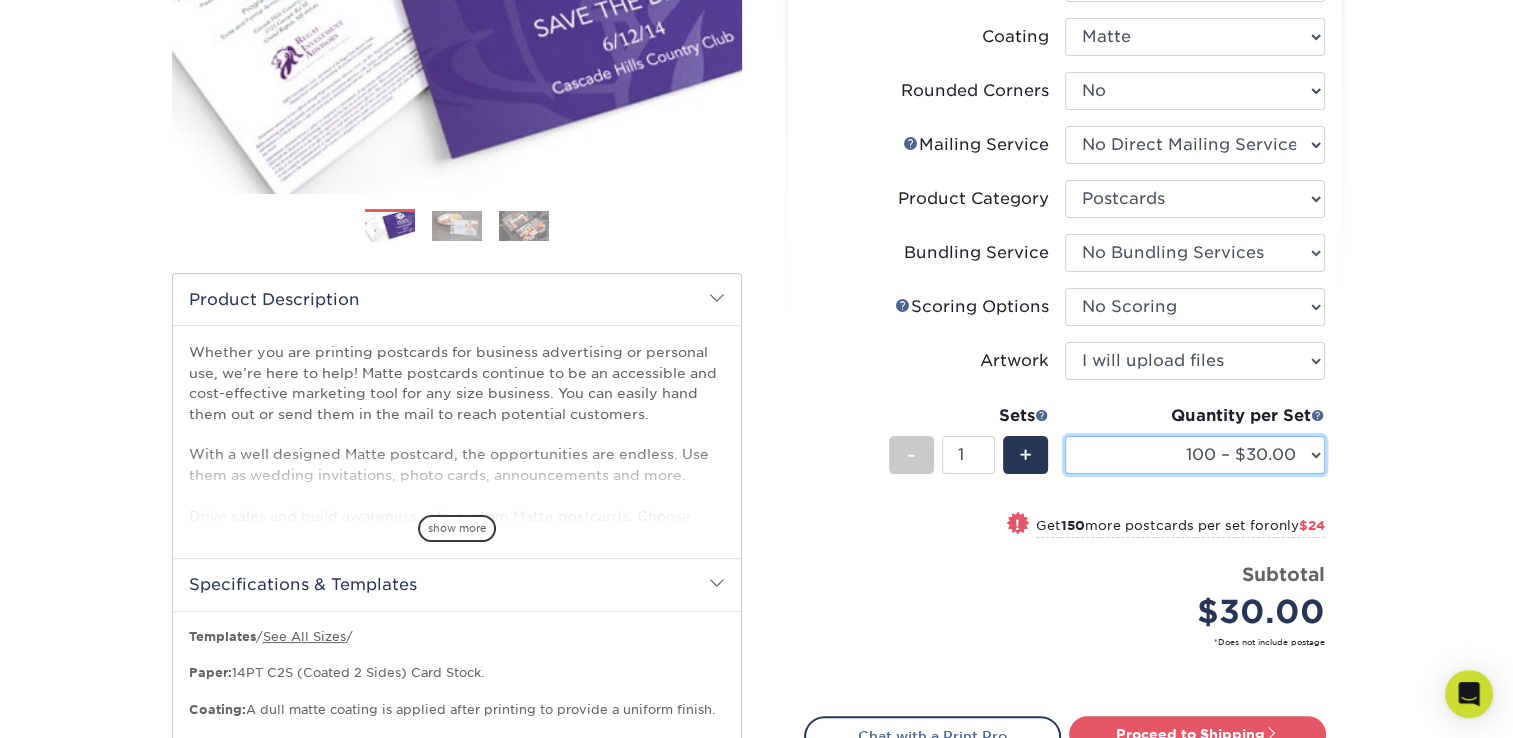 click on "100 – $30.00 250 – $54.00 500 – $64.00 1000 – $73.00 2500 – $149.00 5000 – $222.00 7500 – $322.00 10000 – $425.00 15000 – $637.00 20000 – $849.00 25000 – $1061.00 30000 – $1273.00 35000 – $1485.00 40000 – $1697.00 45000 – $1910.00 50000 – $2122.00 55000 – $2334.00 60000 – $2546.00 65000 – $2758.00 70000 – $2970.00 75000 – $3182.00 80000 – $3394.00 85000 – $3607.00 90000 – $3819.00 95000 – $4031.00 100000 – $4243.00" at bounding box center [1195, 455] 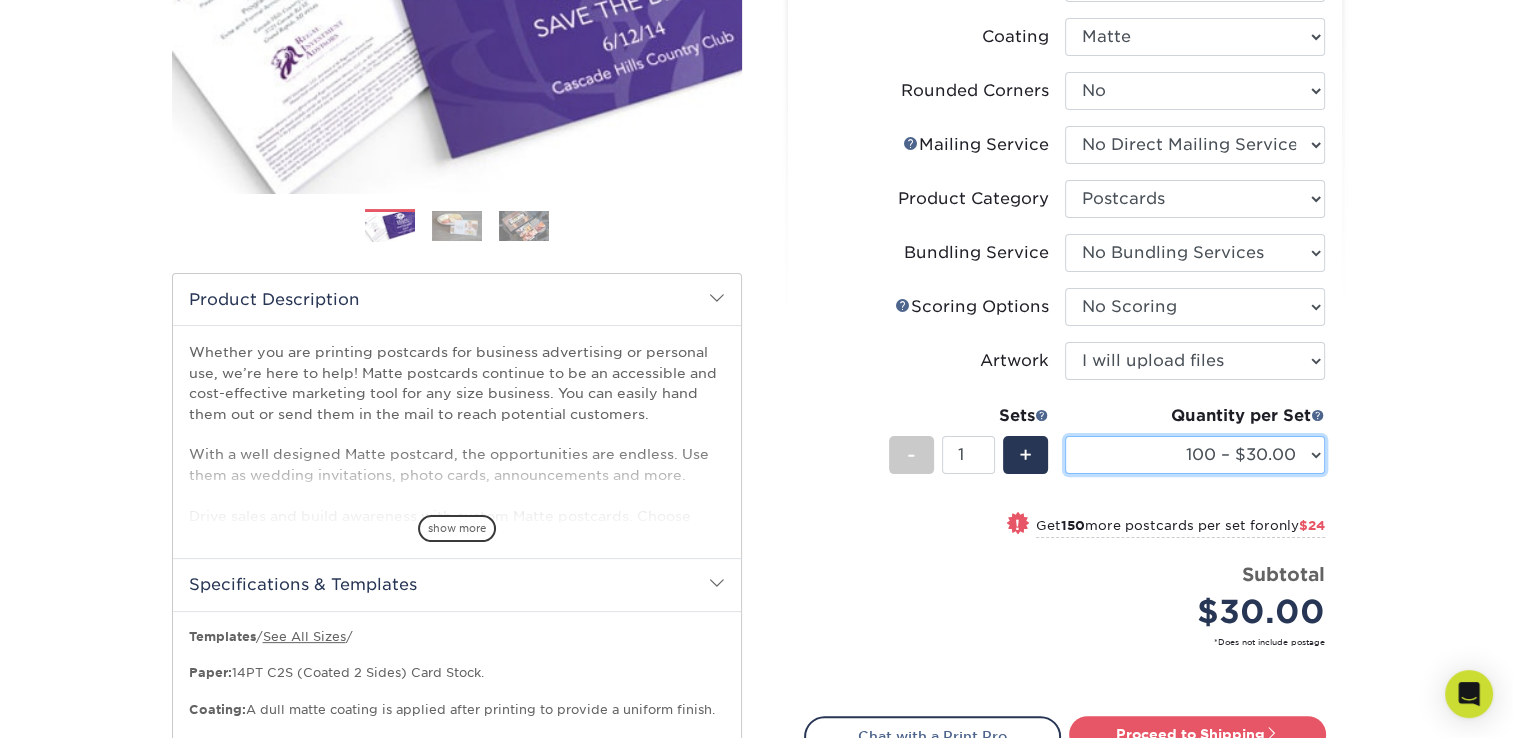 select on "250 – $54.00" 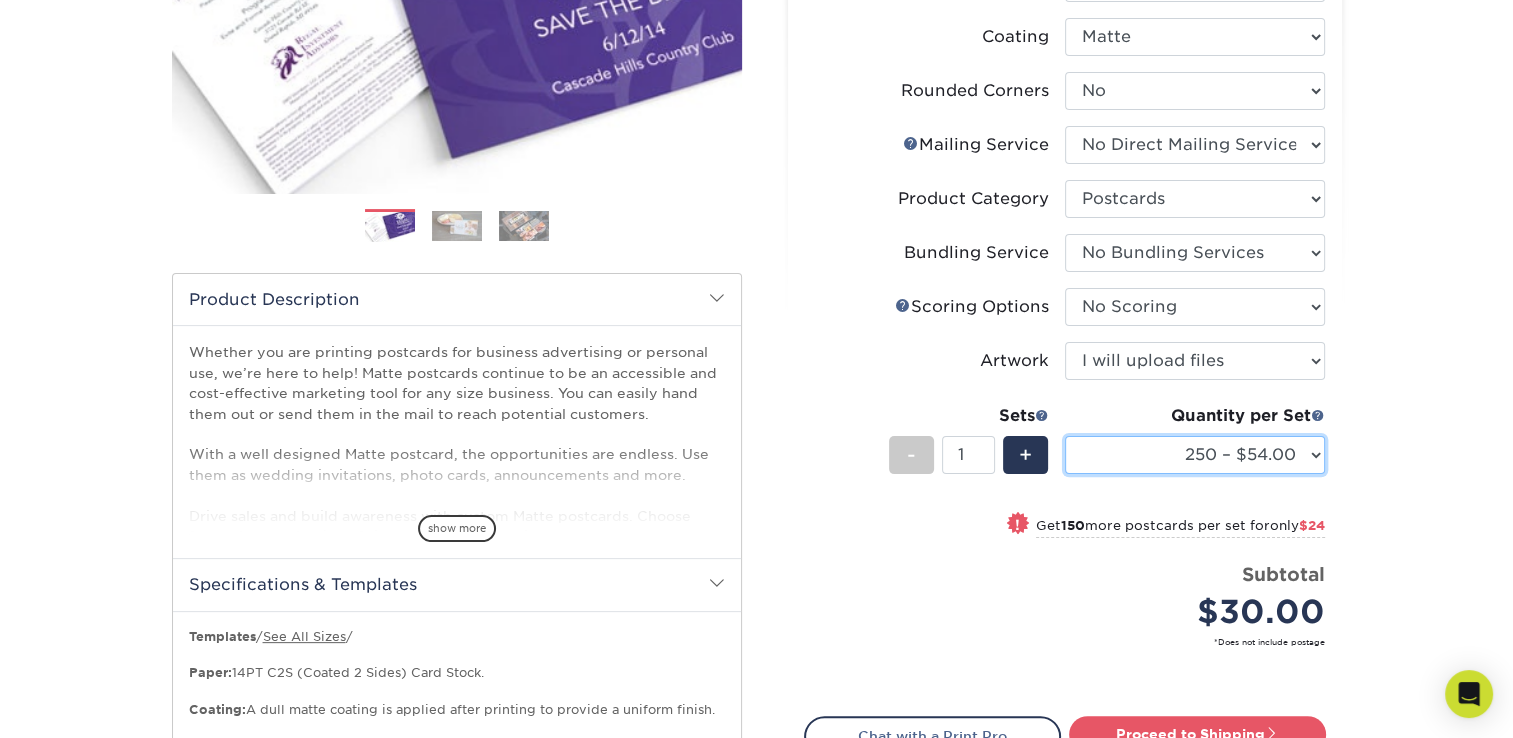 click on "100 – $30.00 250 – $54.00 500 – $64.00 1000 – $73.00 2500 – $149.00 5000 – $222.00 7500 – $322.00 10000 – $425.00 15000 – $637.00 20000 – $849.00 25000 – $1061.00 30000 – $1273.00 35000 – $1485.00 40000 – $1697.00 45000 – $1910.00 50000 – $2122.00 55000 – $2334.00 60000 – $2546.00 65000 – $2758.00 70000 – $2970.00 75000 – $3182.00 80000 – $3394.00 85000 – $3607.00 90000 – $3819.00 95000 – $4031.00 100000 – $4243.00" at bounding box center [1195, 455] 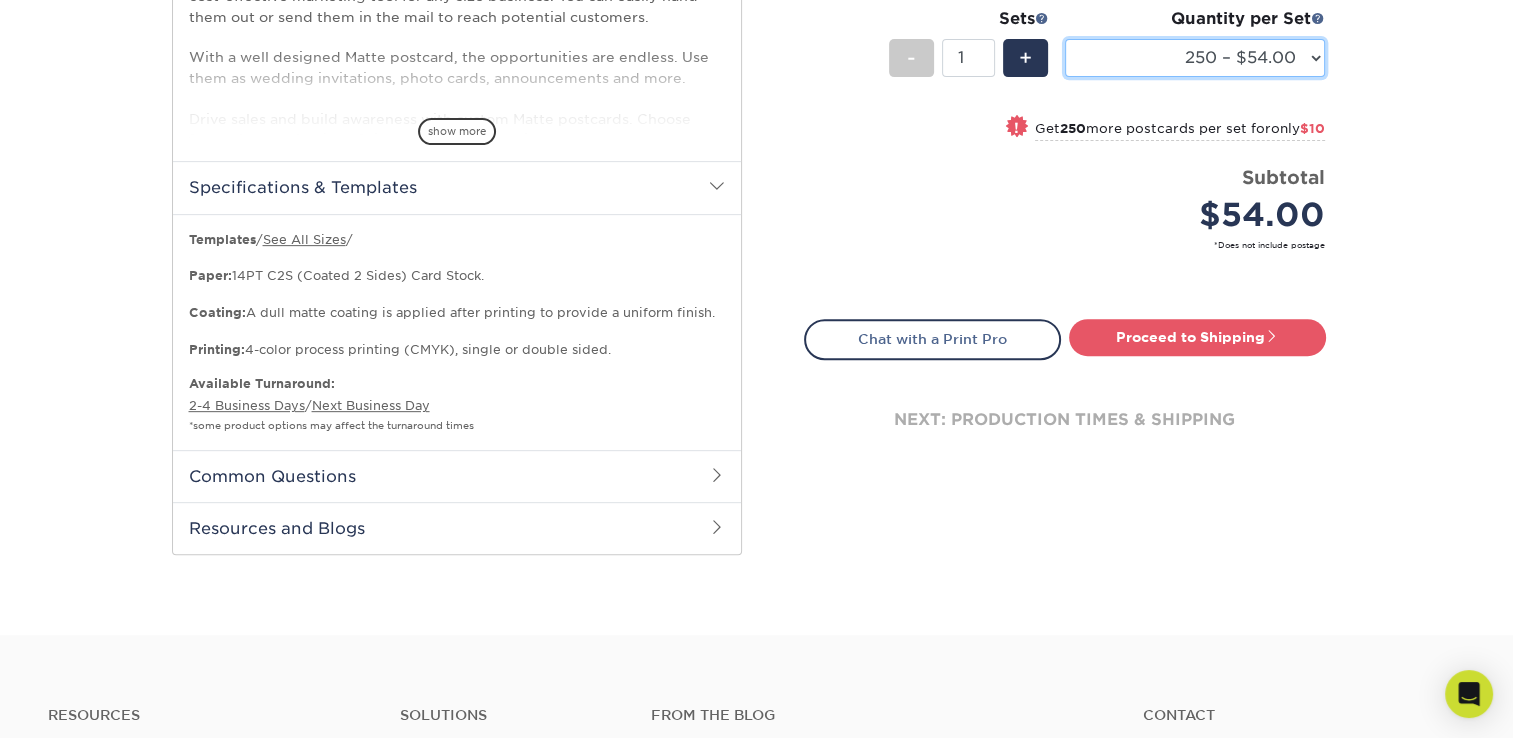 scroll, scrollTop: 800, scrollLeft: 0, axis: vertical 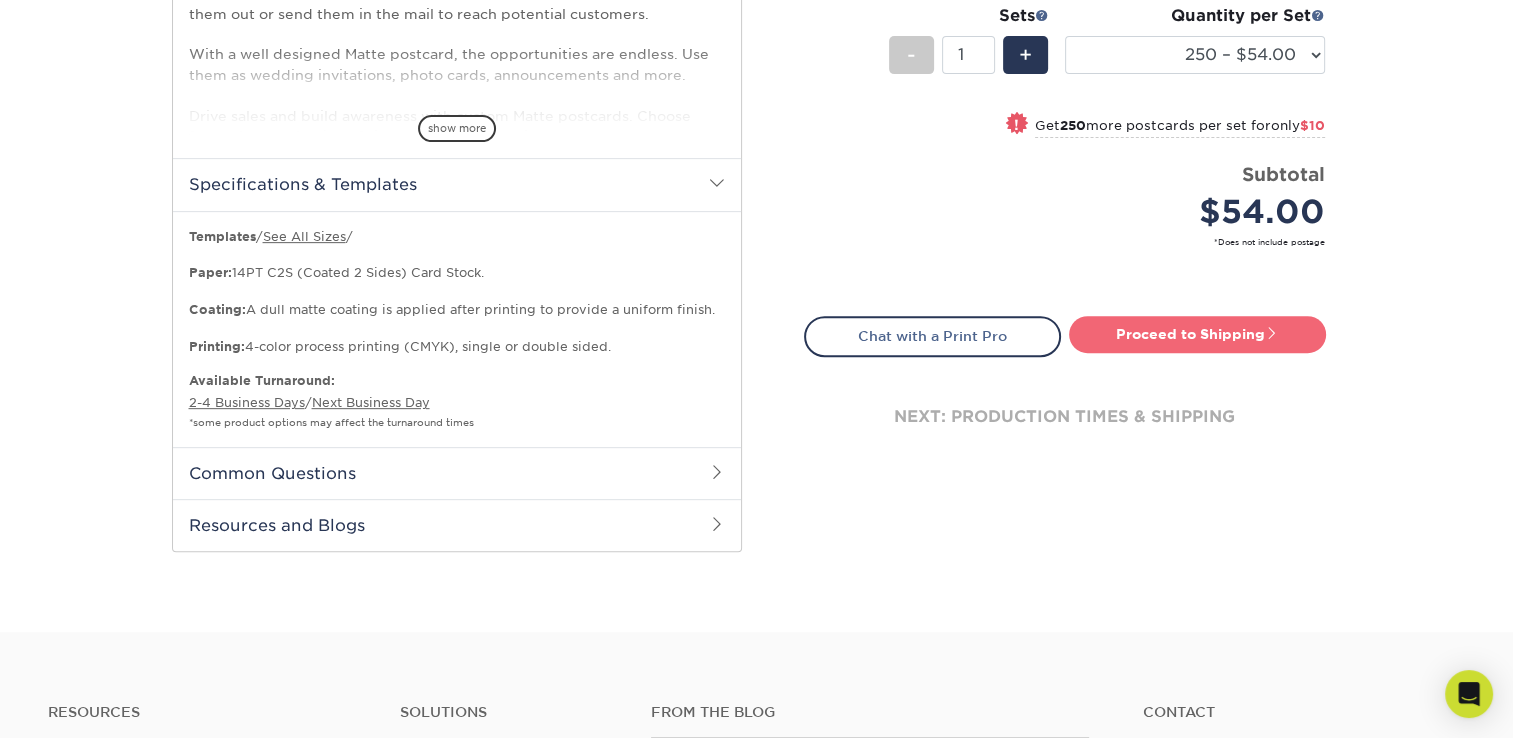 click on "Proceed to Shipping" at bounding box center (1197, 334) 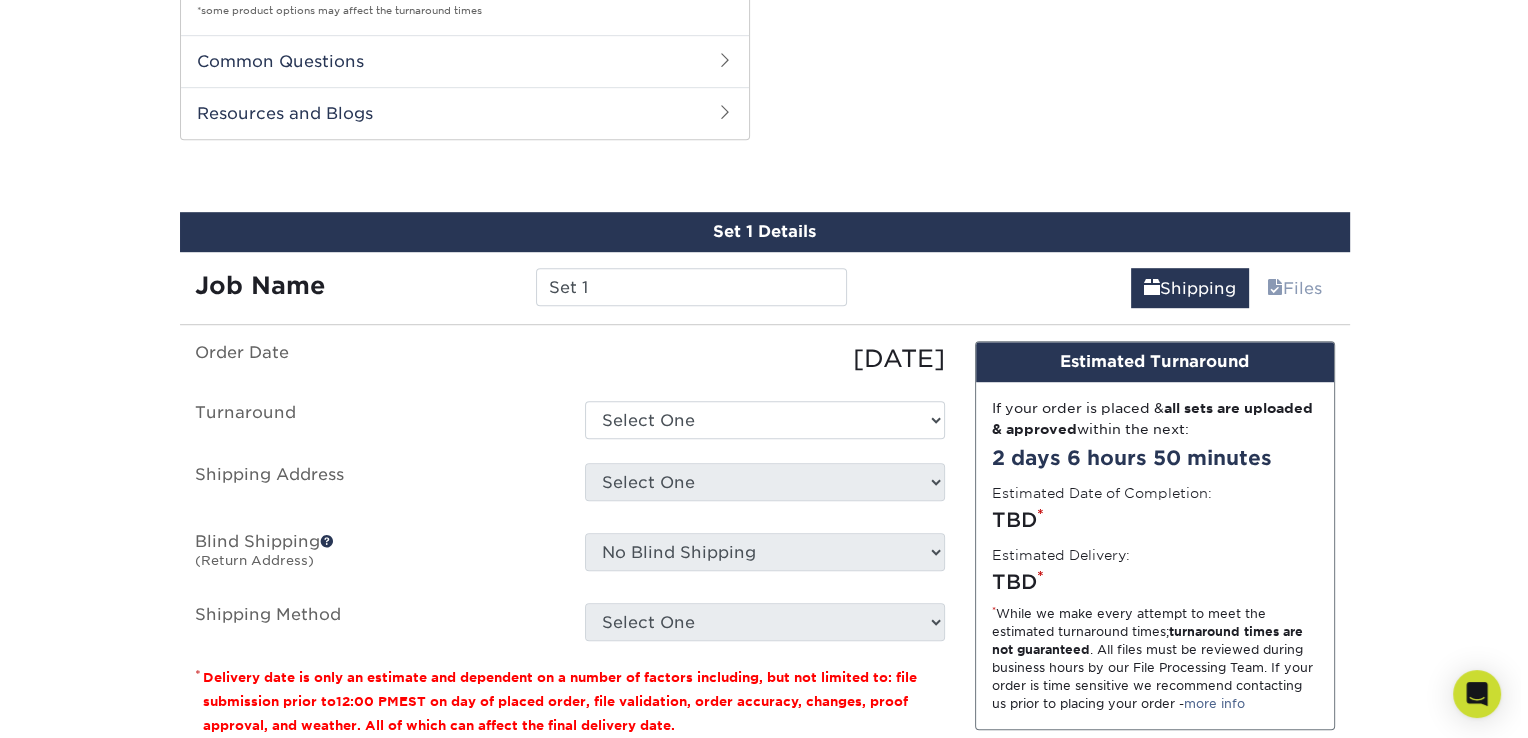 scroll, scrollTop: 1252, scrollLeft: 0, axis: vertical 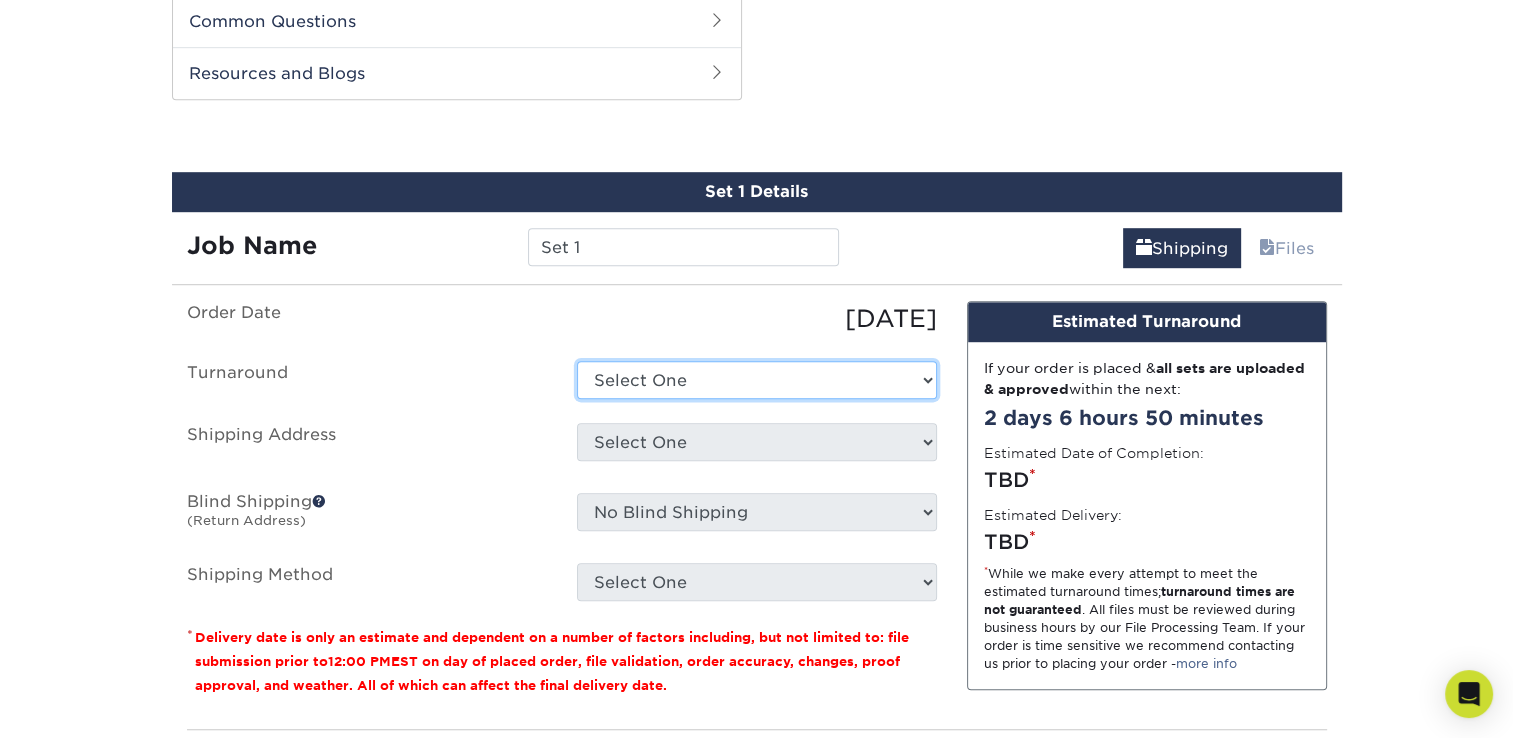 click on "Select One 2-4 Business Days 2 Day Next Business Day" at bounding box center (757, 380) 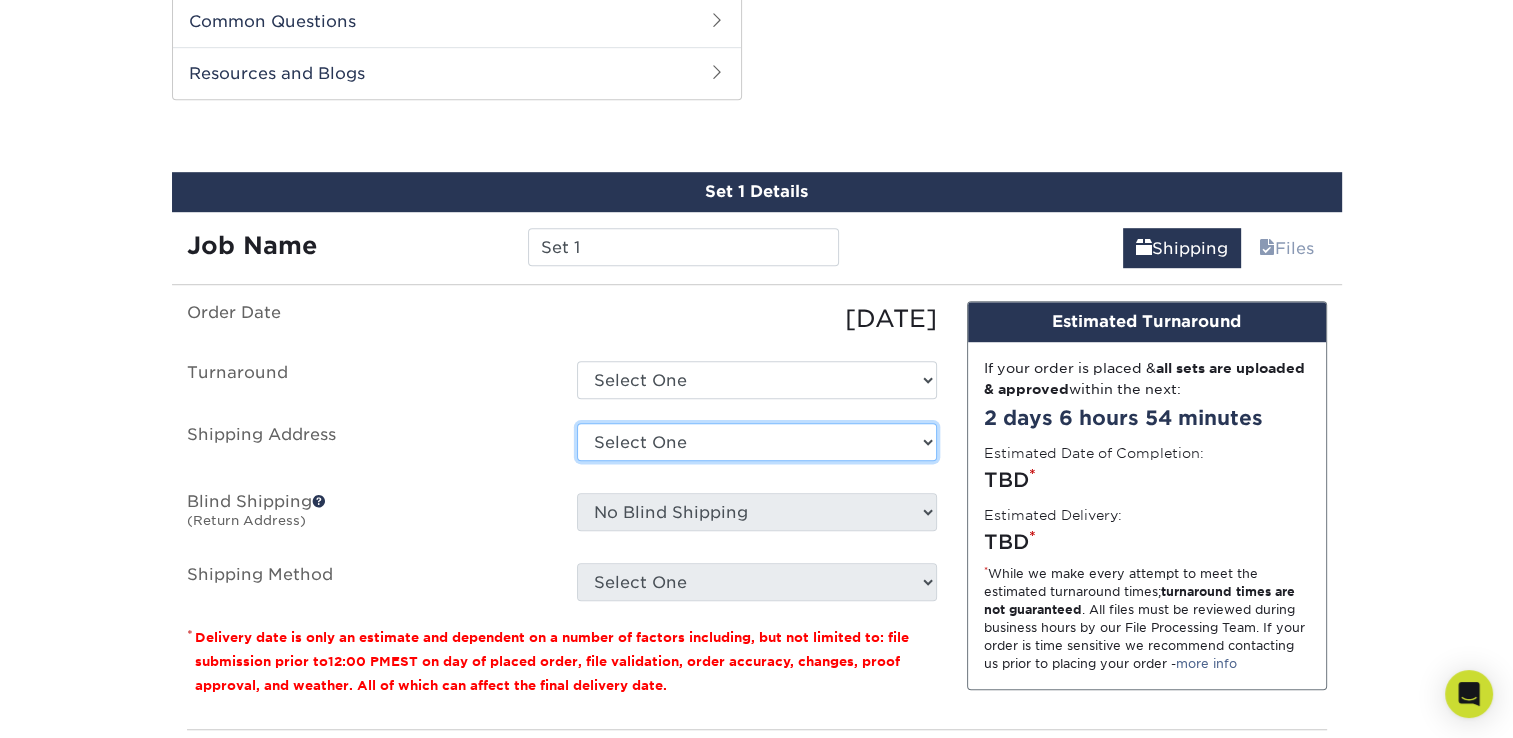click on "Select One
+ Add New Address
- Login" at bounding box center (757, 442) 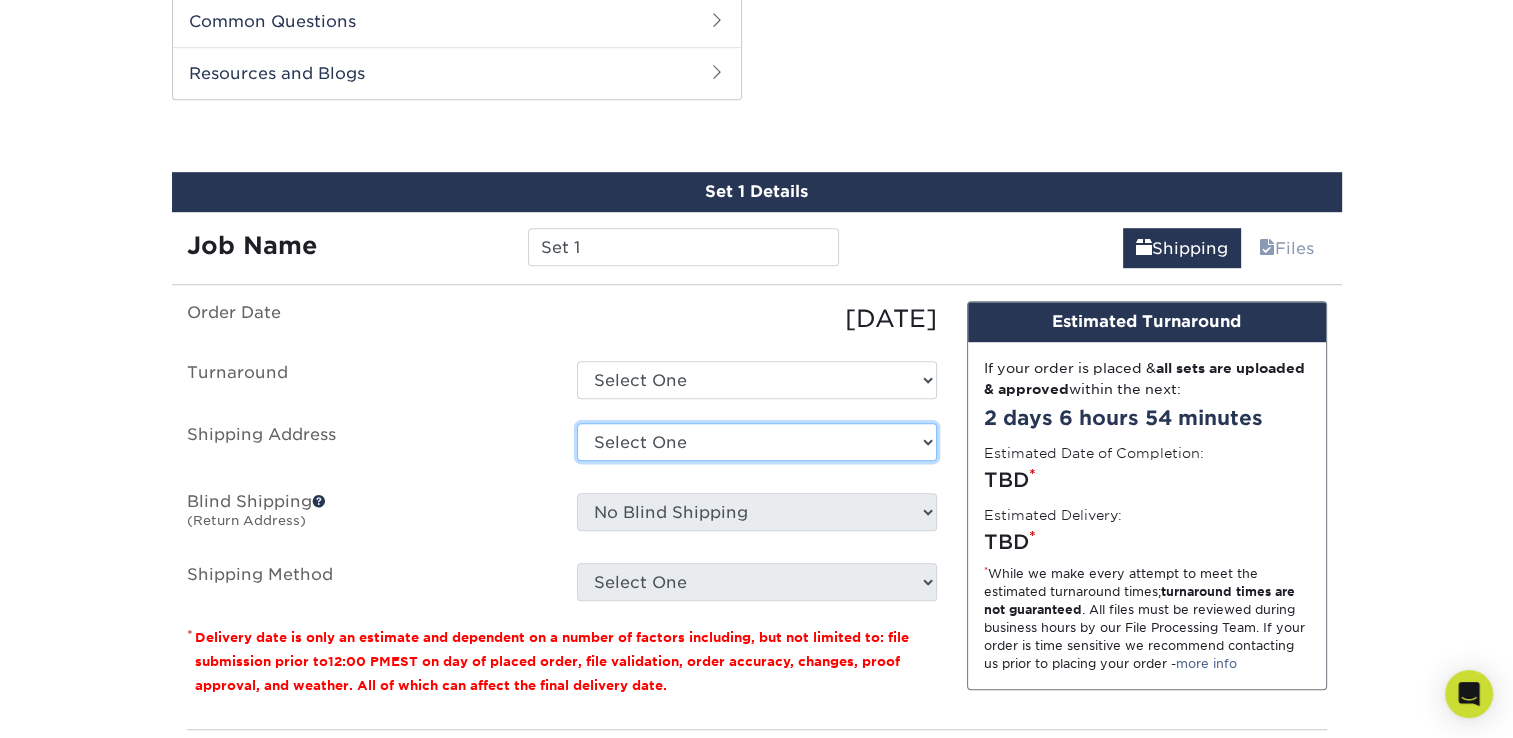 select on "newaddress" 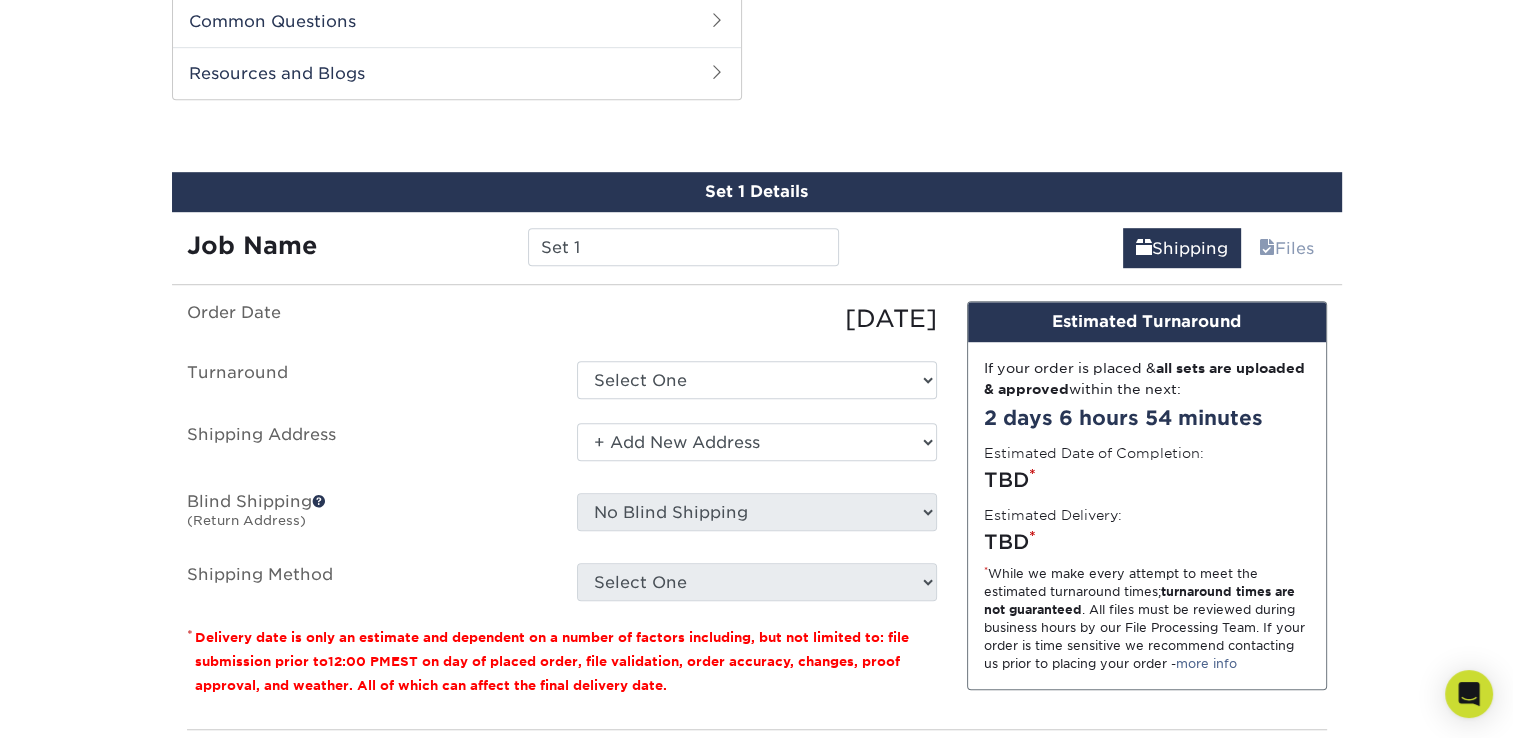 click on "Select One
+ Add New Address
- Login" at bounding box center [757, 442] 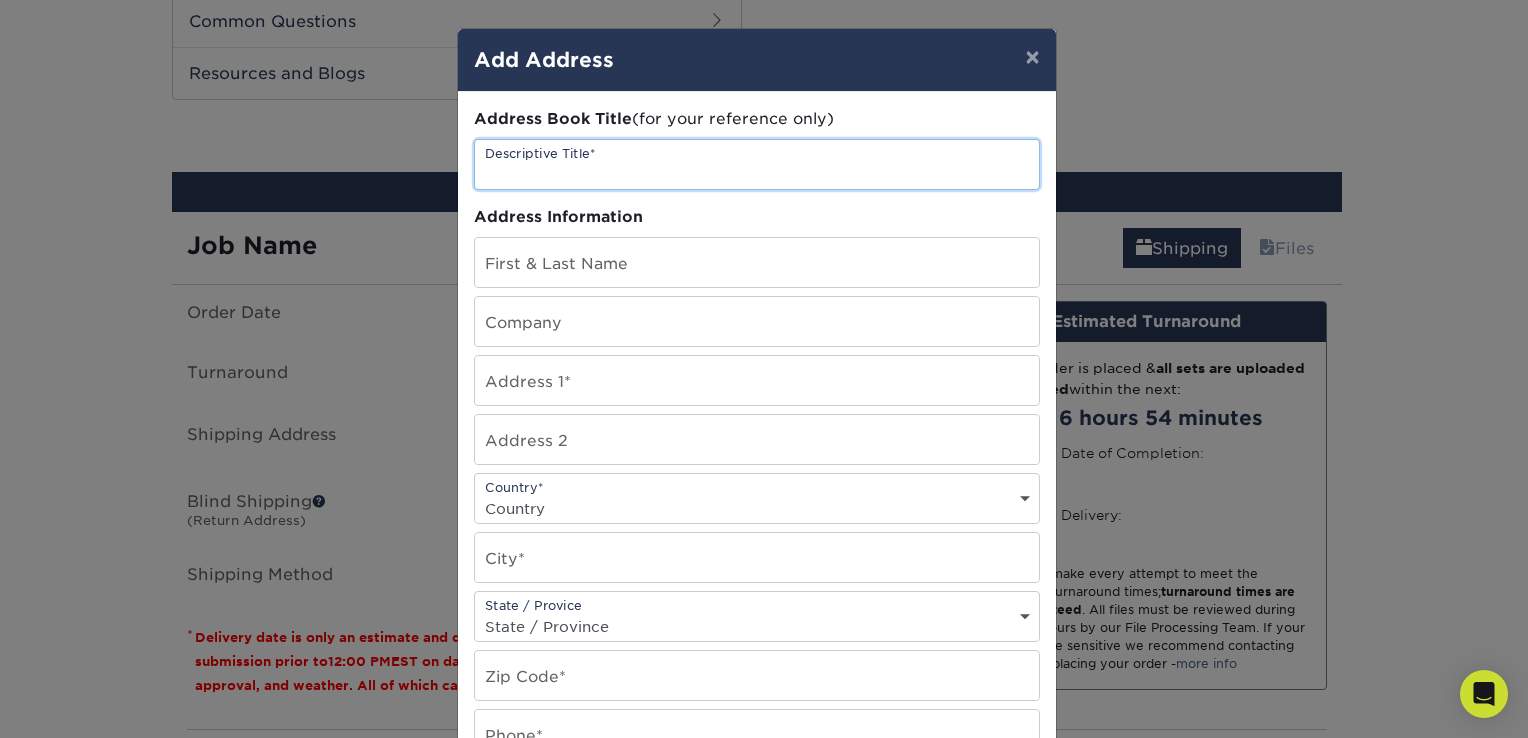 click at bounding box center [757, 164] 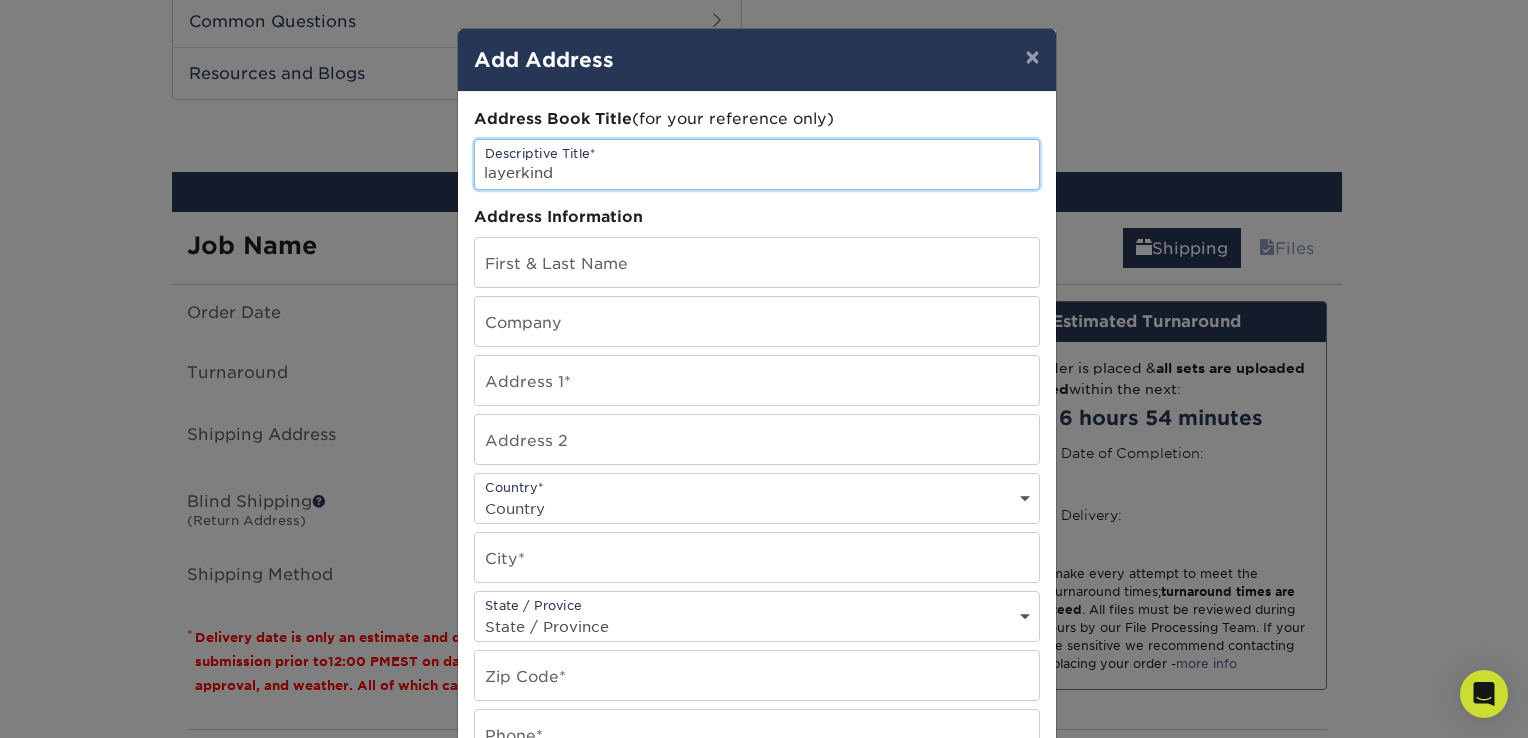 type on "layerkind" 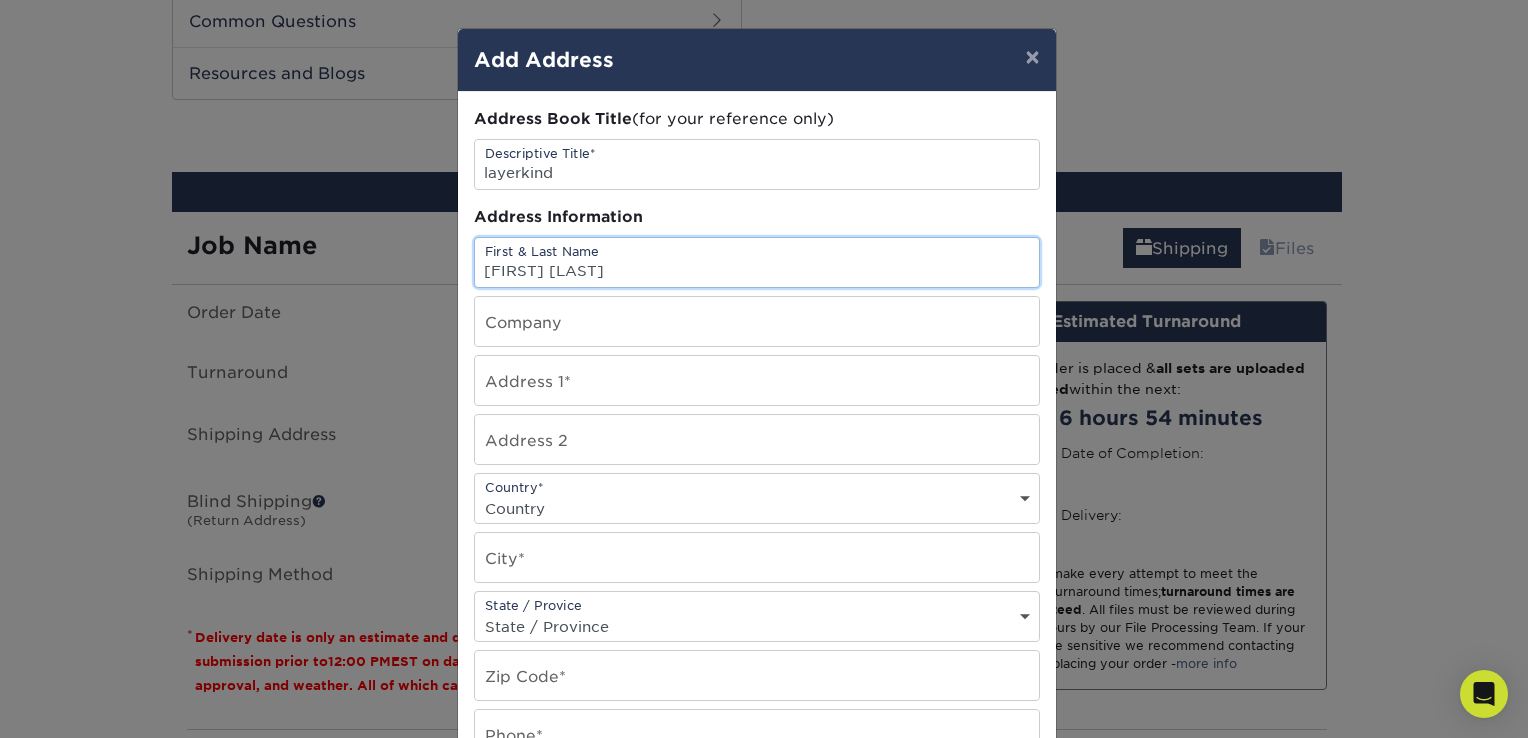 type on "[FIRST] [LAST]" 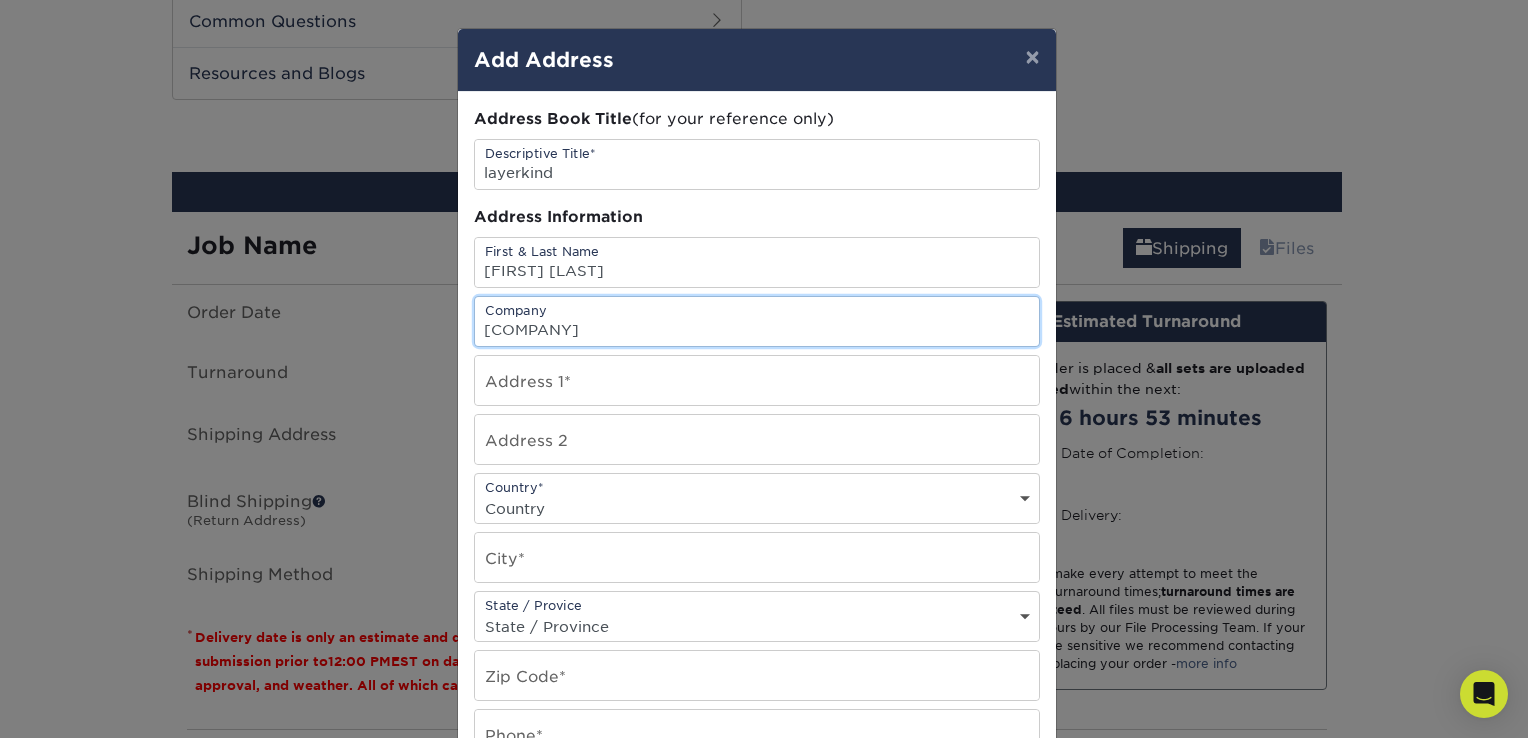 type on "layerkind" 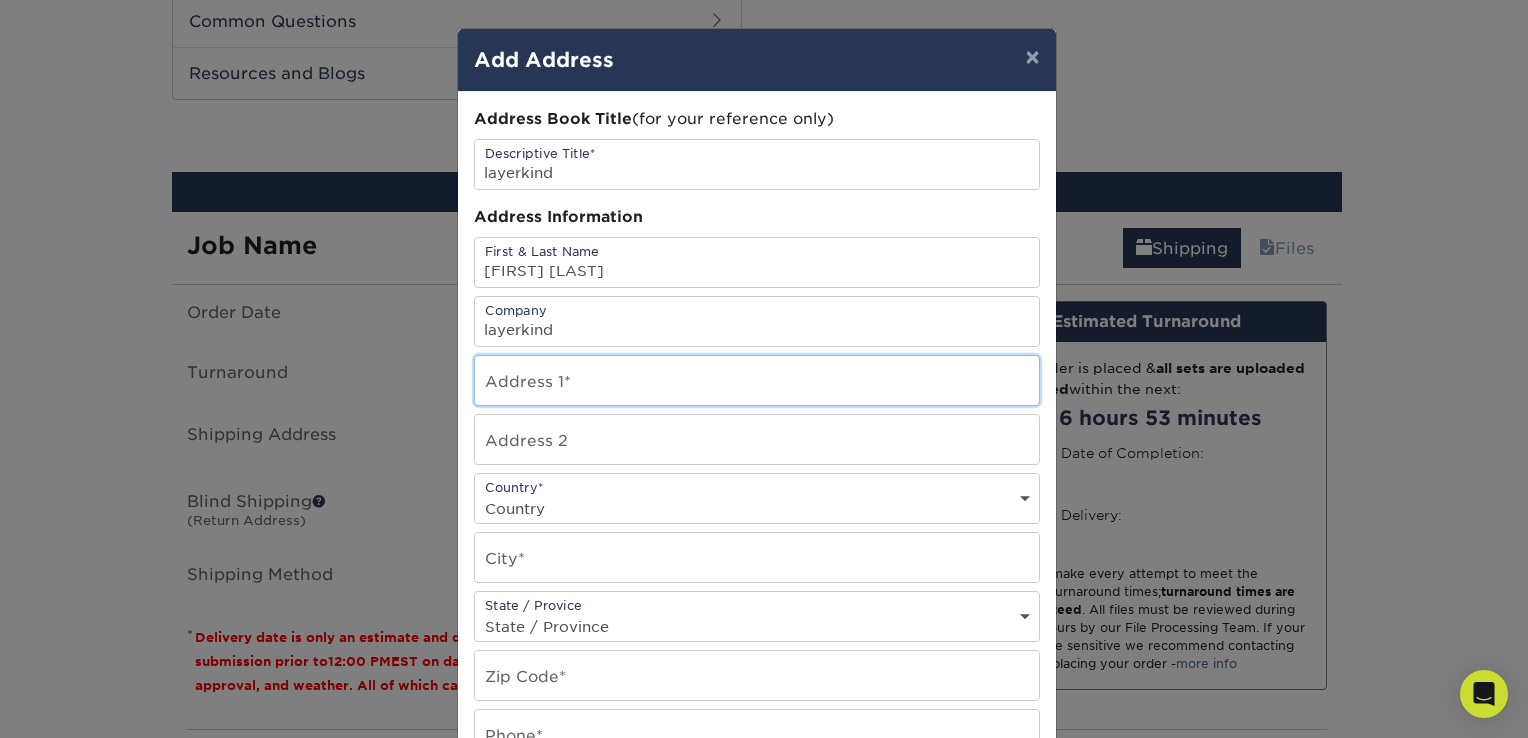type on "[NUMBER] [STREET]" 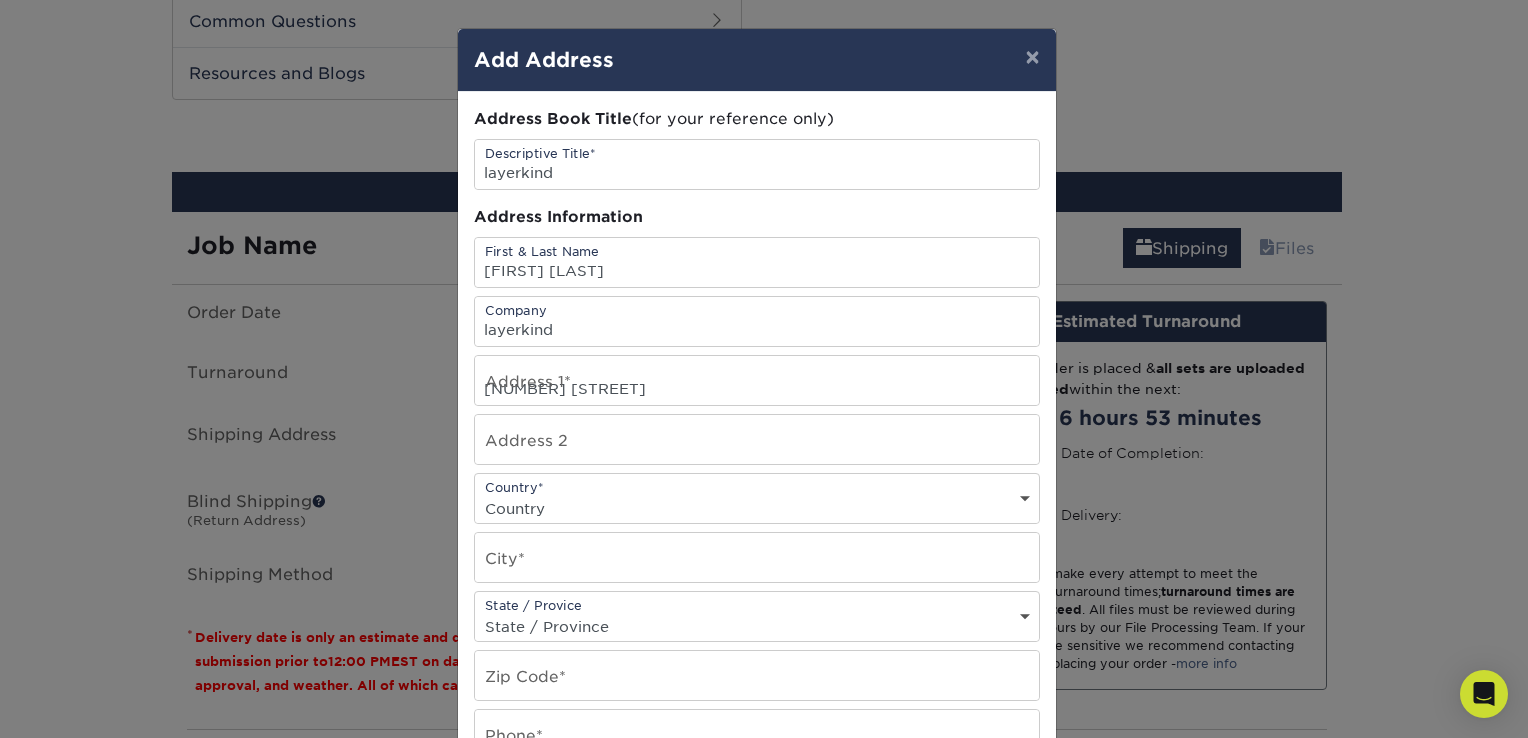 select on "US" 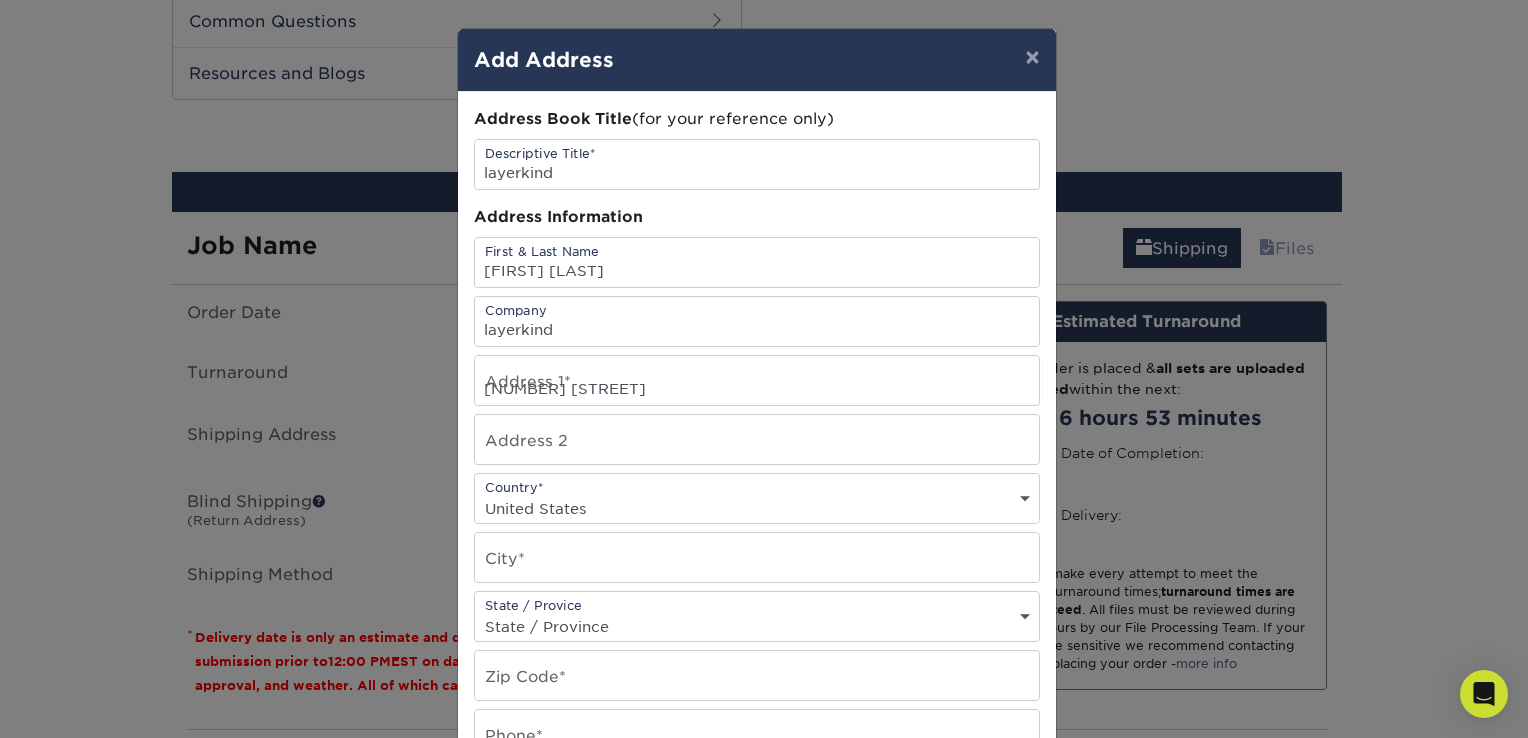 type on "[CITY]" 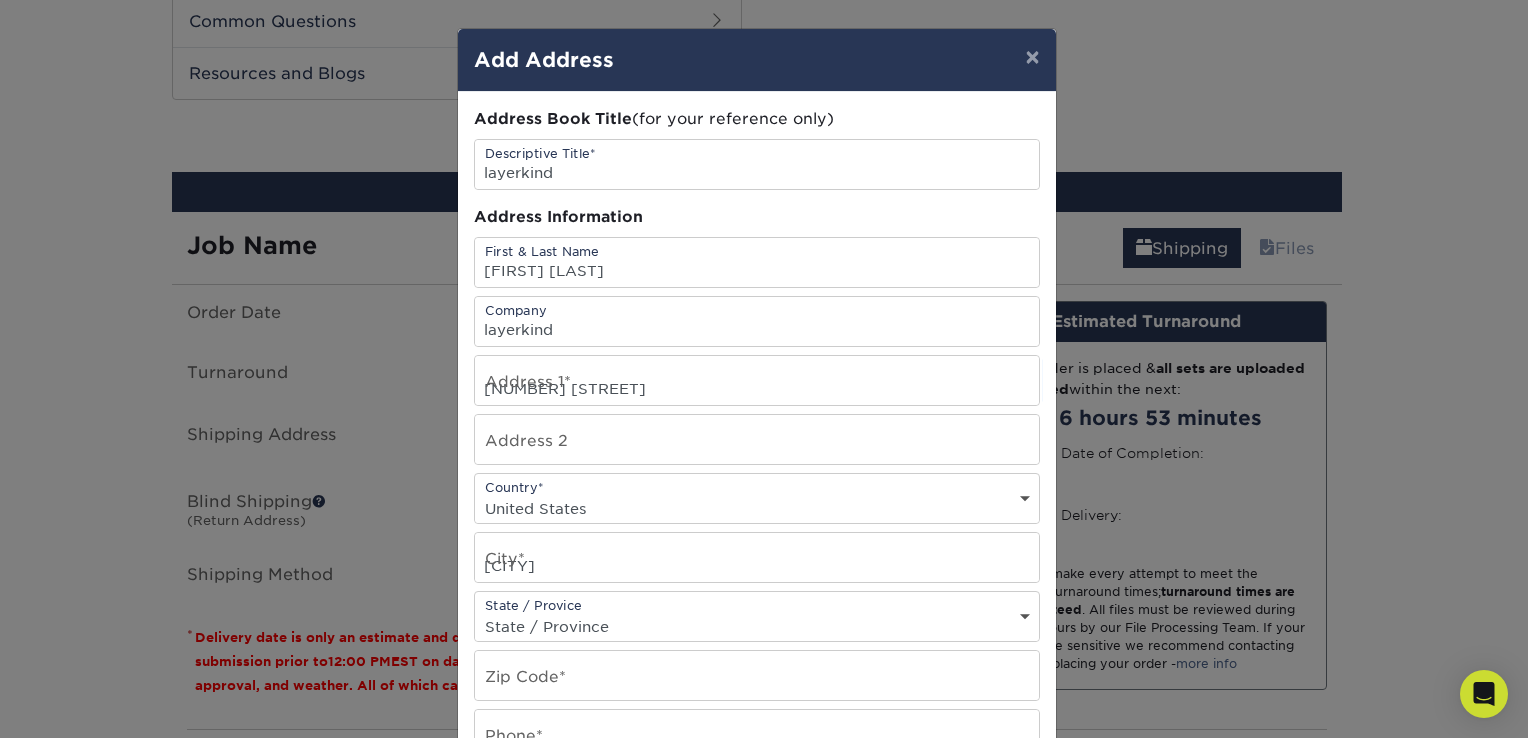 select on "MS" 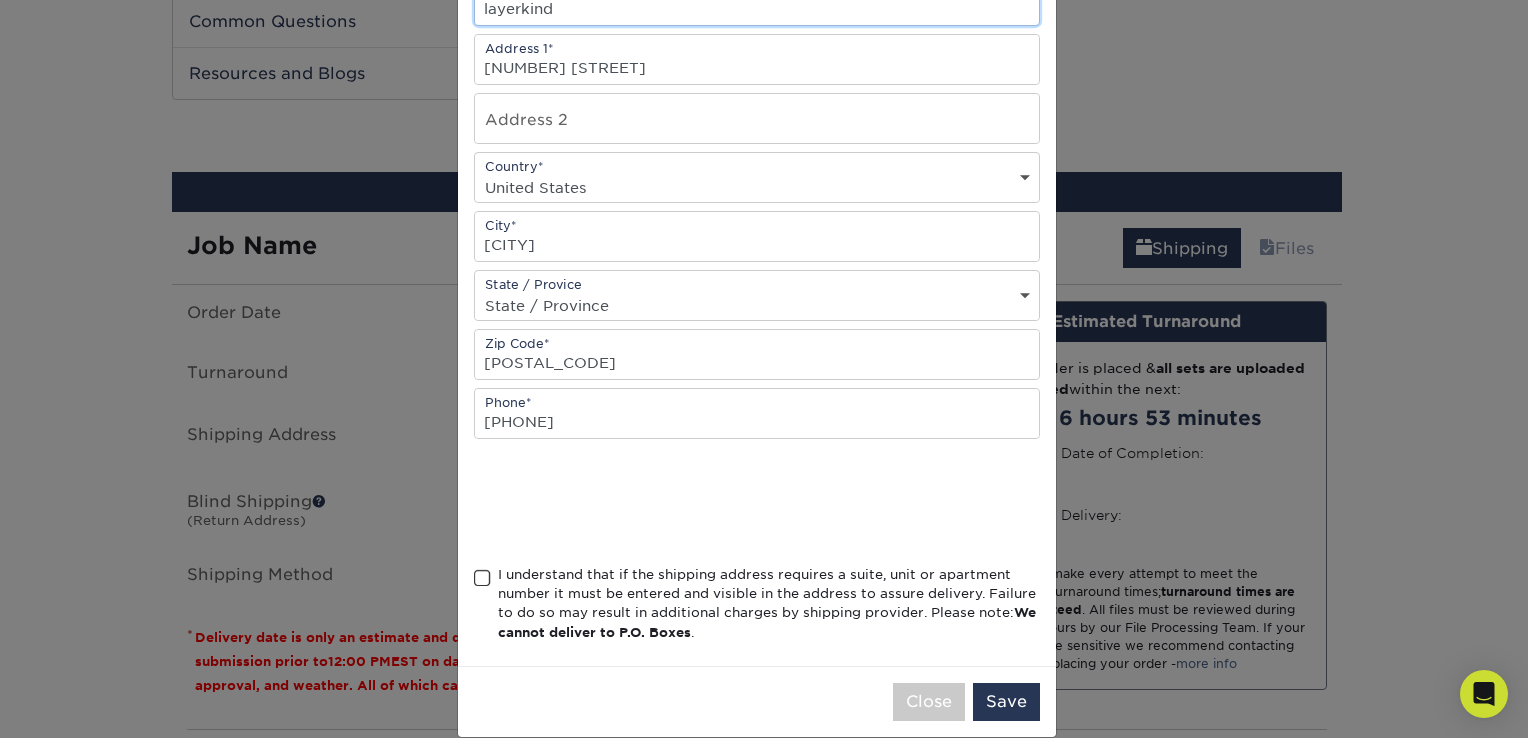 scroll, scrollTop: 343, scrollLeft: 0, axis: vertical 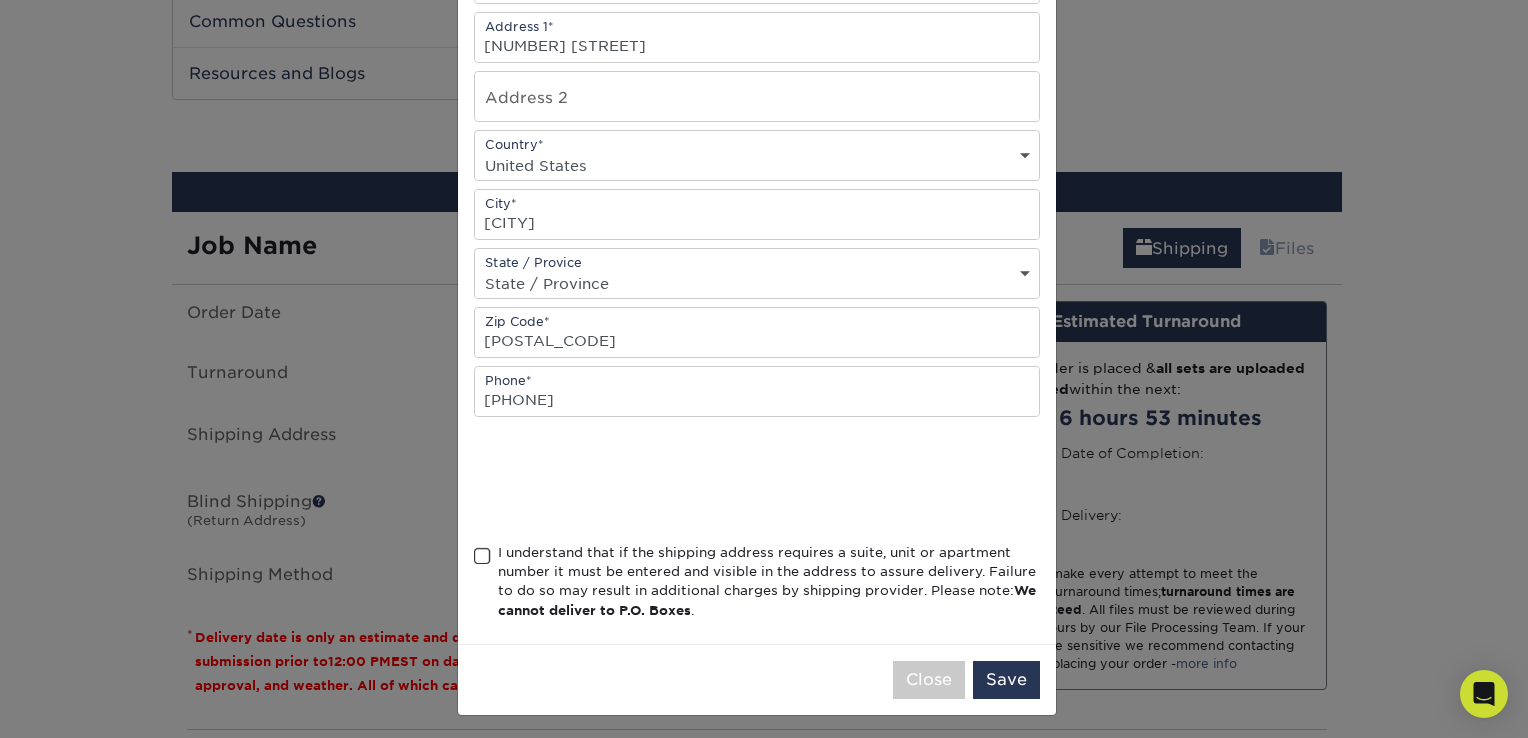 click at bounding box center (482, 556) 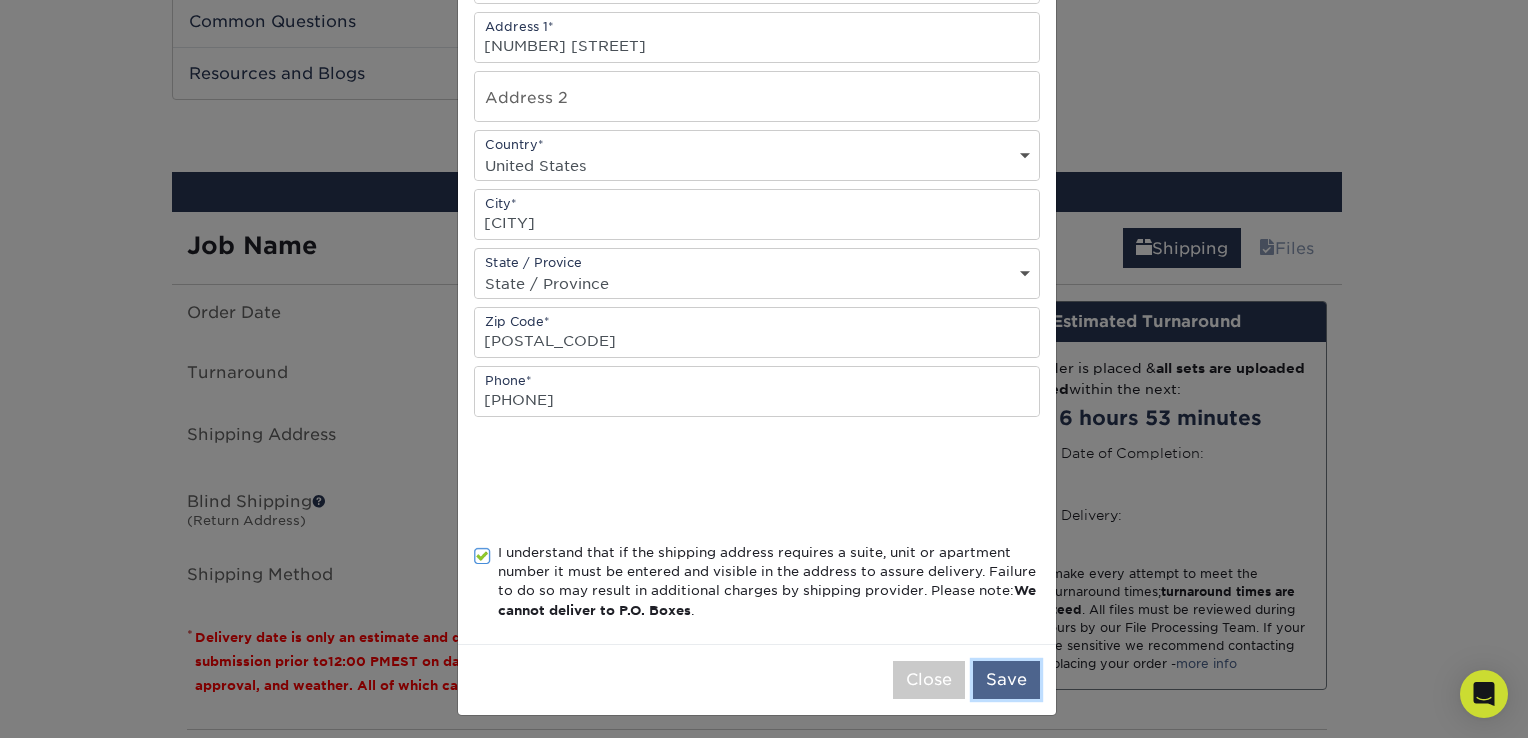 click on "Save" at bounding box center [1006, 680] 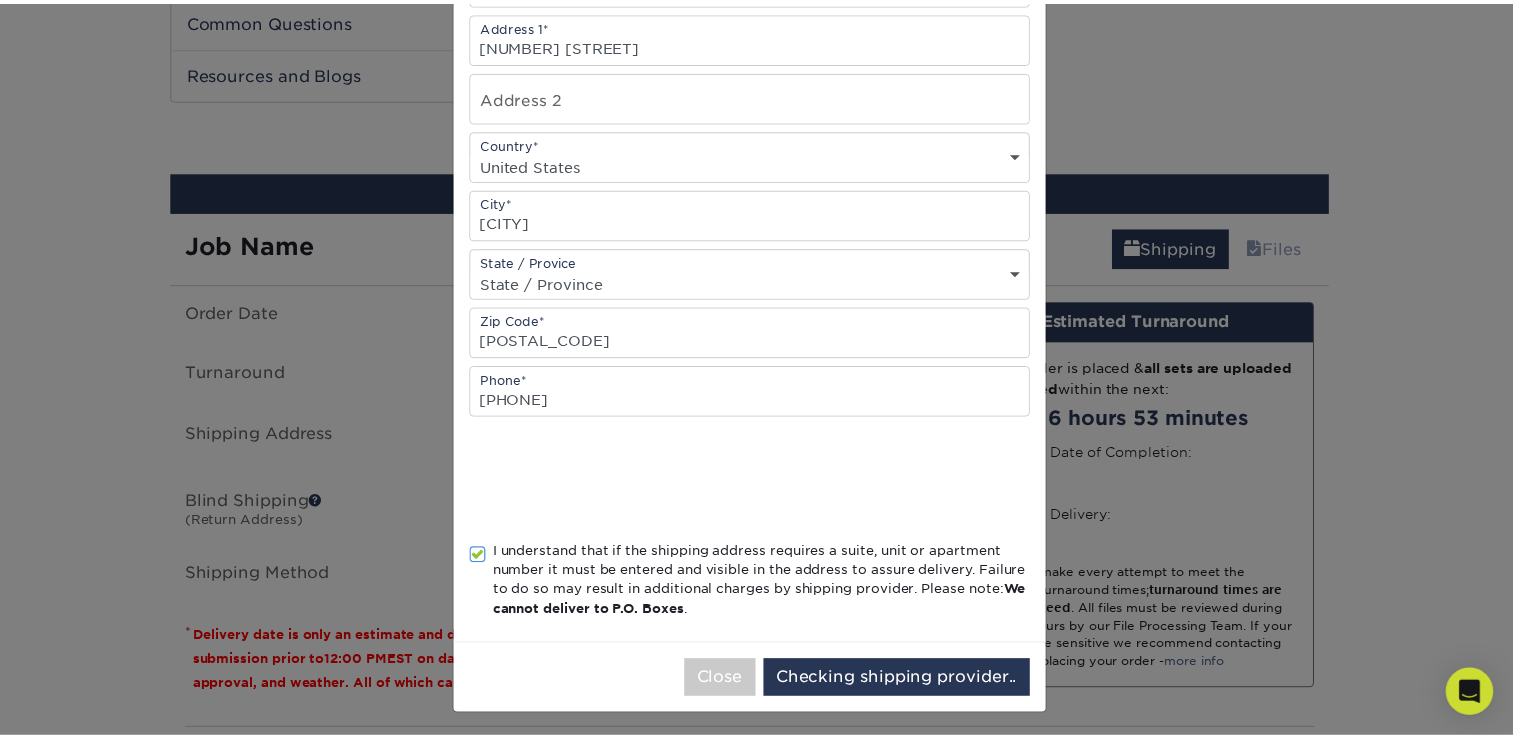scroll, scrollTop: 0, scrollLeft: 0, axis: both 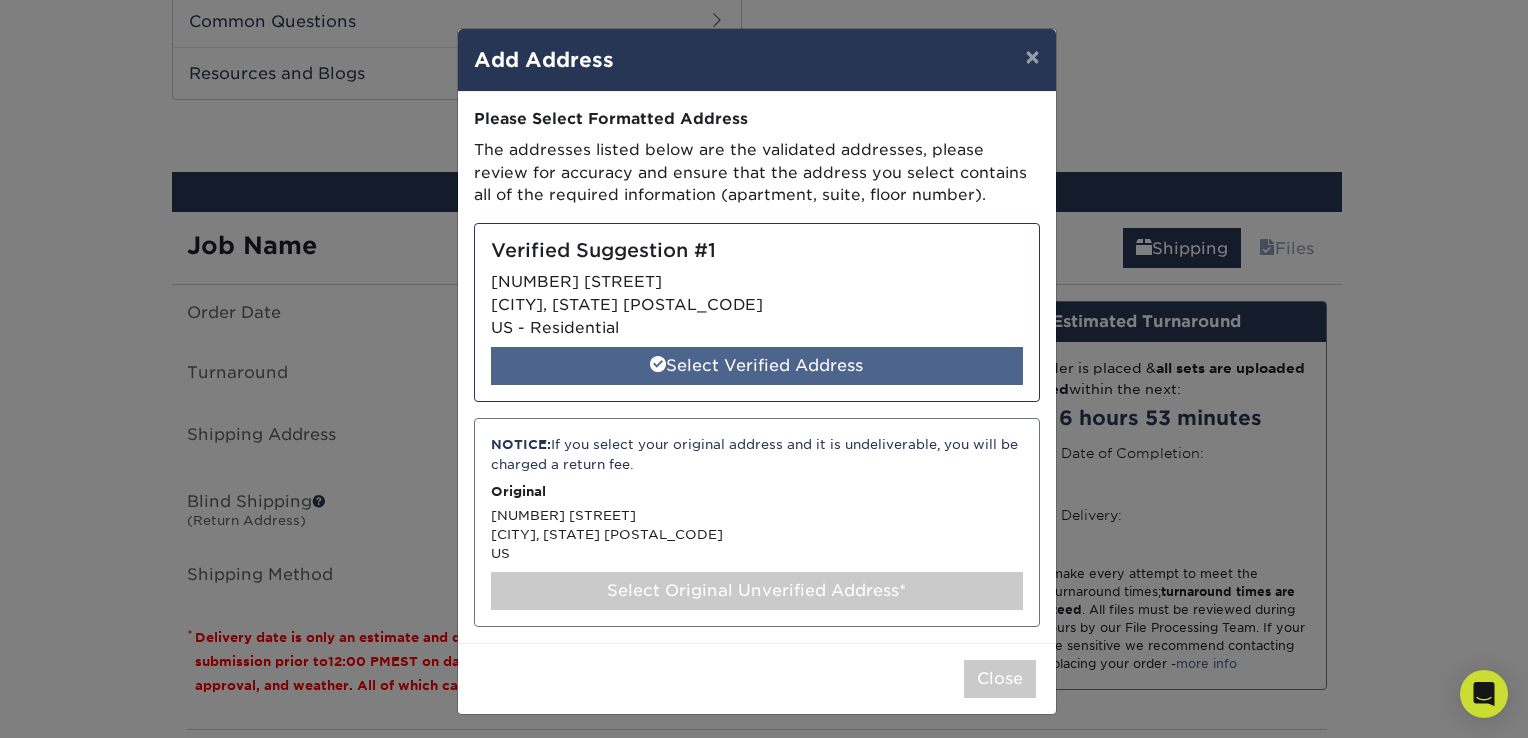click on "Select Verified Address" at bounding box center (757, 366) 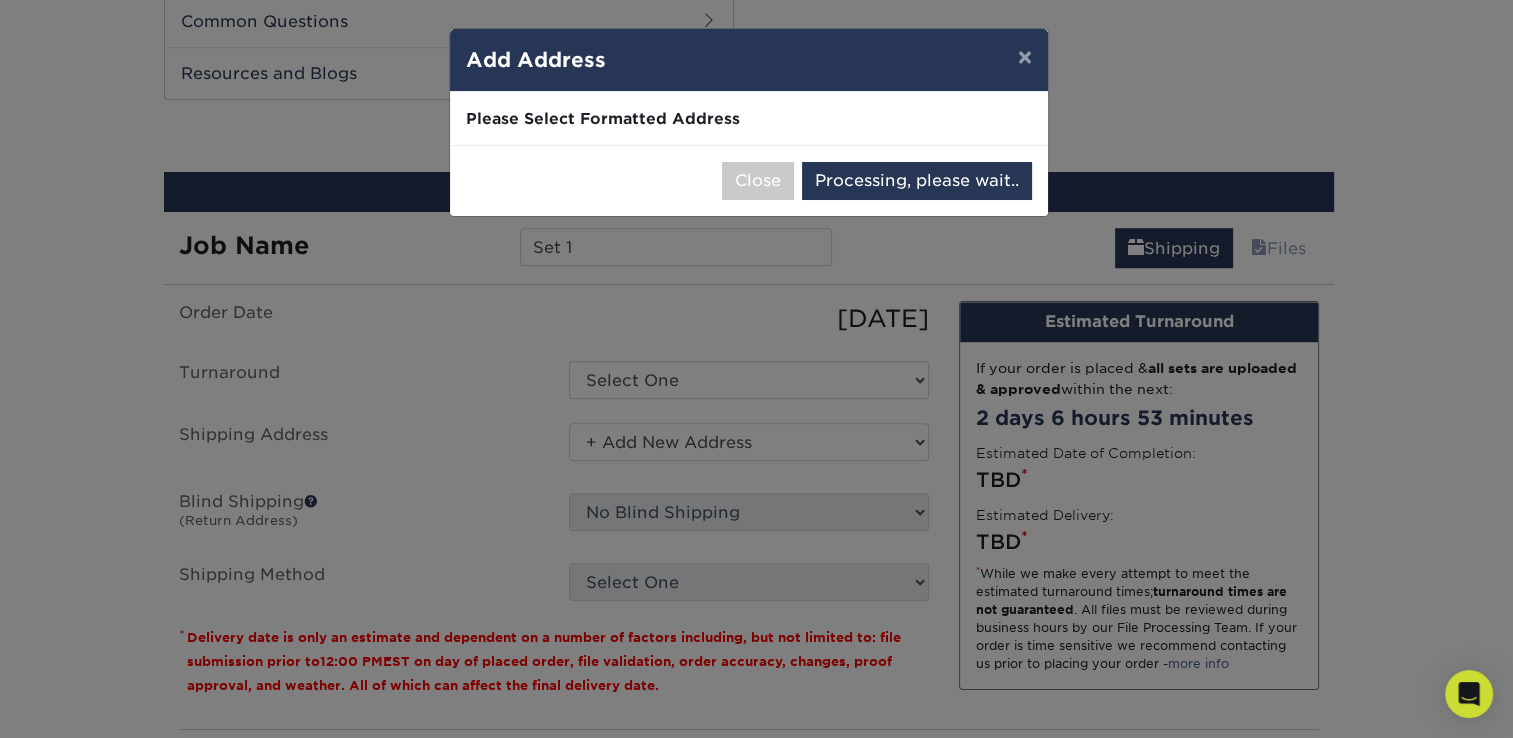 select on "[POSTAL_CODE]" 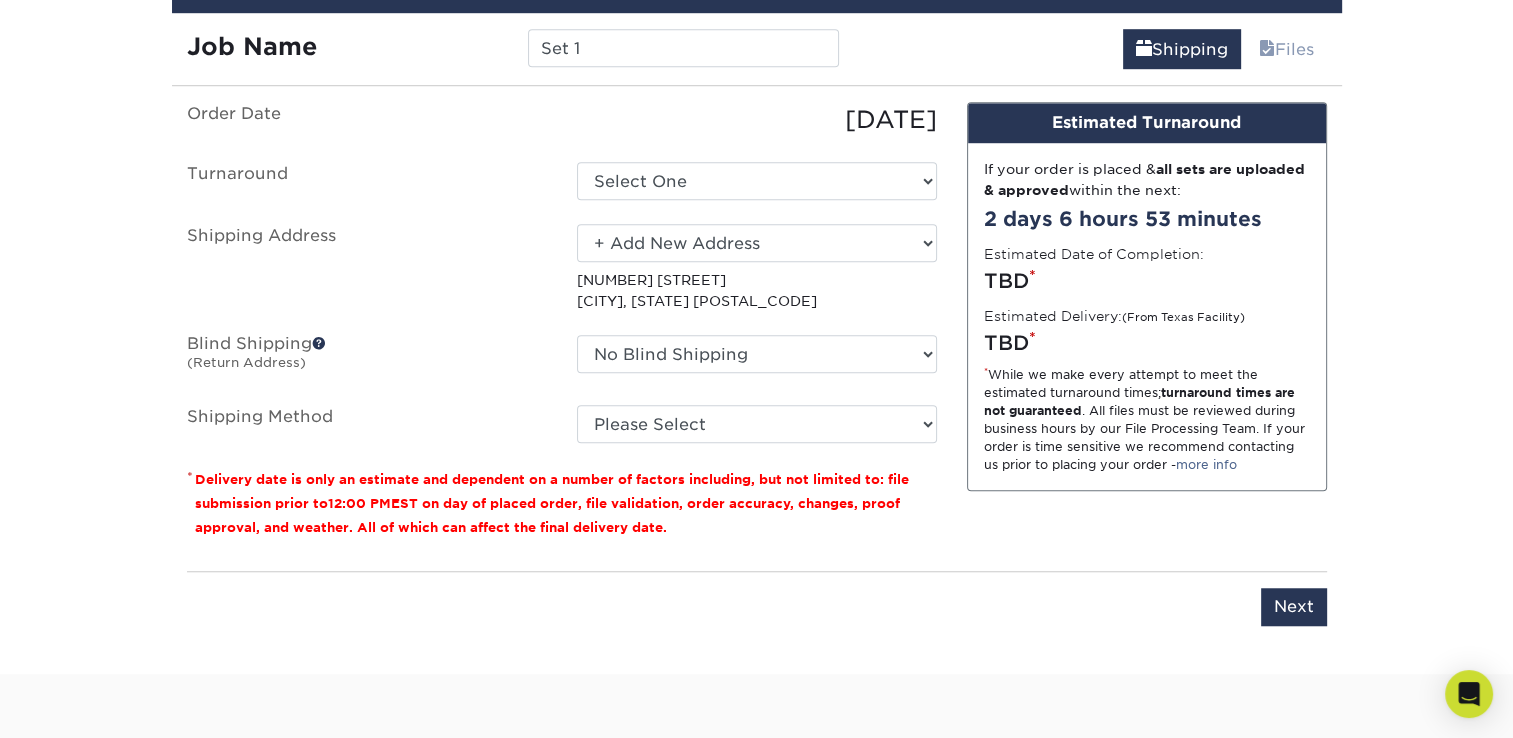 scroll, scrollTop: 1452, scrollLeft: 0, axis: vertical 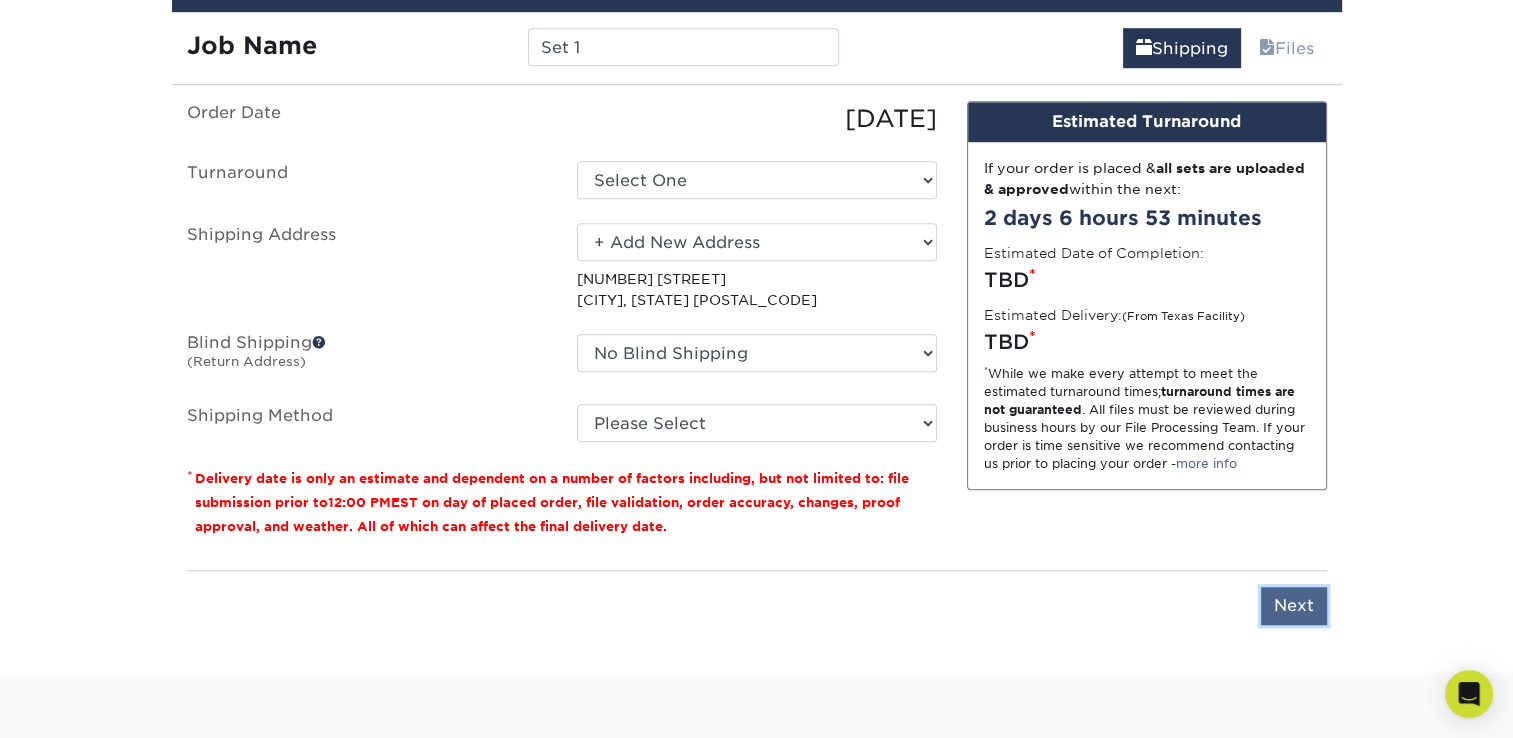click on "Next" at bounding box center (1294, 606) 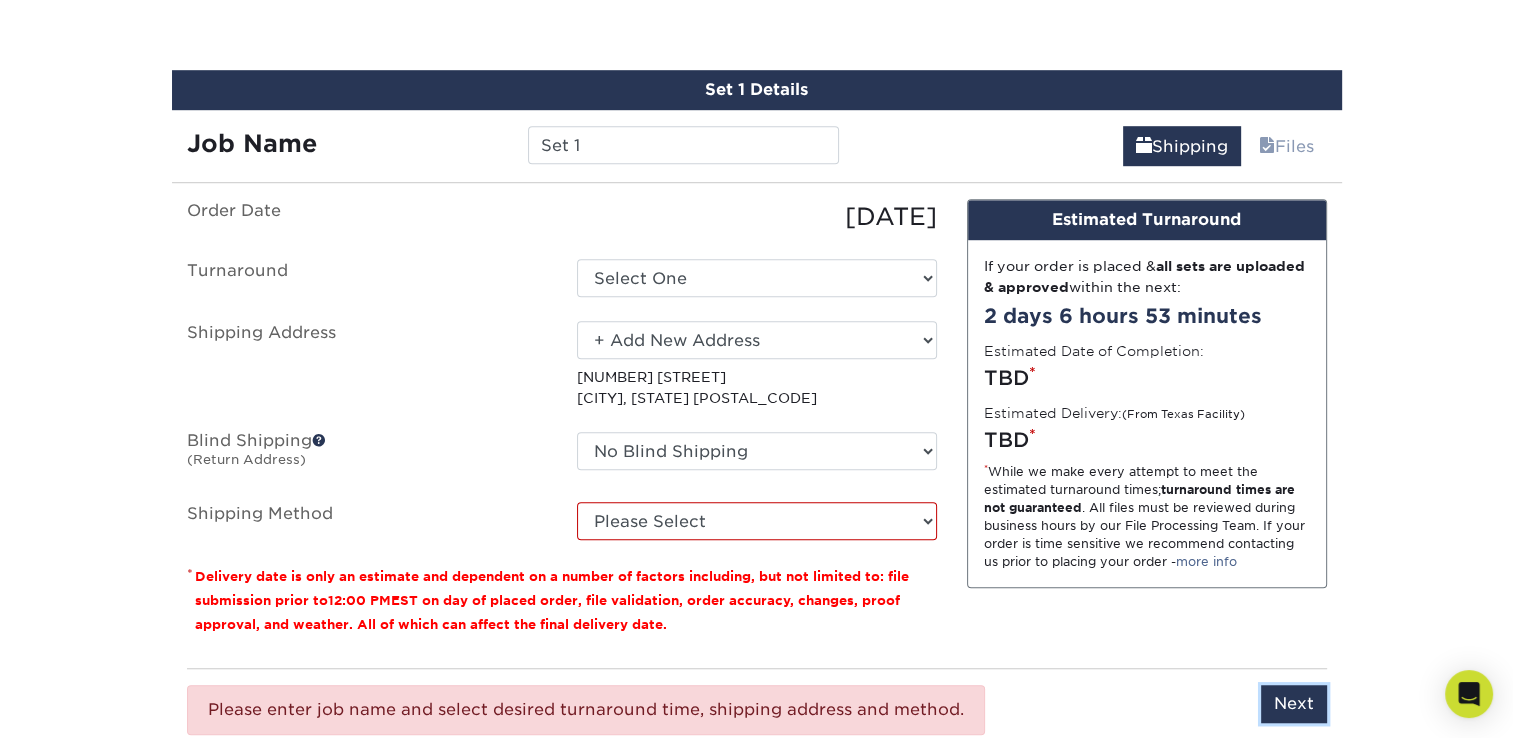 scroll, scrollTop: 1352, scrollLeft: 0, axis: vertical 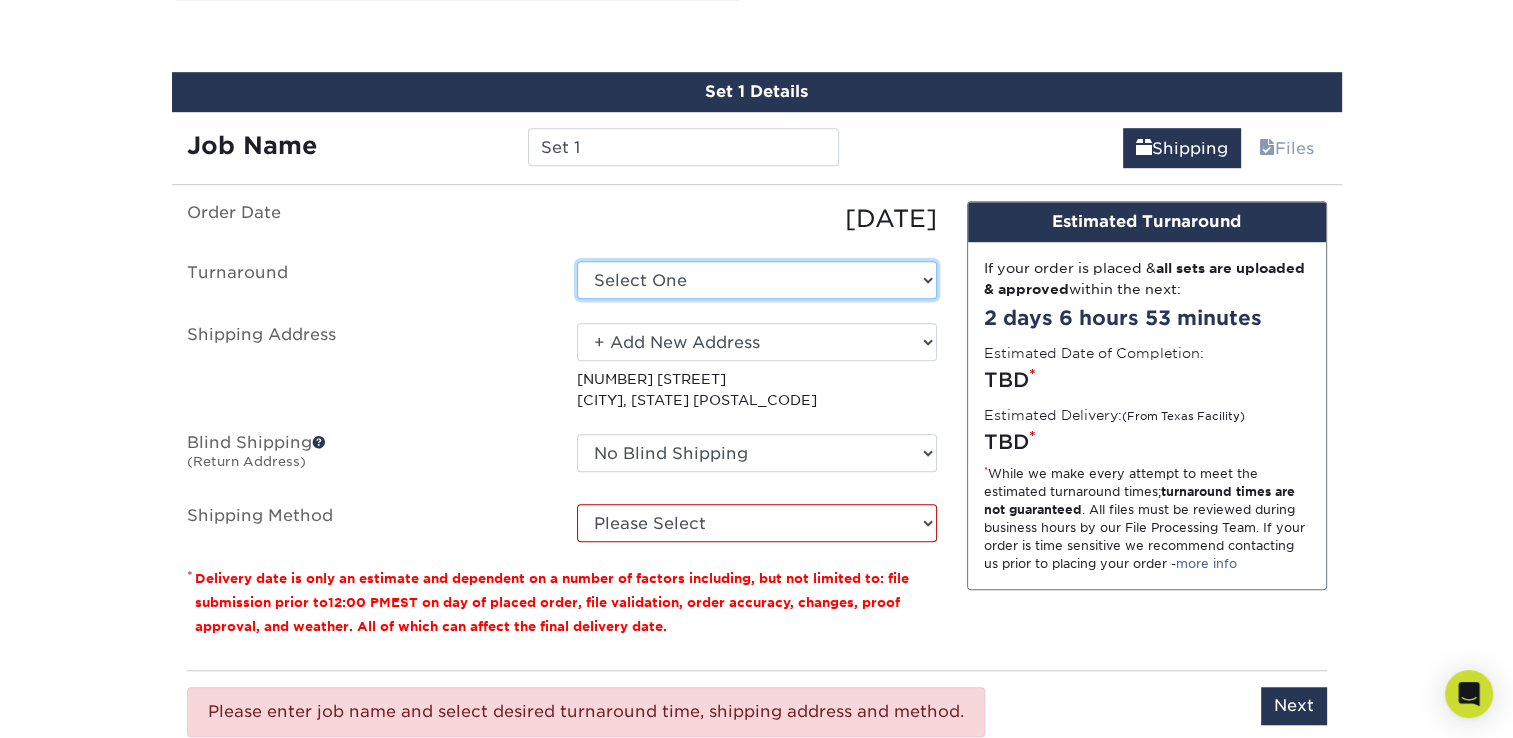 click on "Select One 2-4 Business Days 2 Day Next Business Day" at bounding box center (757, 280) 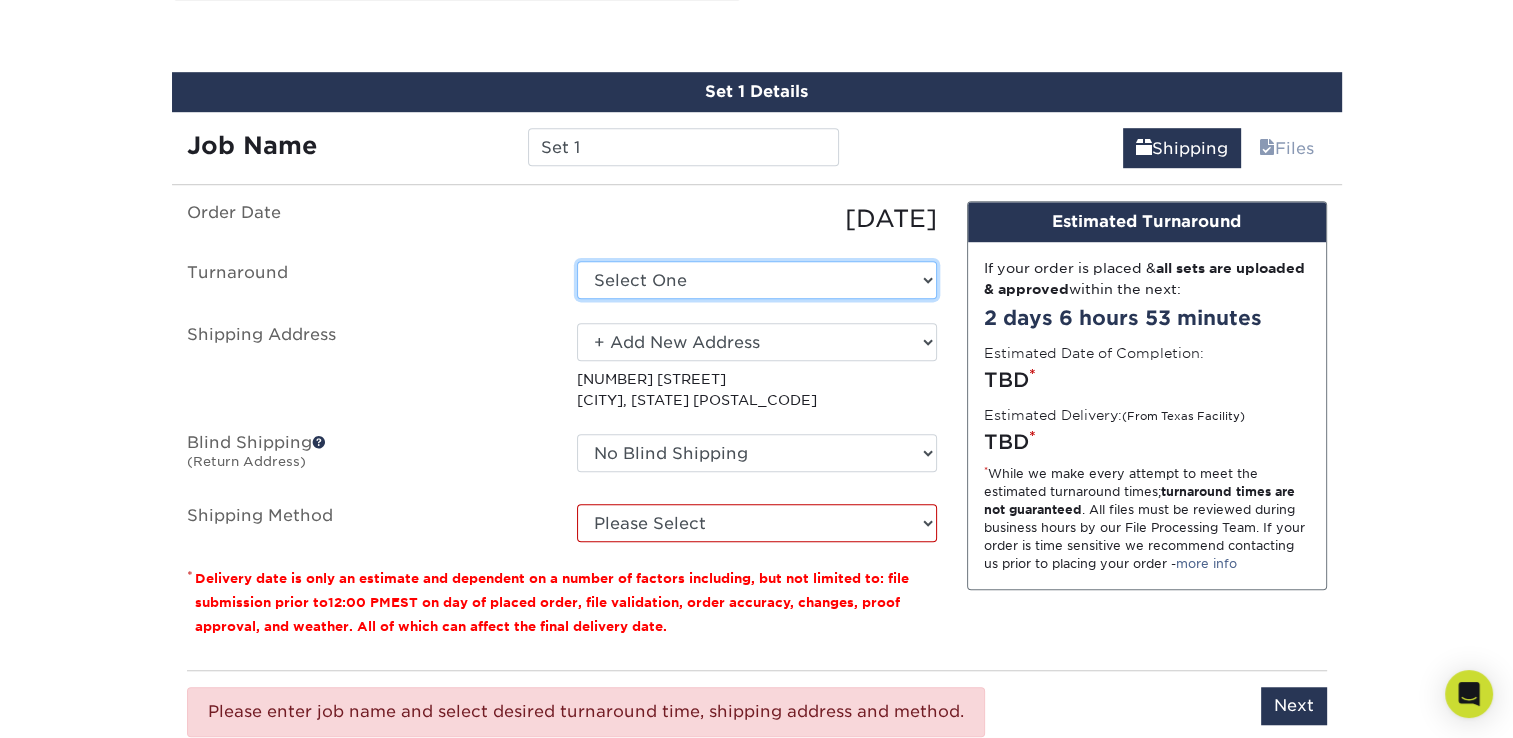 click on "Select One 2-4 Business Days 2 Day Next Business Day" at bounding box center [757, 280] 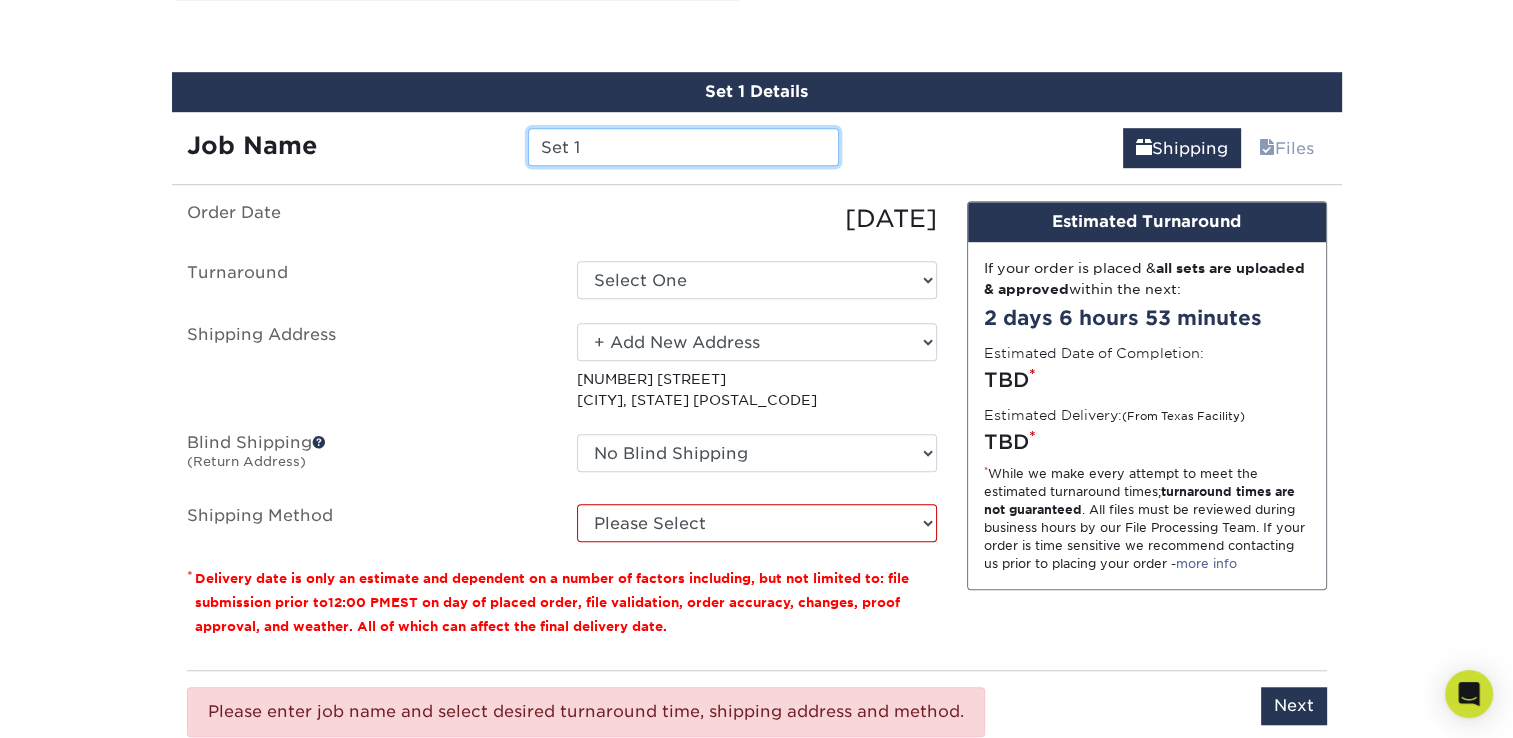 drag, startPoint x: 675, startPoint y: 159, endPoint x: 381, endPoint y: 159, distance: 294 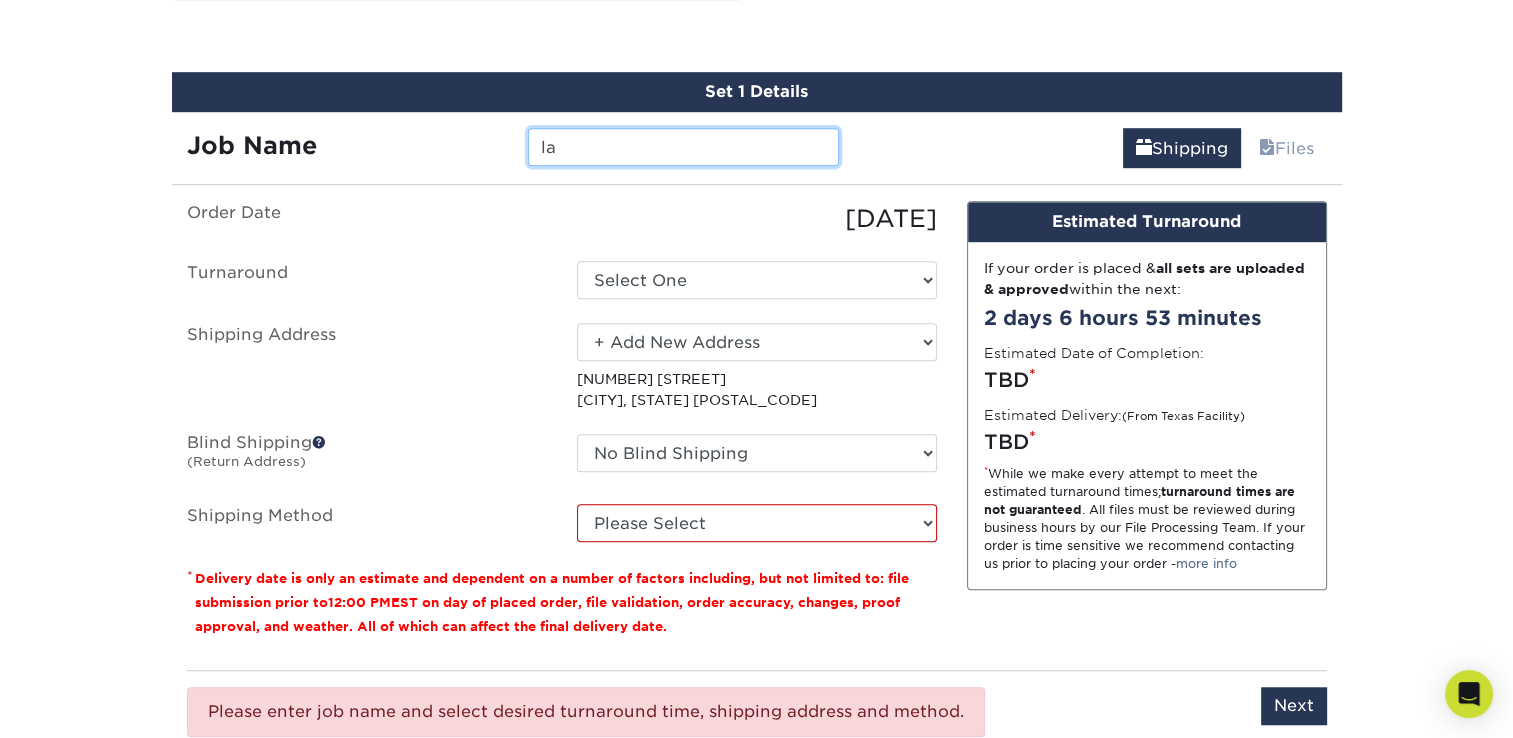type on "l" 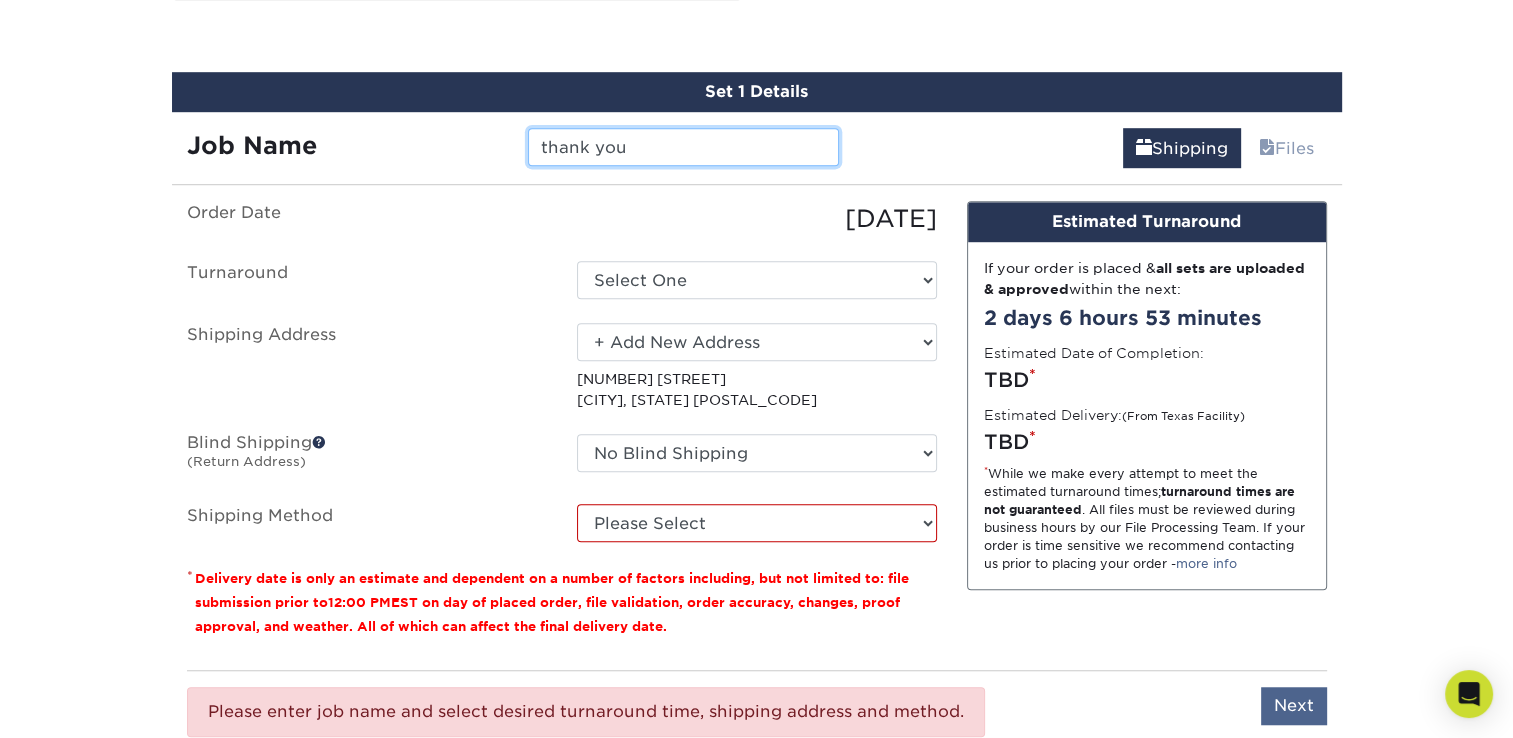 type on "thank you" 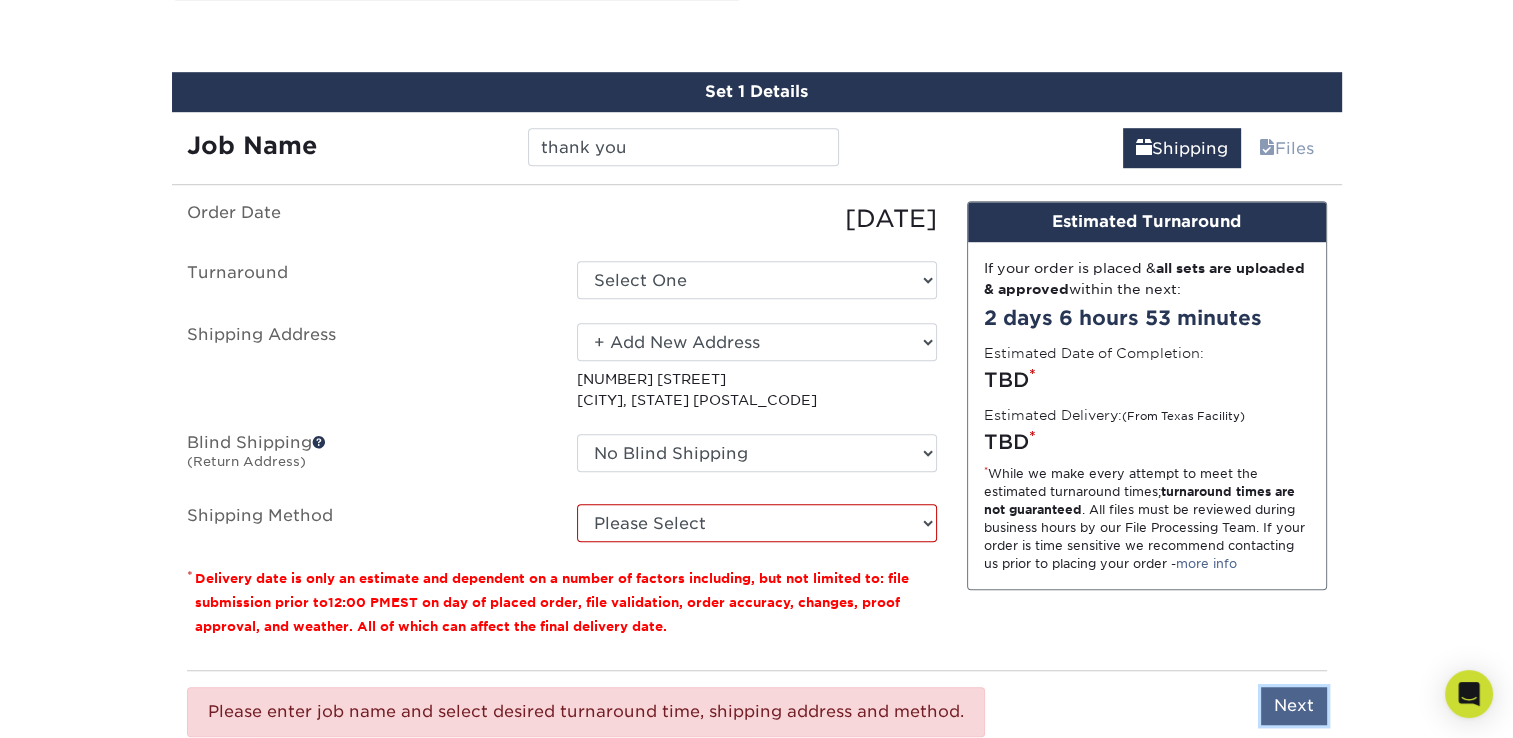 click on "Next" at bounding box center [1294, 706] 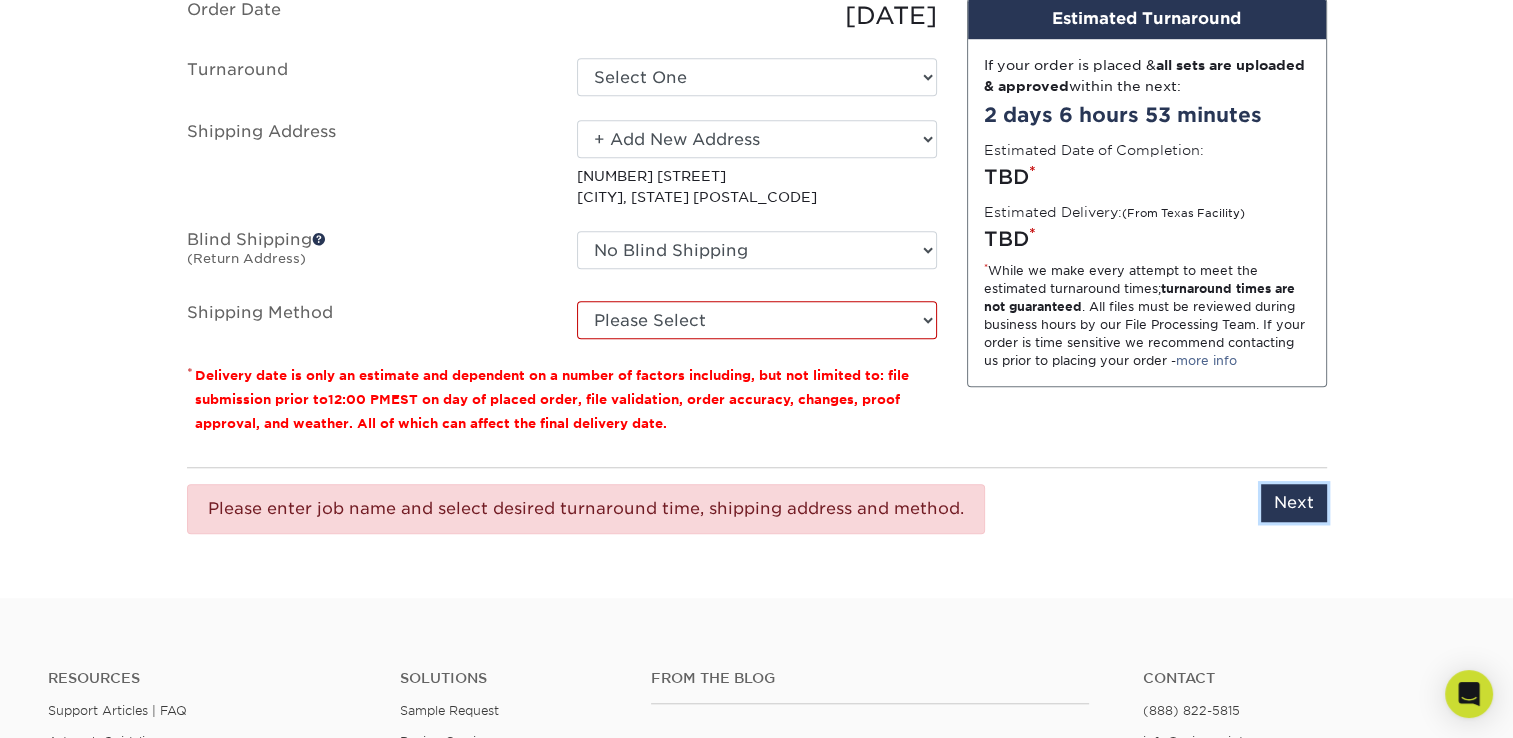 scroll, scrollTop: 1552, scrollLeft: 0, axis: vertical 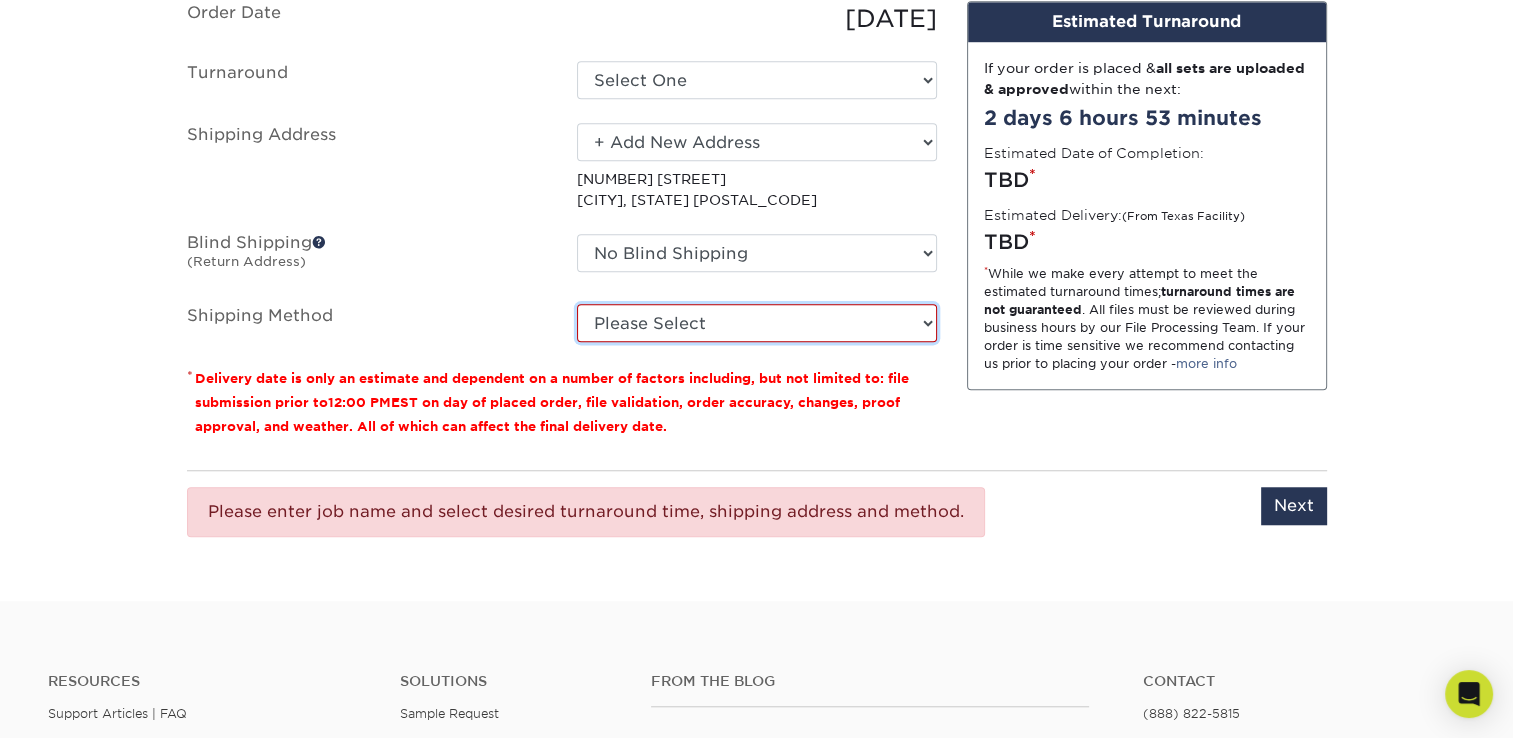 click on "[SHIPPING_SERVICE] [SHIPPING_SERVICE] [SHIPPING_SERVICE] [SHIPPING_SERVICE] [SHIPPING_SERVICE] [SHIPPING_SERVICE]" at bounding box center (757, 323) 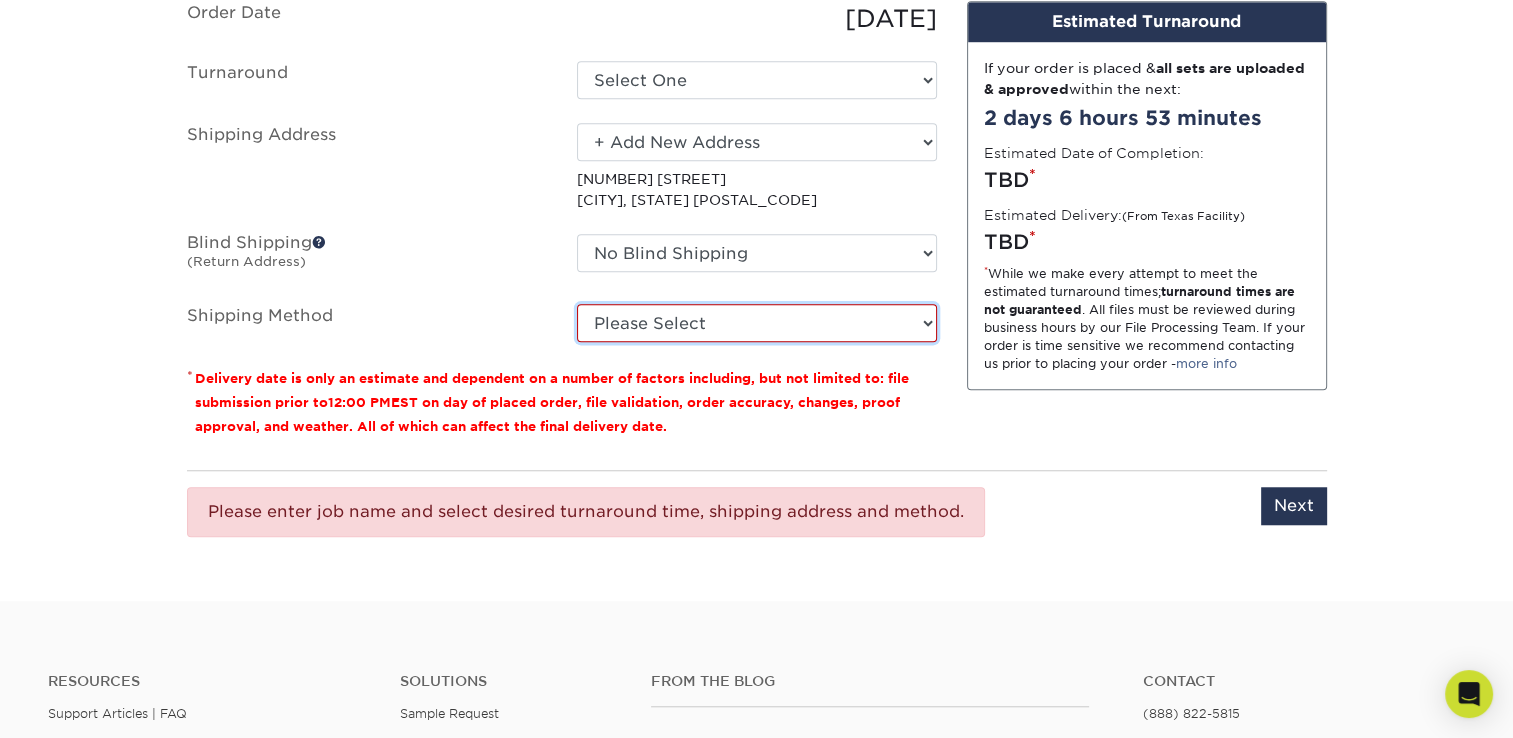 select on "03" 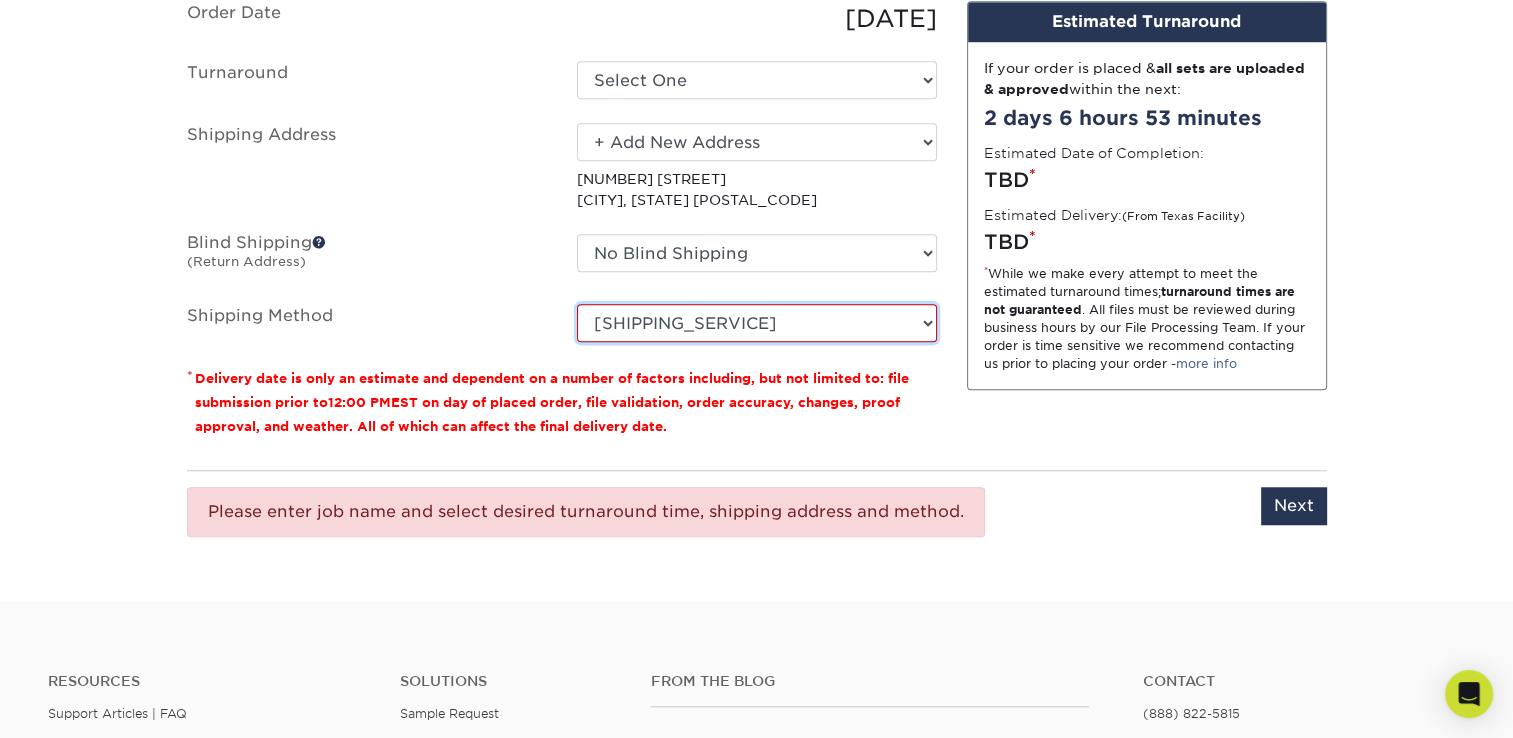 click on "[SHIPPING_SERVICE] [SHIPPING_SERVICE] [SHIPPING_SERVICE] [SHIPPING_SERVICE] [SHIPPING_SERVICE] [SHIPPING_SERVICE]" at bounding box center [757, 323] 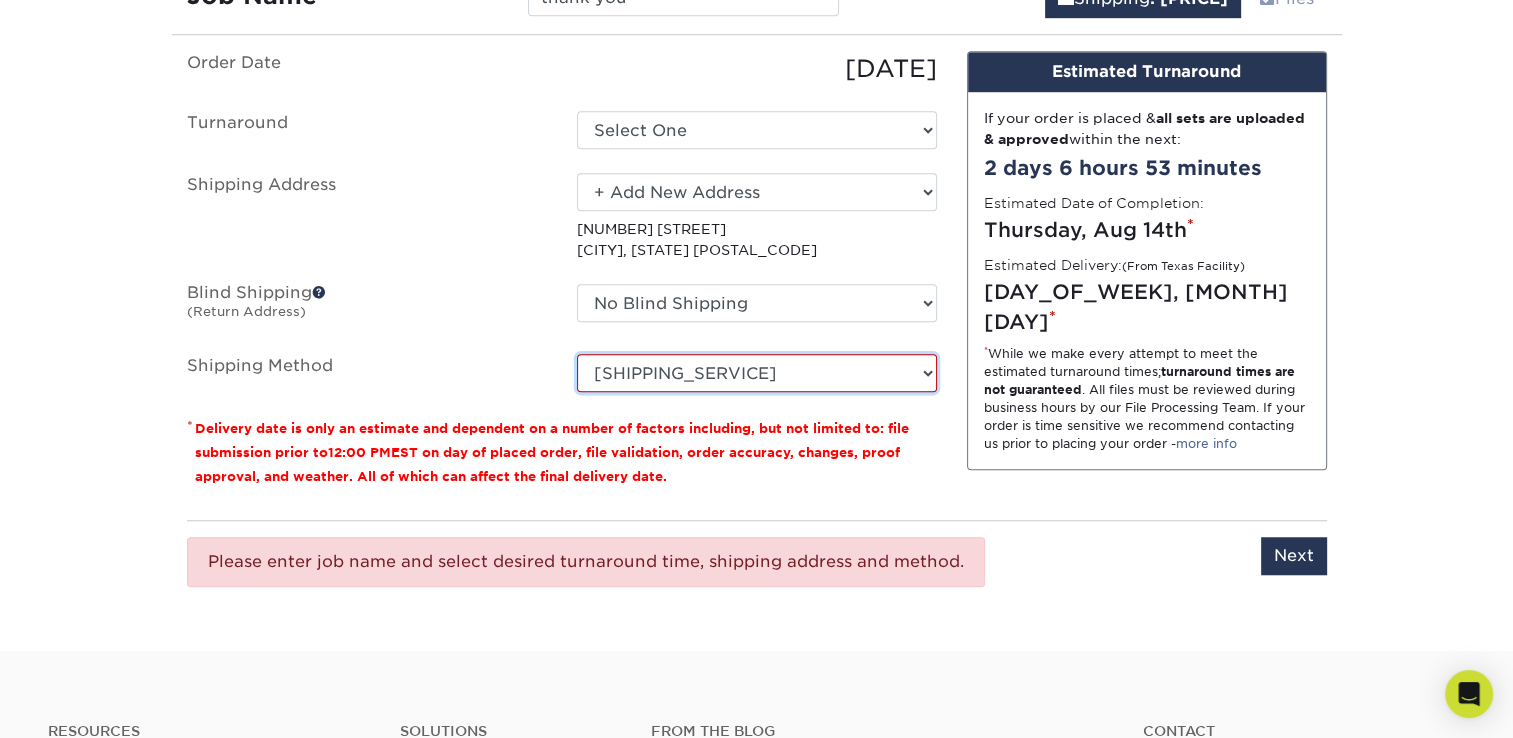 scroll, scrollTop: 1552, scrollLeft: 0, axis: vertical 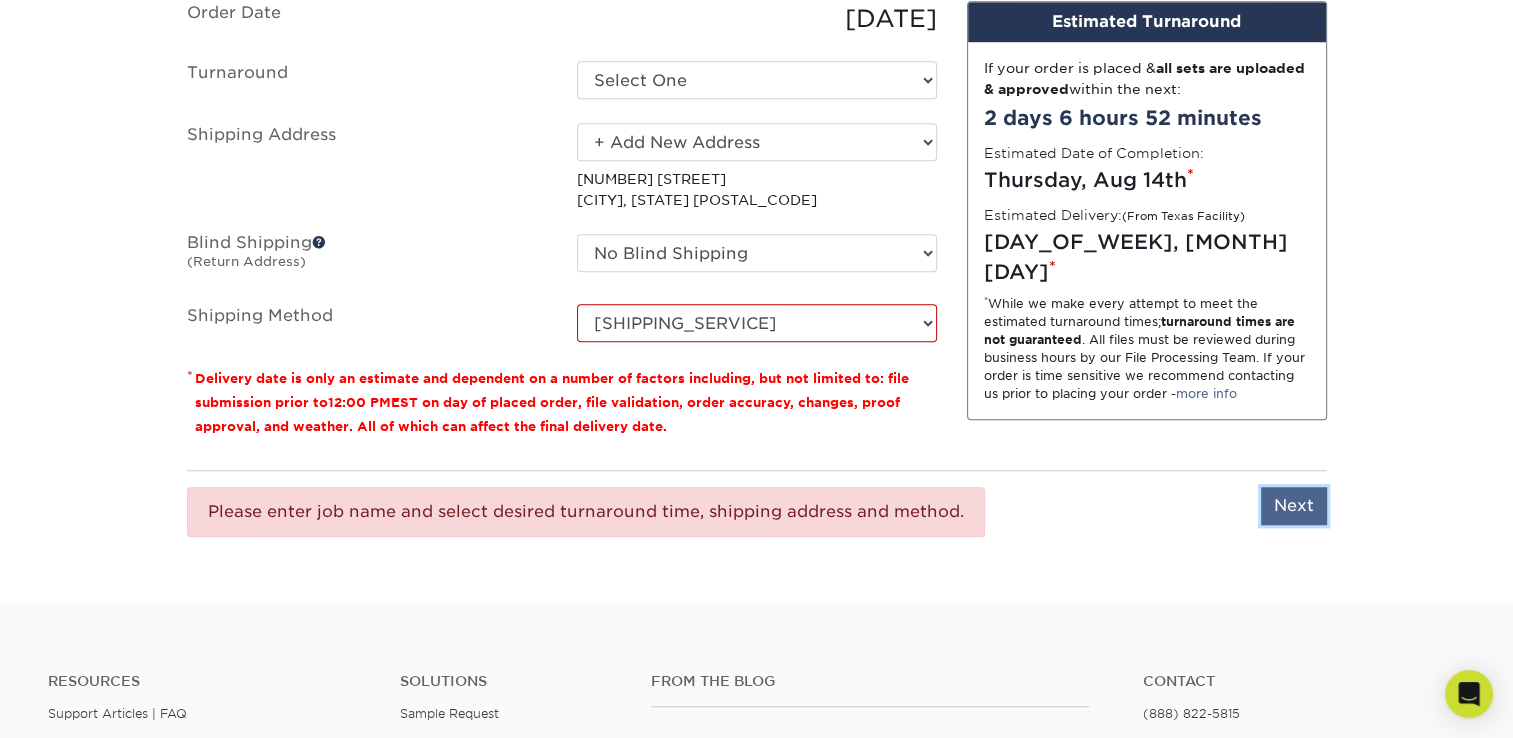 click on "Next" at bounding box center (1294, 506) 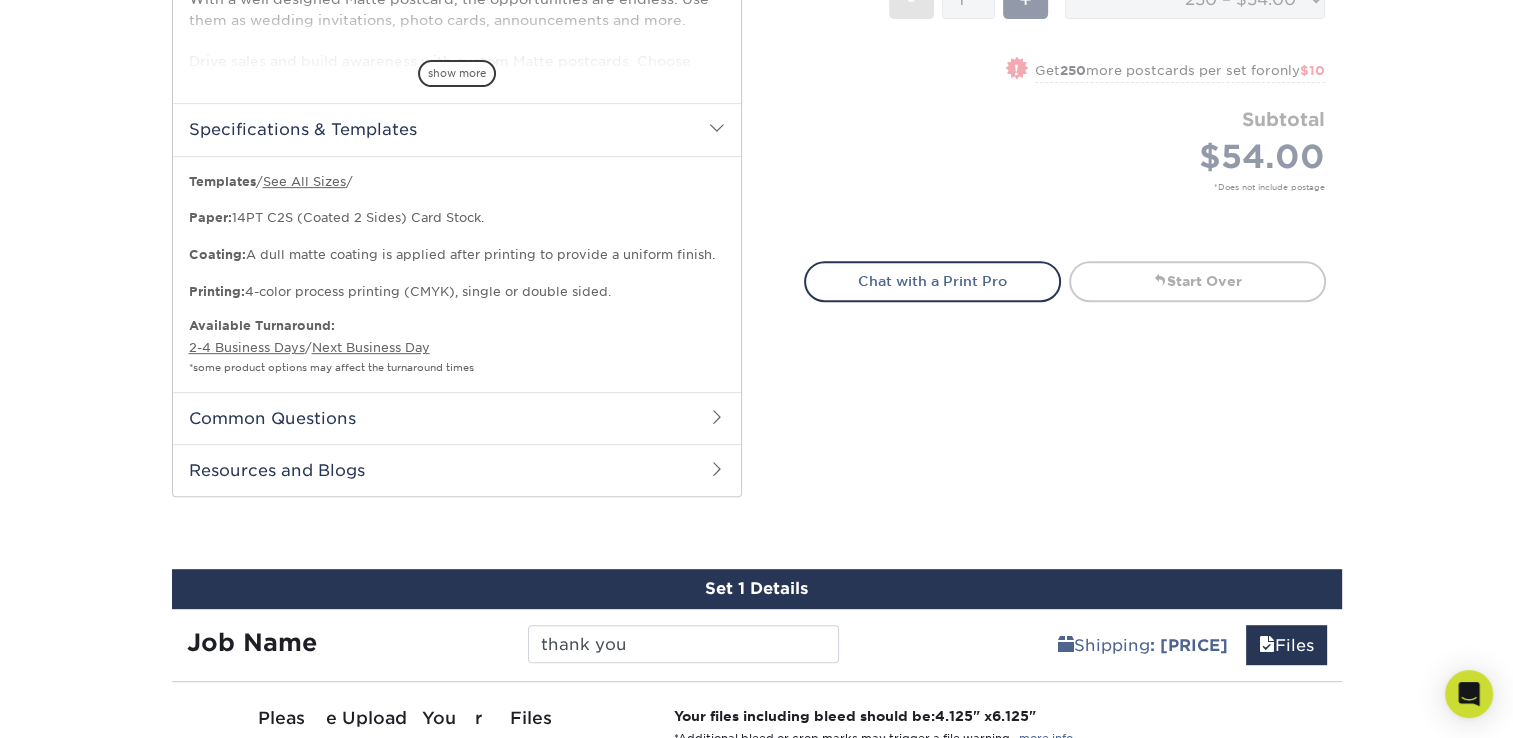 scroll, scrollTop: 852, scrollLeft: 0, axis: vertical 